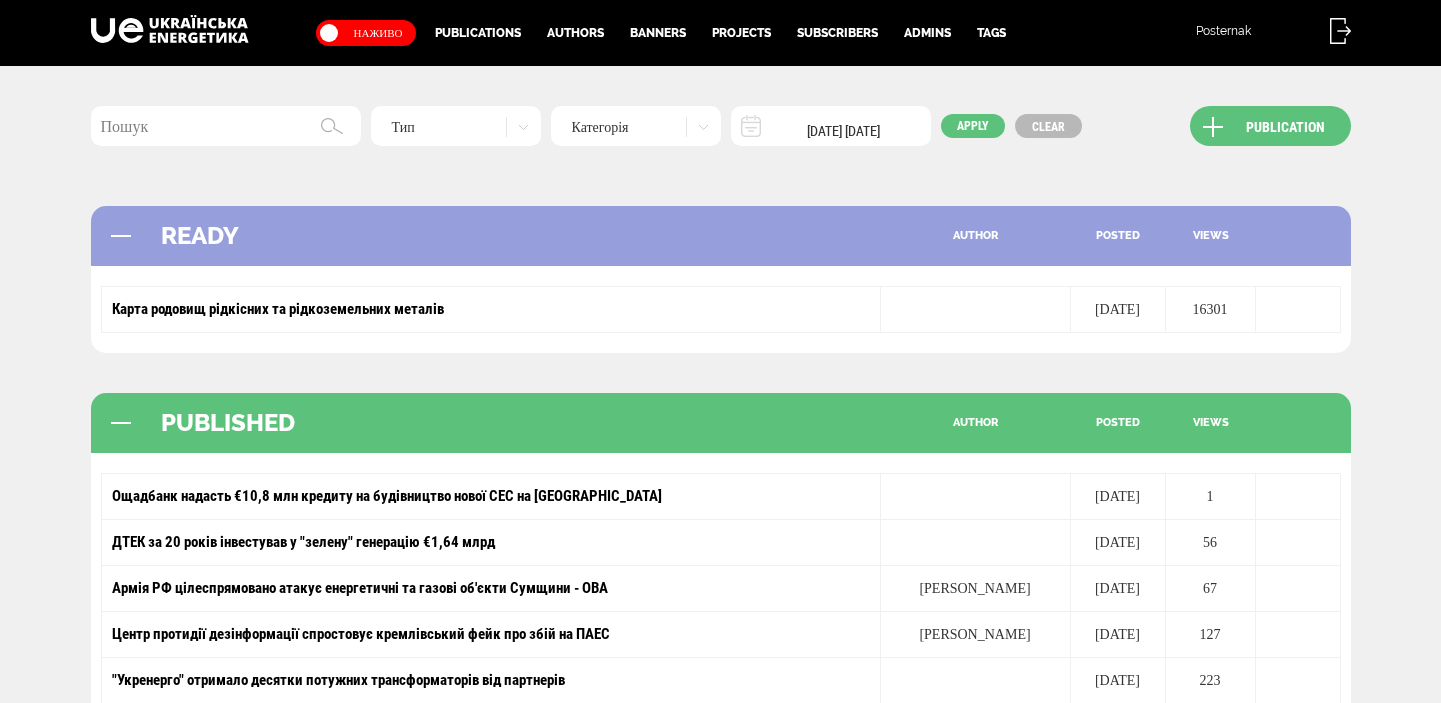 scroll, scrollTop: 0, scrollLeft: 0, axis: both 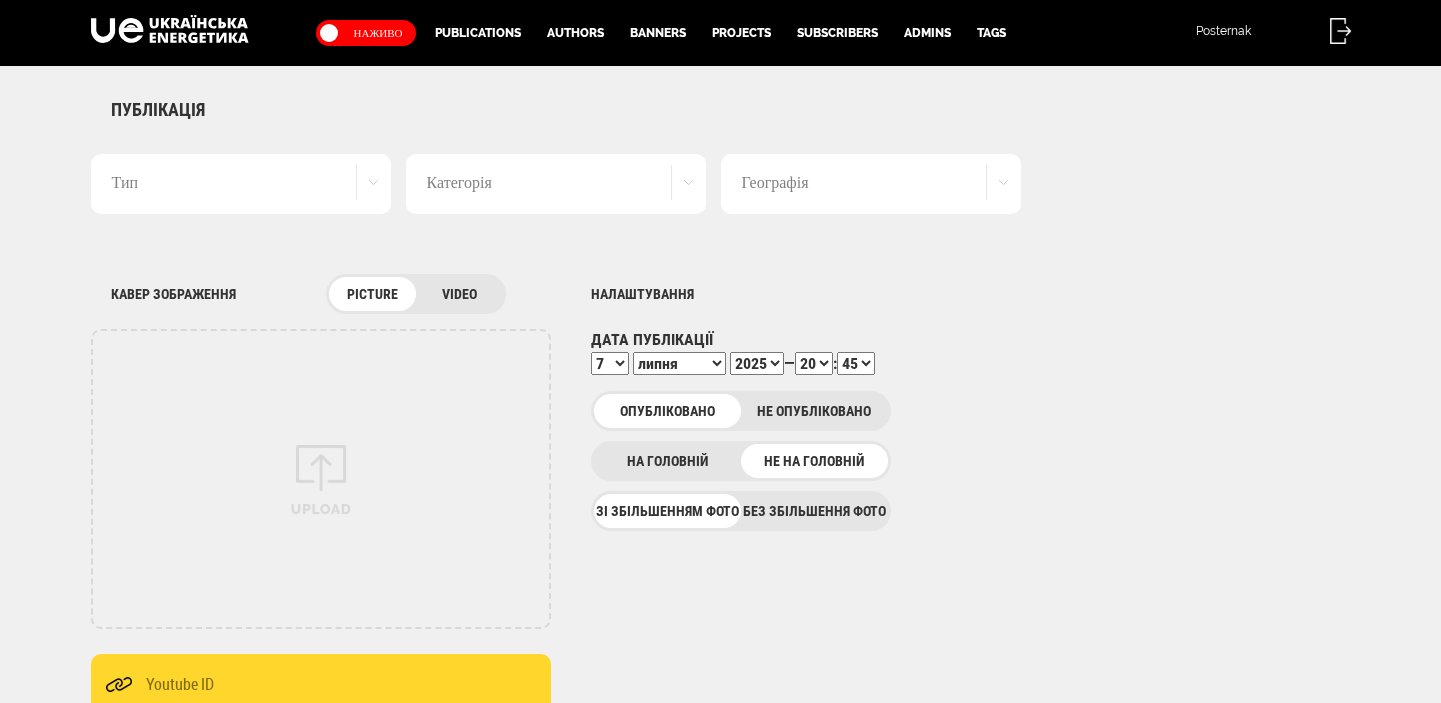 click on "Без збільшення фото" at bounding box center (814, 511) 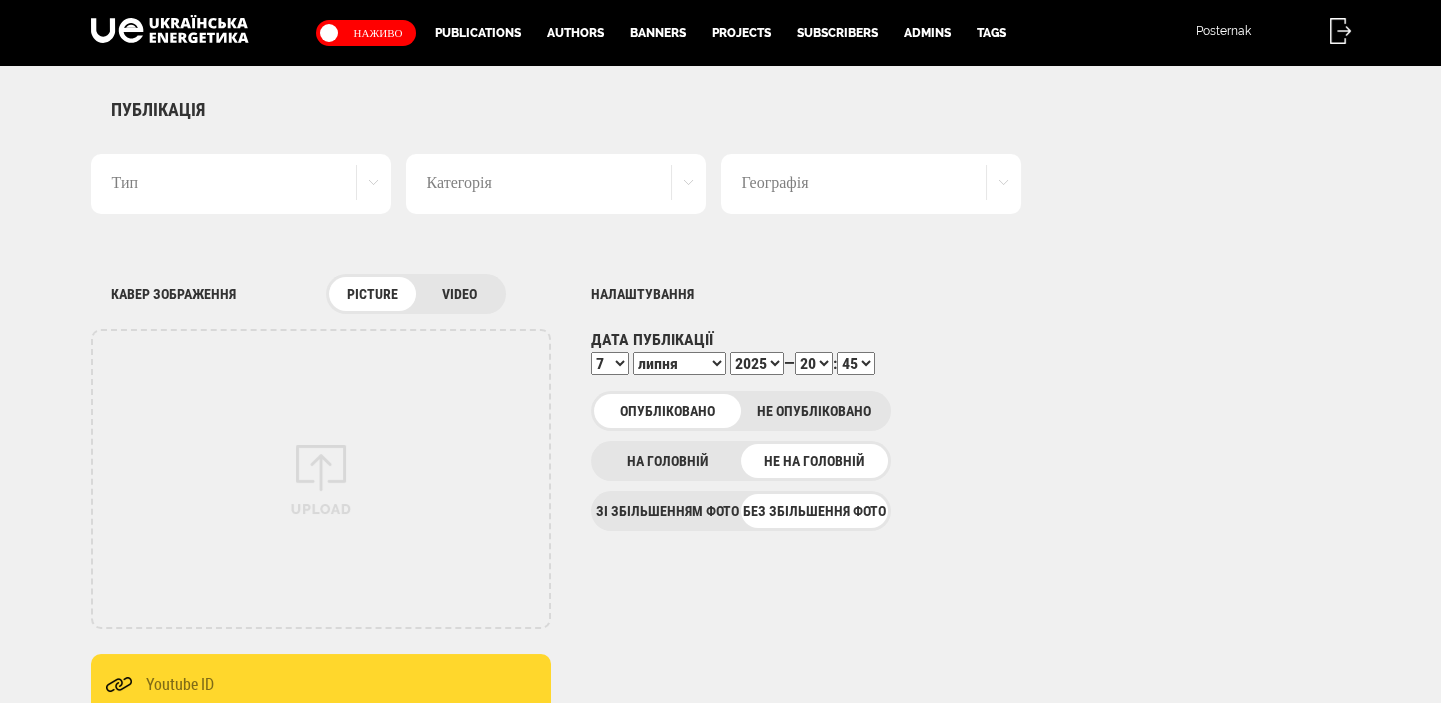 click on "Тип" at bounding box center [241, 184] 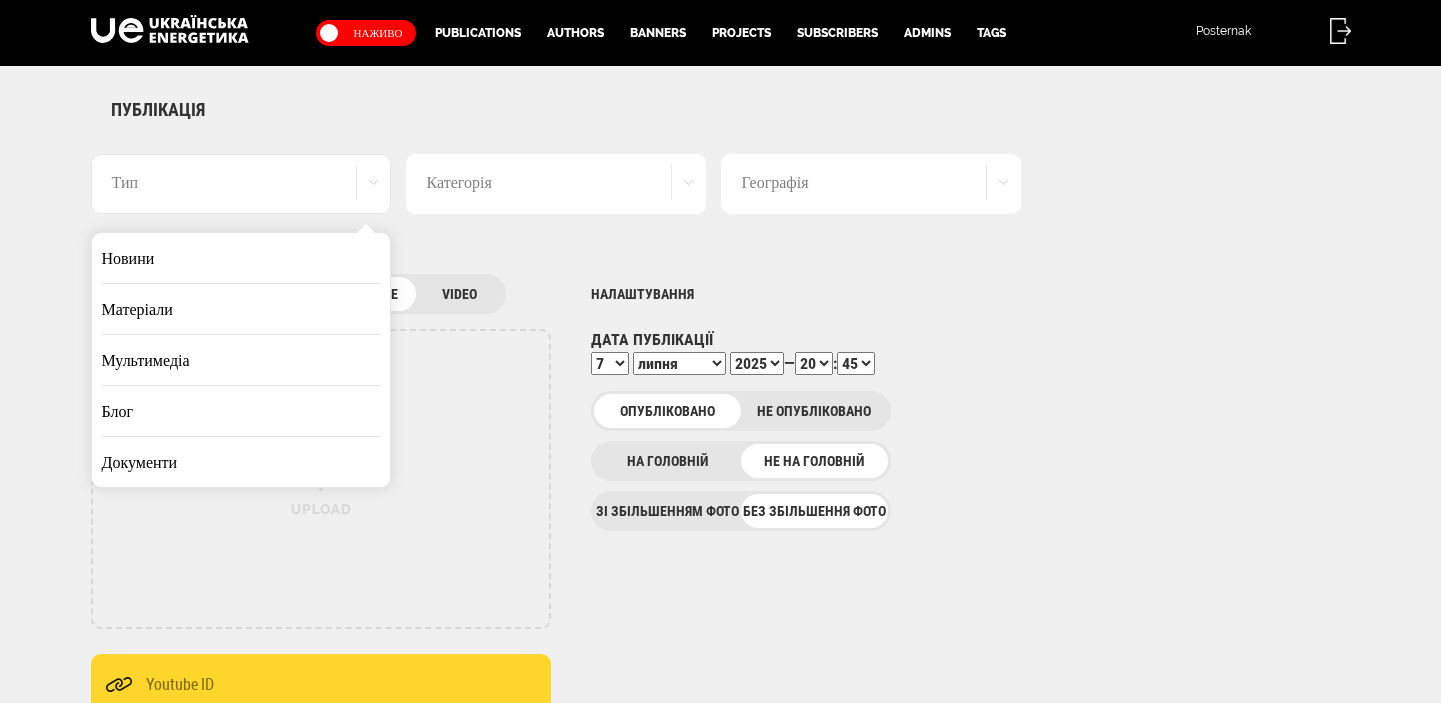 click on "Новини" at bounding box center (241, 258) 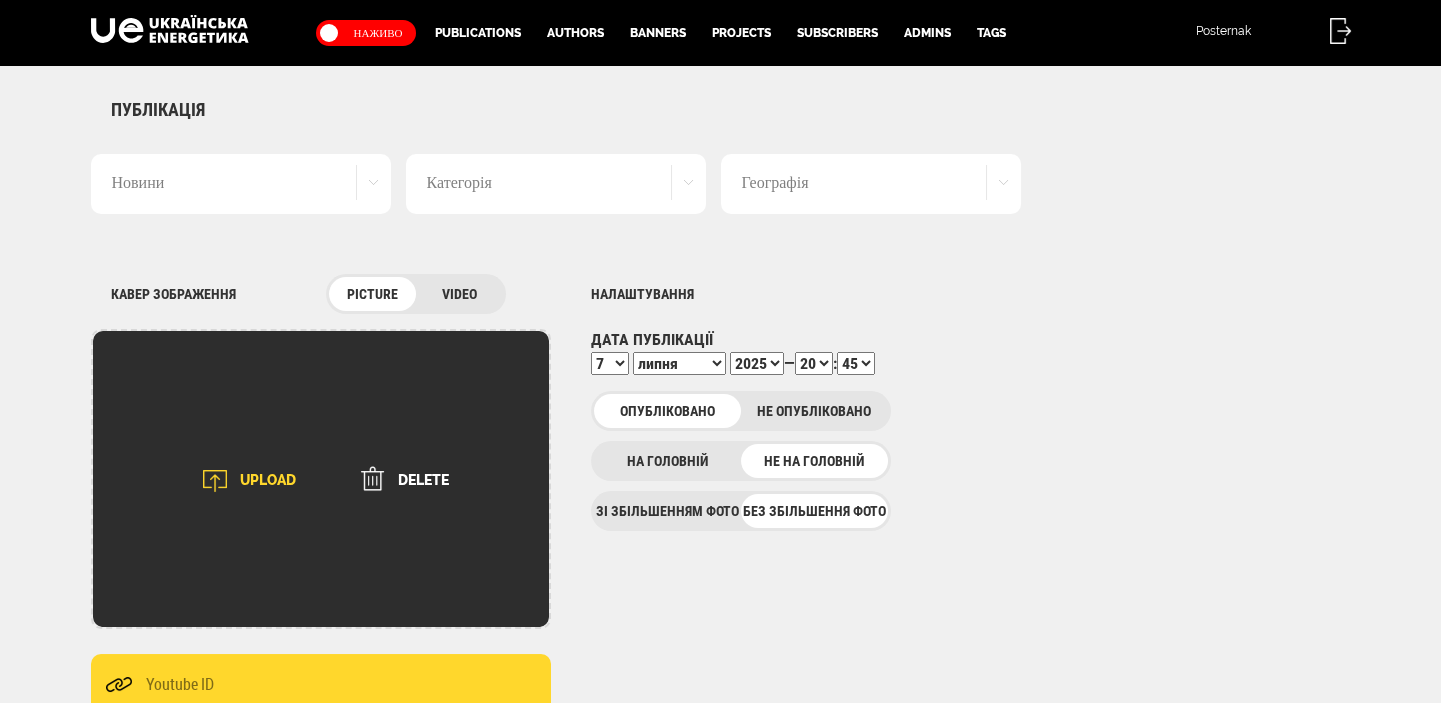 click at bounding box center (215, 481) 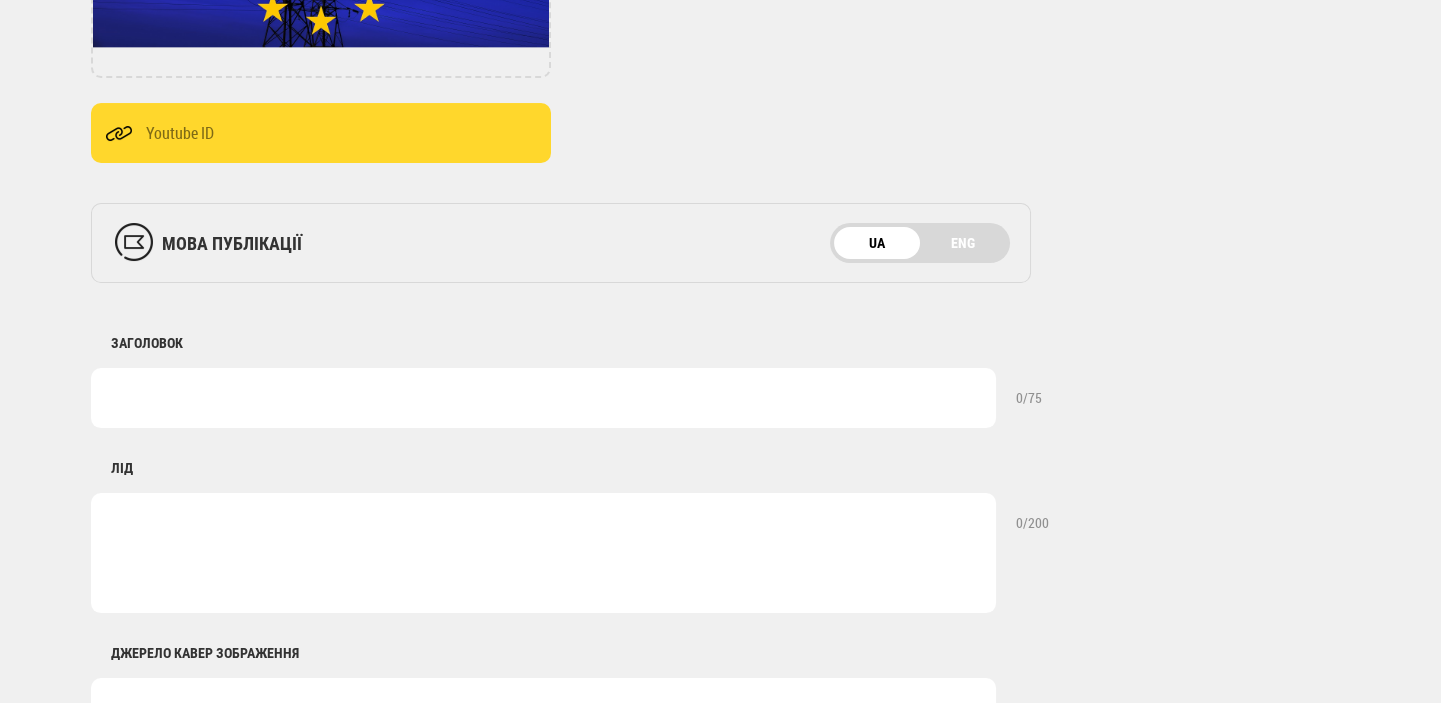 scroll, scrollTop: 636, scrollLeft: 0, axis: vertical 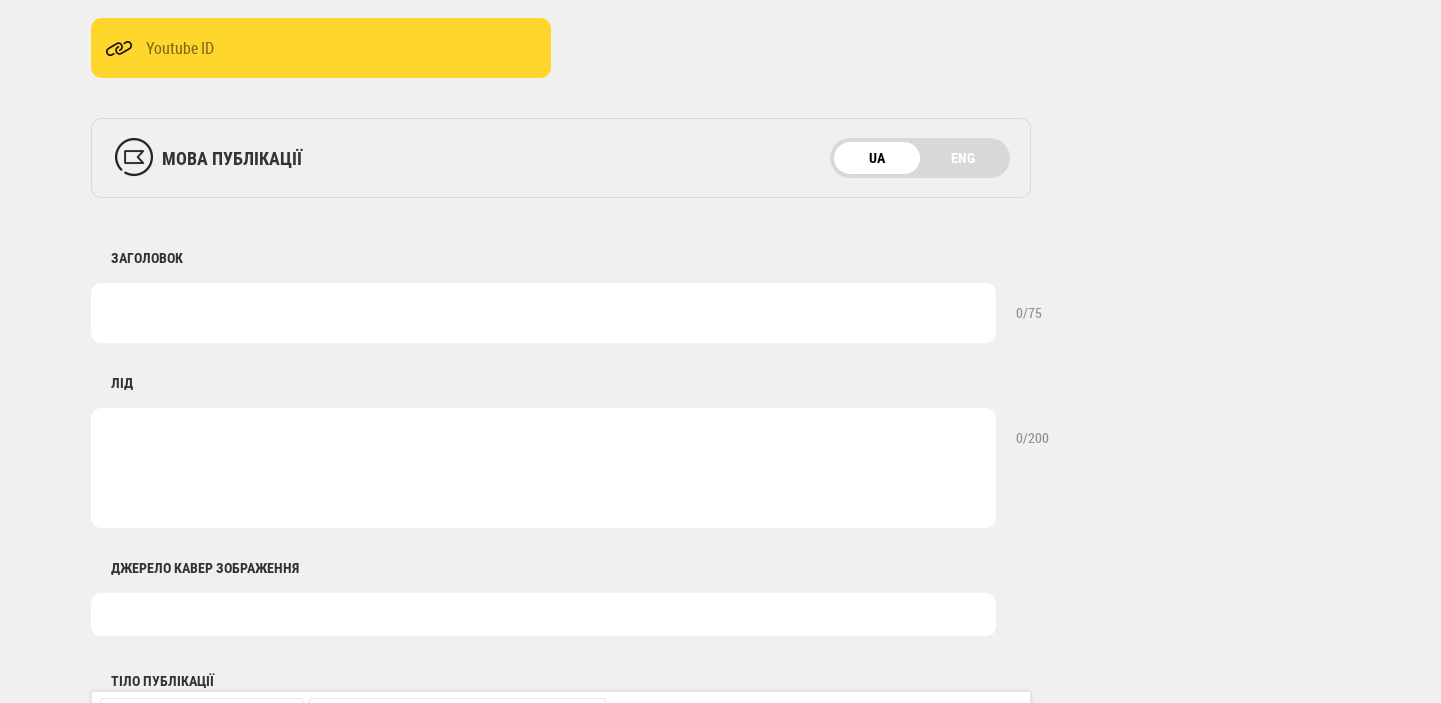 click at bounding box center (543, 614) 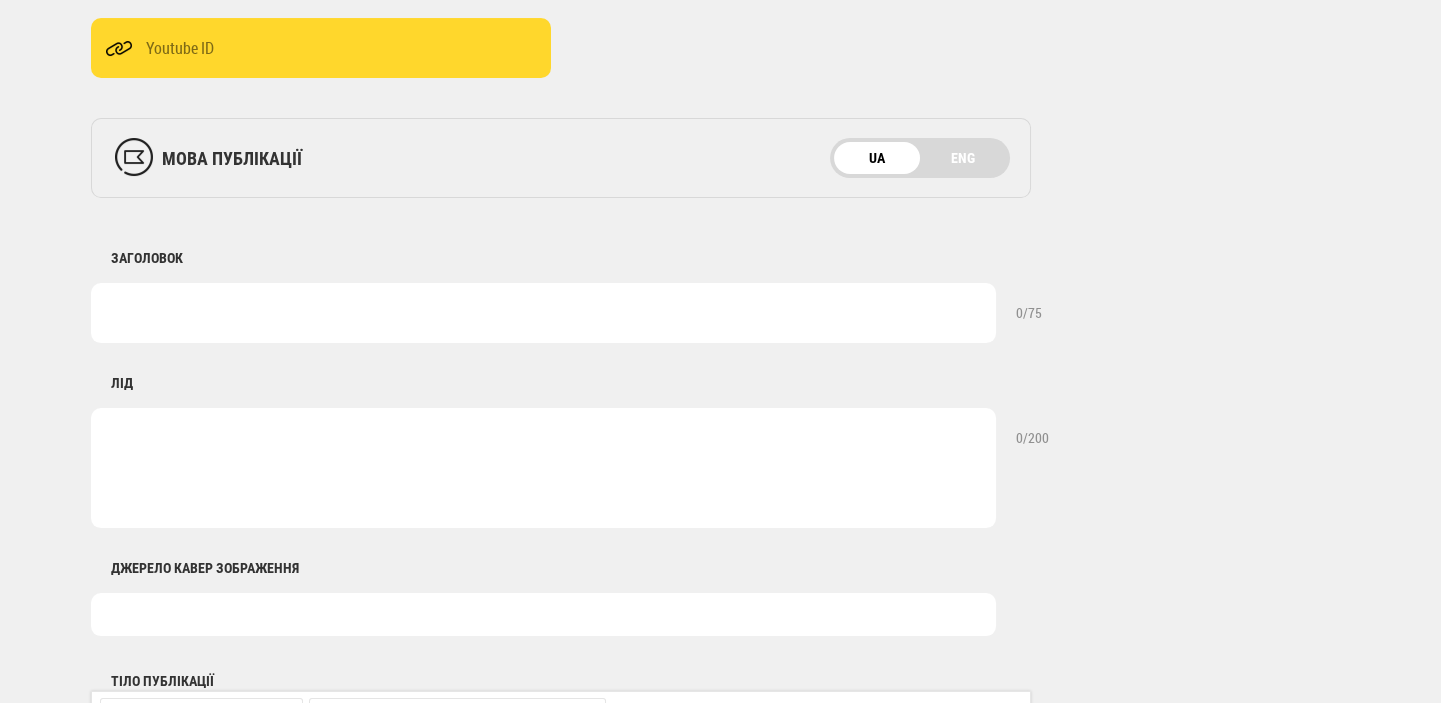 type on "Фото: Shutterstock" 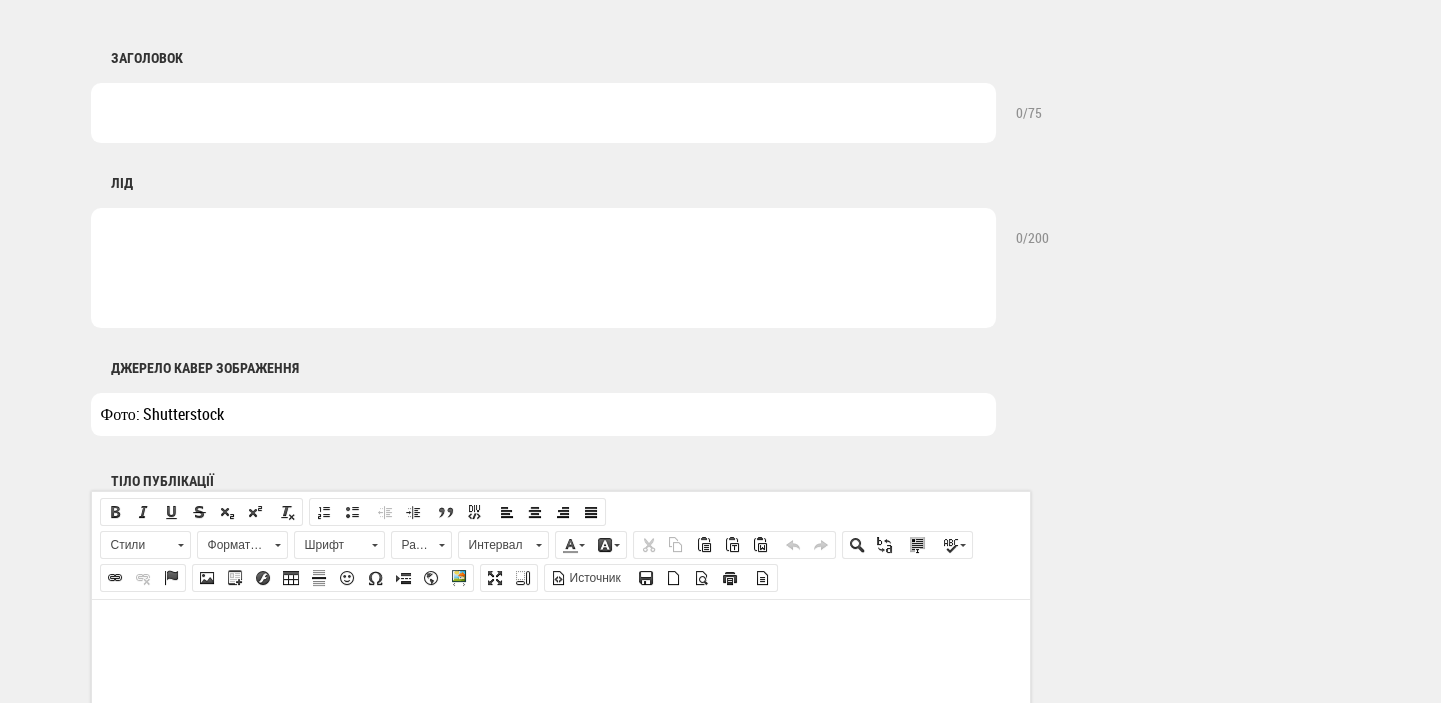 scroll, scrollTop: 848, scrollLeft: 0, axis: vertical 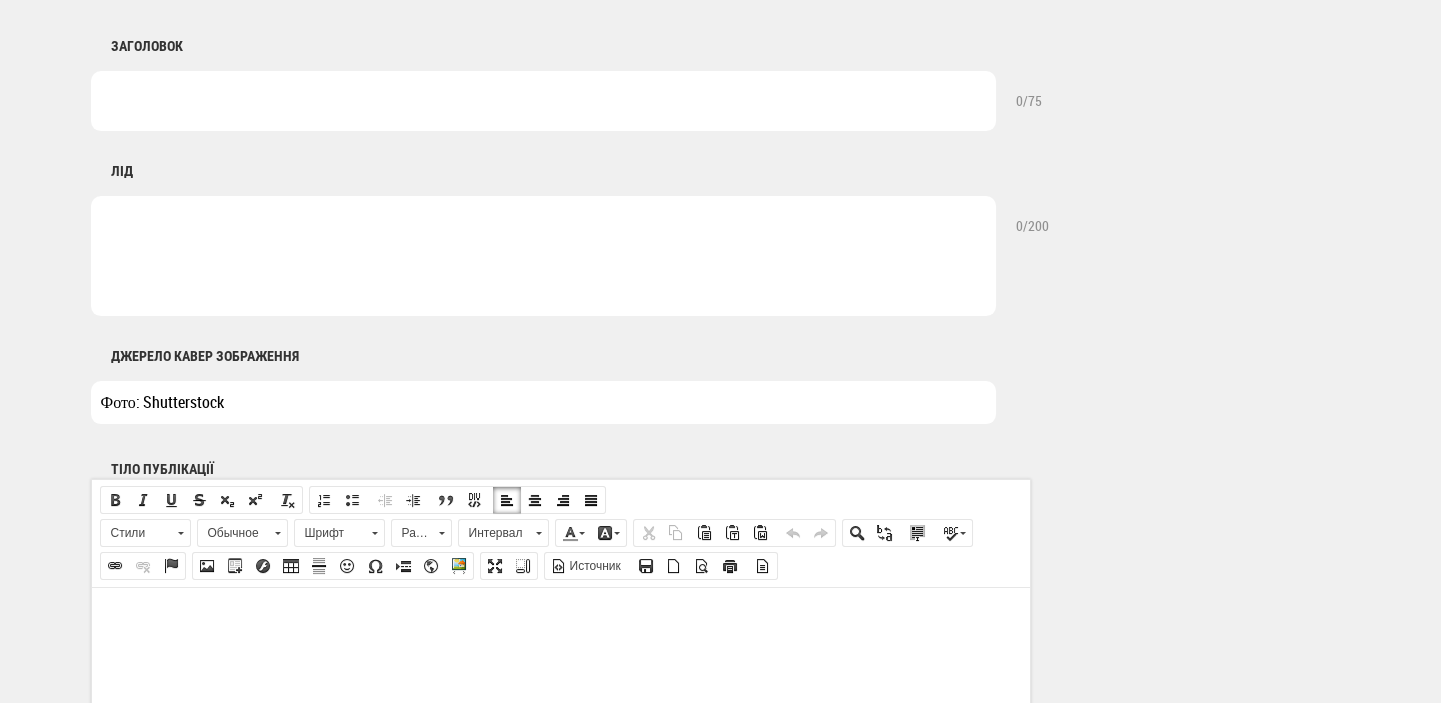 click at bounding box center [560, 617] 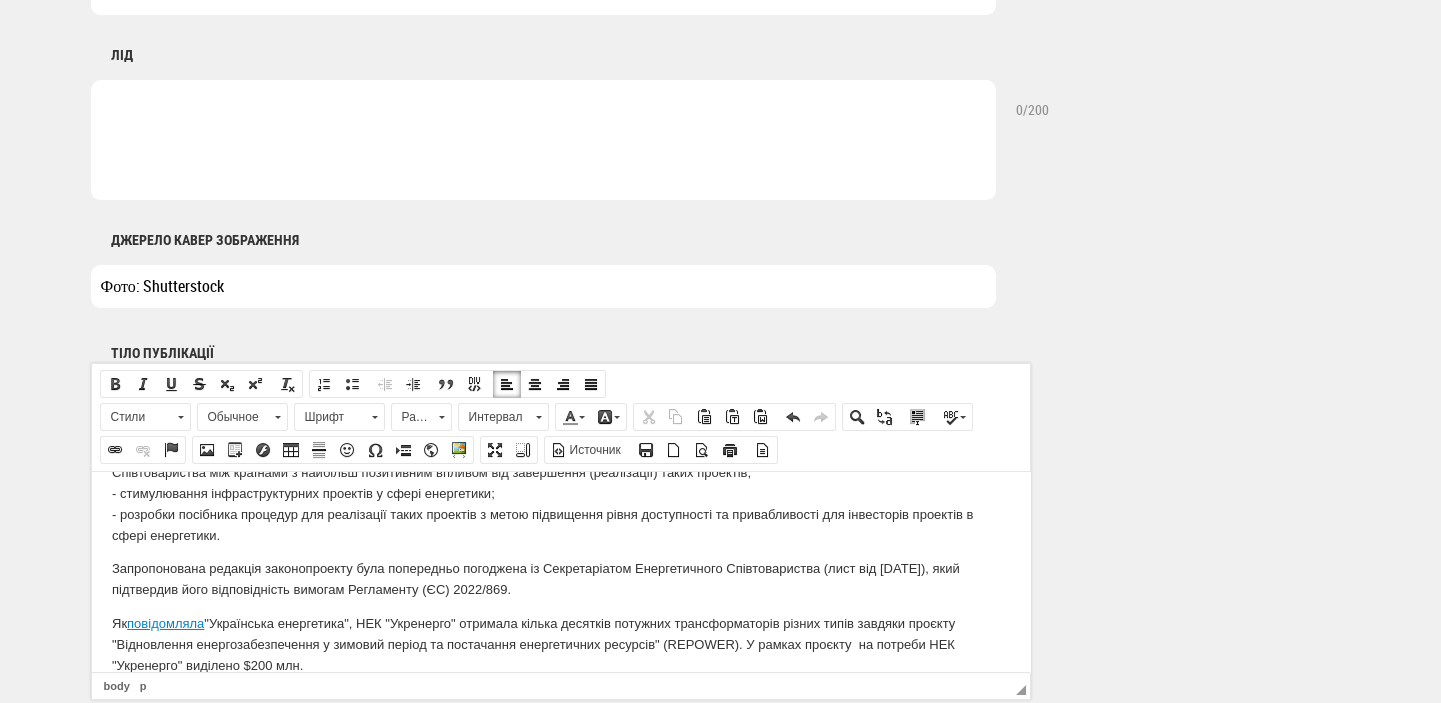 scroll, scrollTop: 0, scrollLeft: 0, axis: both 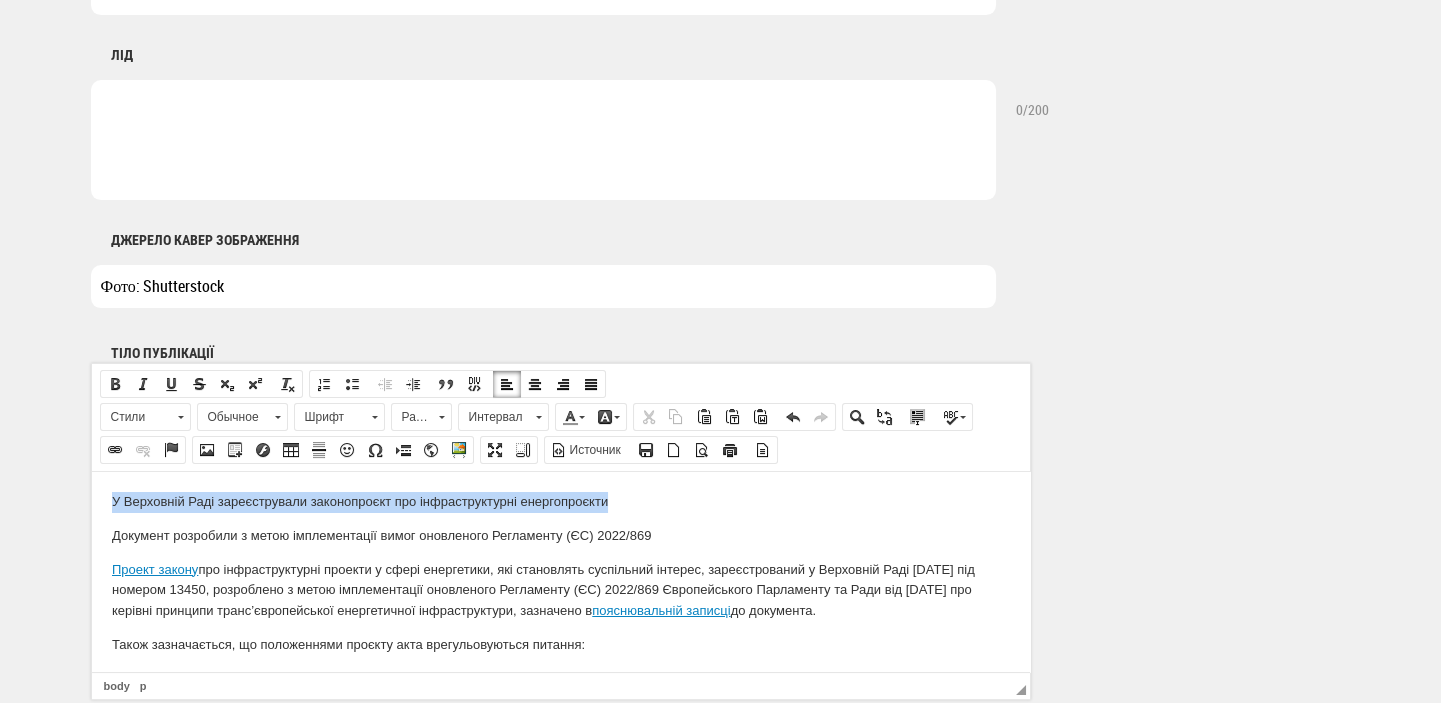 drag, startPoint x: 633, startPoint y: 503, endPoint x: 168, endPoint y: 1014, distance: 690.9023 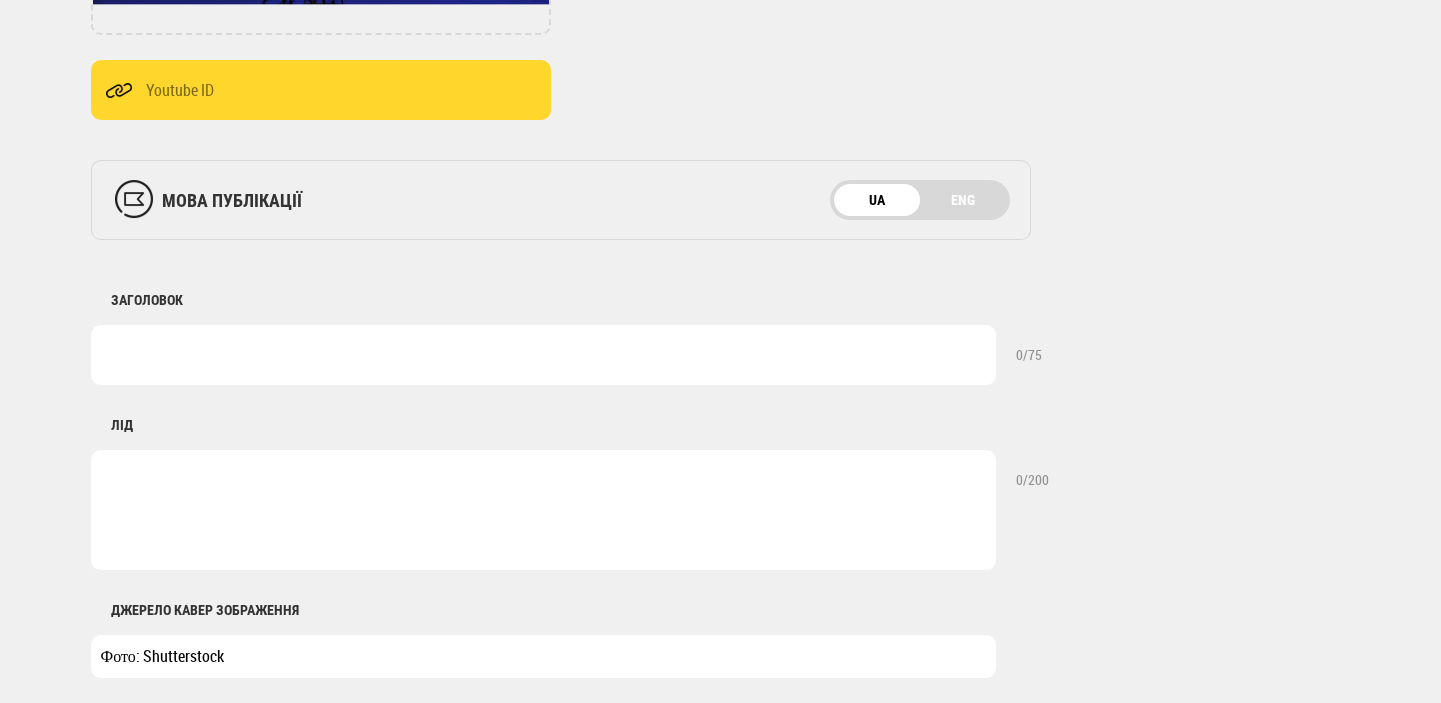 scroll, scrollTop: 540, scrollLeft: 0, axis: vertical 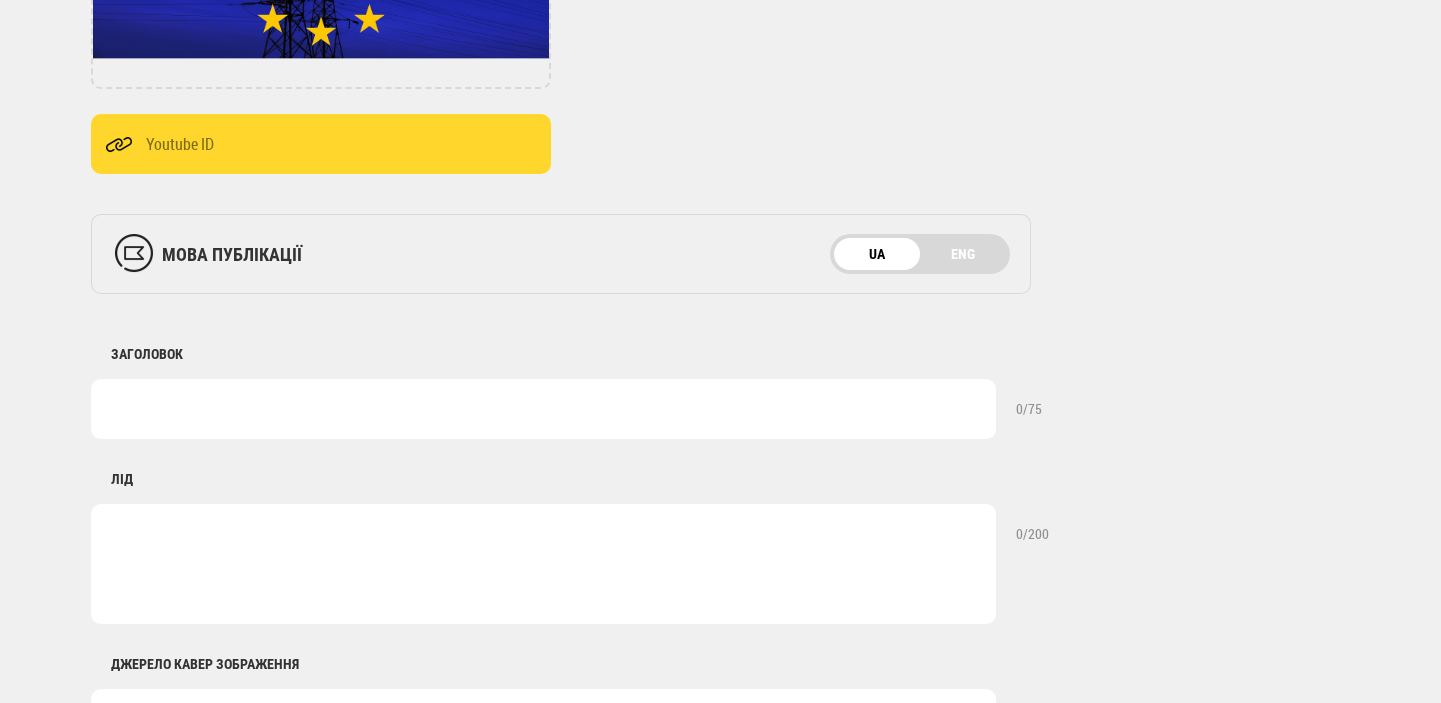 click at bounding box center [543, 409] 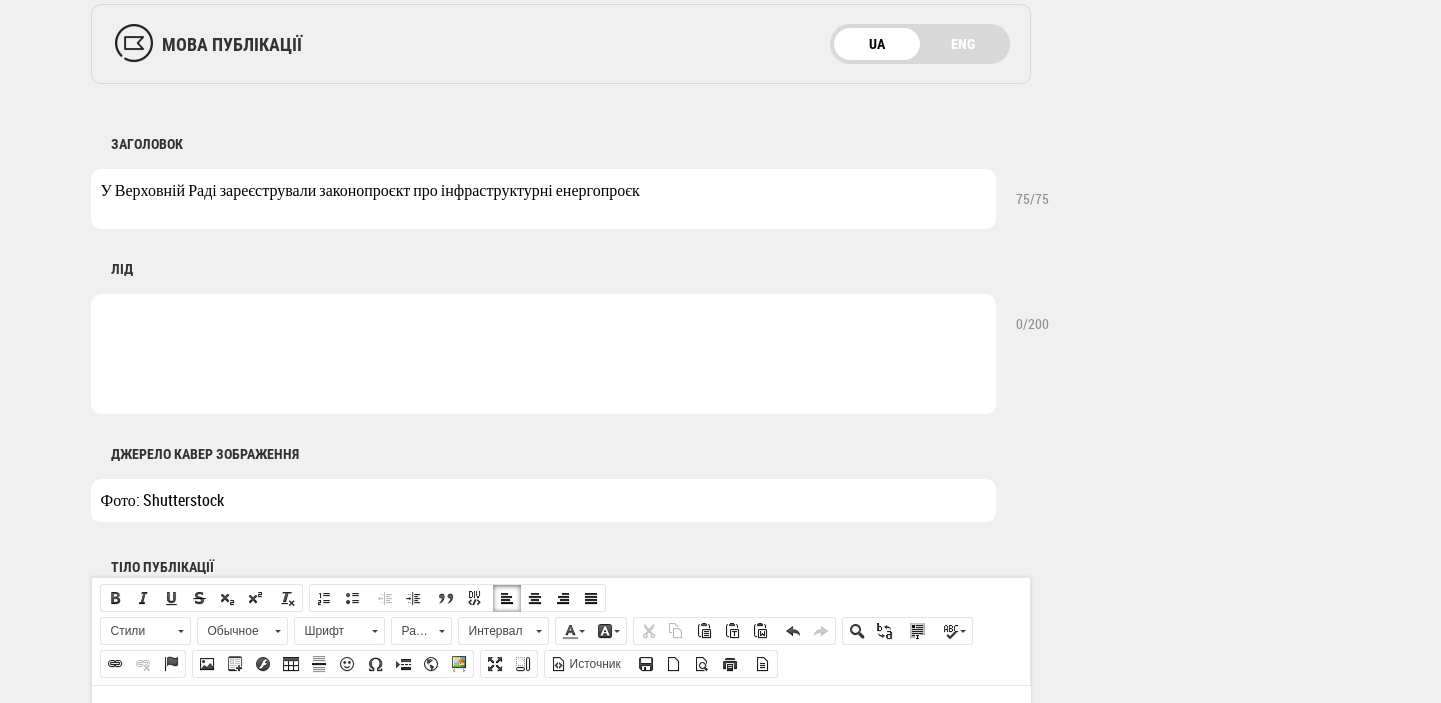 scroll, scrollTop: 964, scrollLeft: 0, axis: vertical 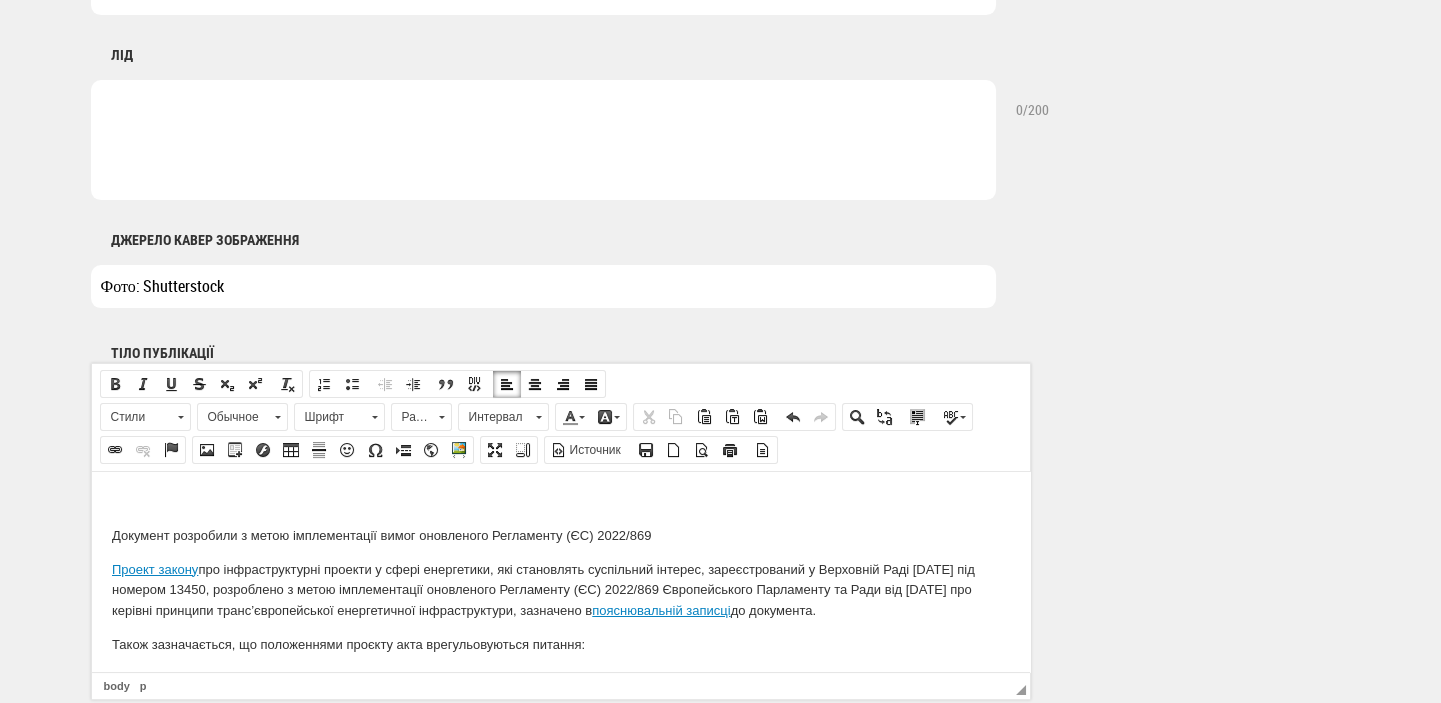 type on "У Верховній Раді зареєстрували законопроєкт про інфраструктурні енергопроєк" 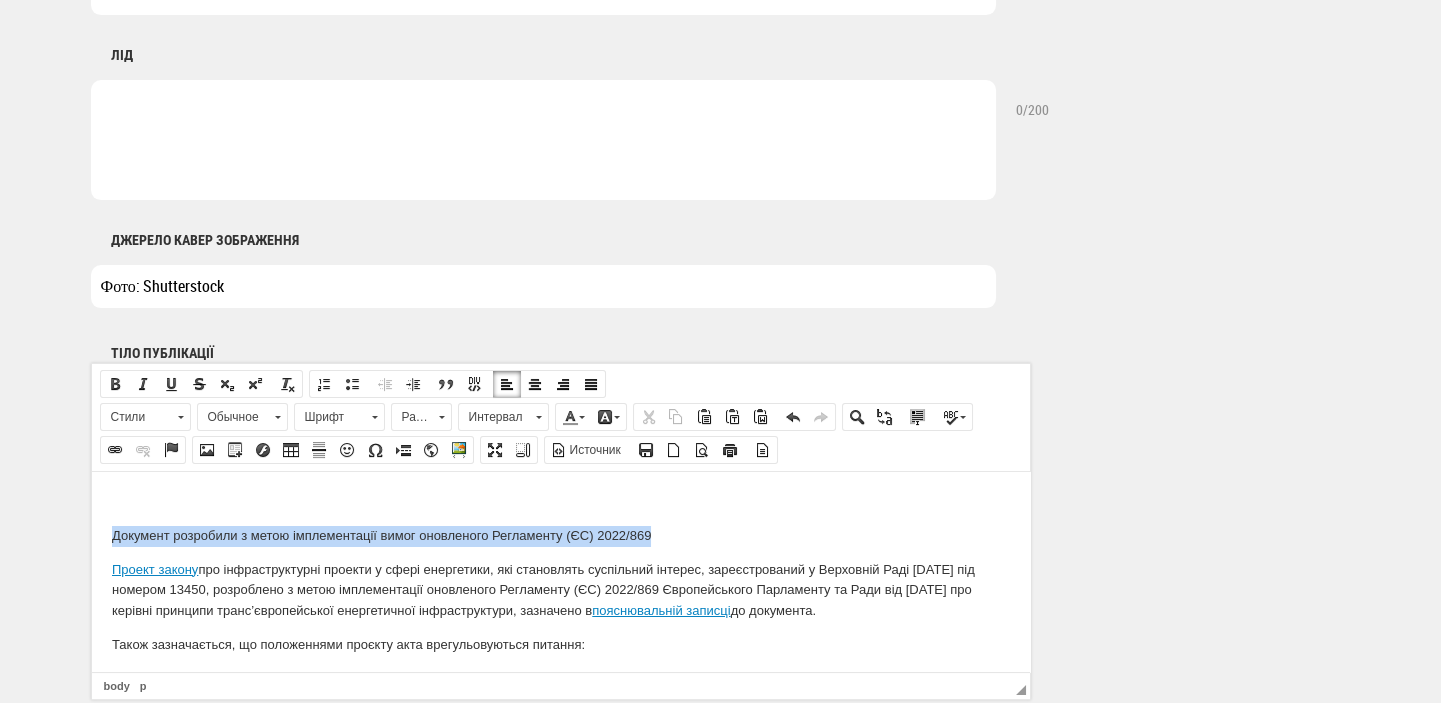 drag, startPoint x: 656, startPoint y: 532, endPoint x: 99, endPoint y: 529, distance: 557.00806 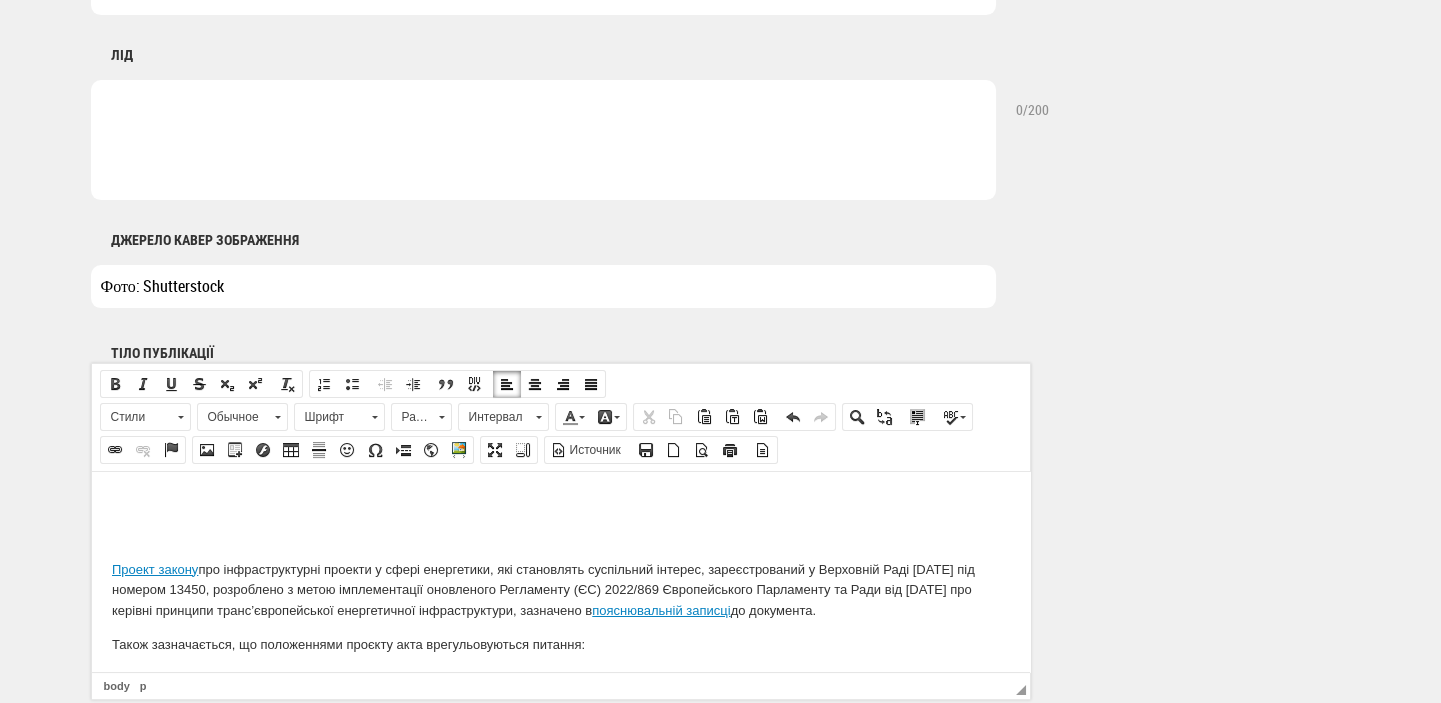click at bounding box center (543, 140) 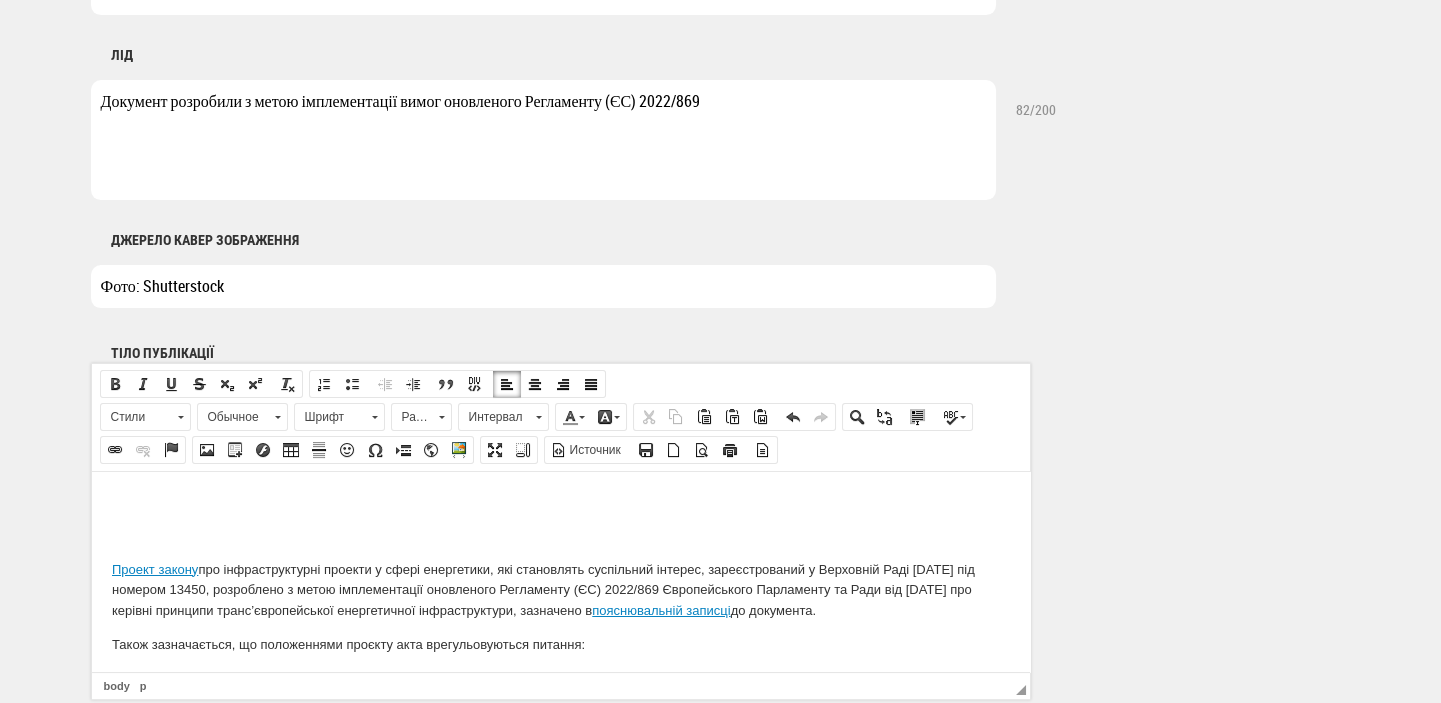 click at bounding box center [560, 501] 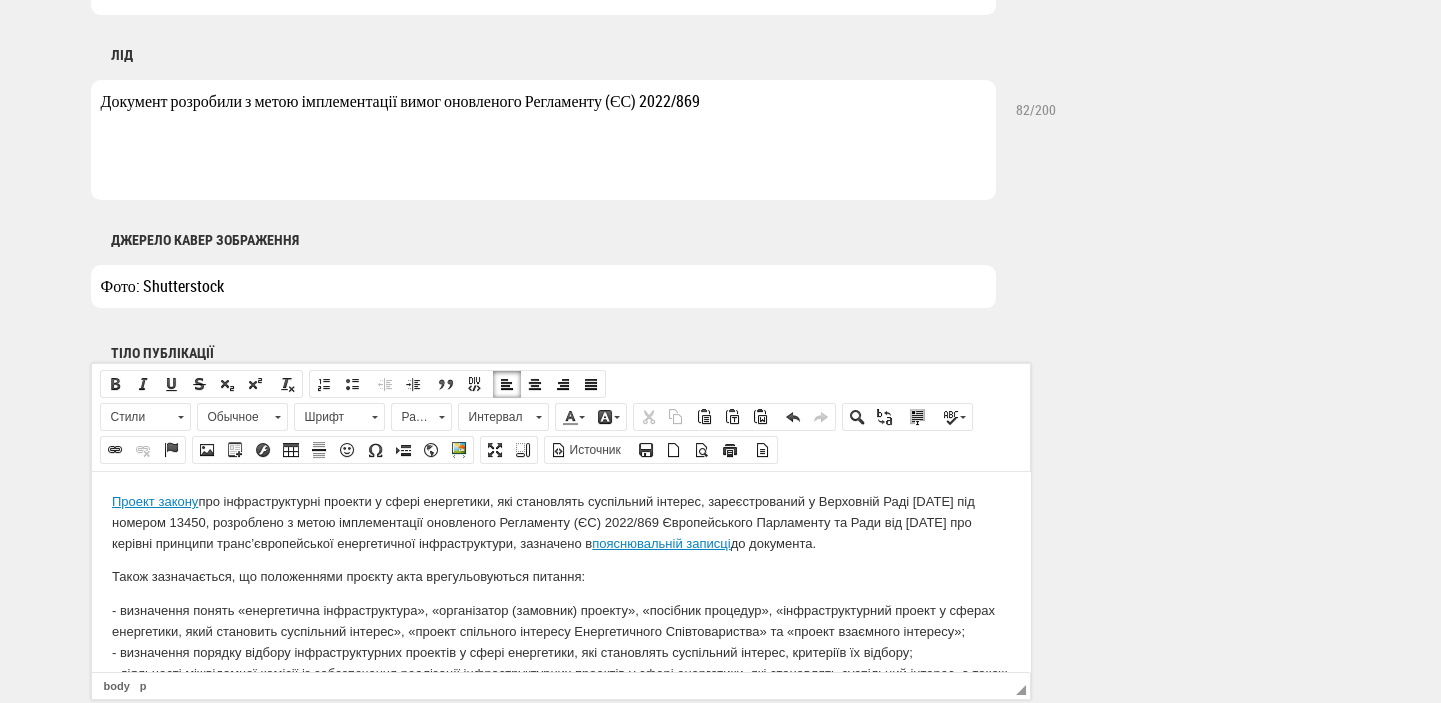 drag, startPoint x: 173, startPoint y: 544, endPoint x: 599, endPoint y: 545, distance: 426.00116 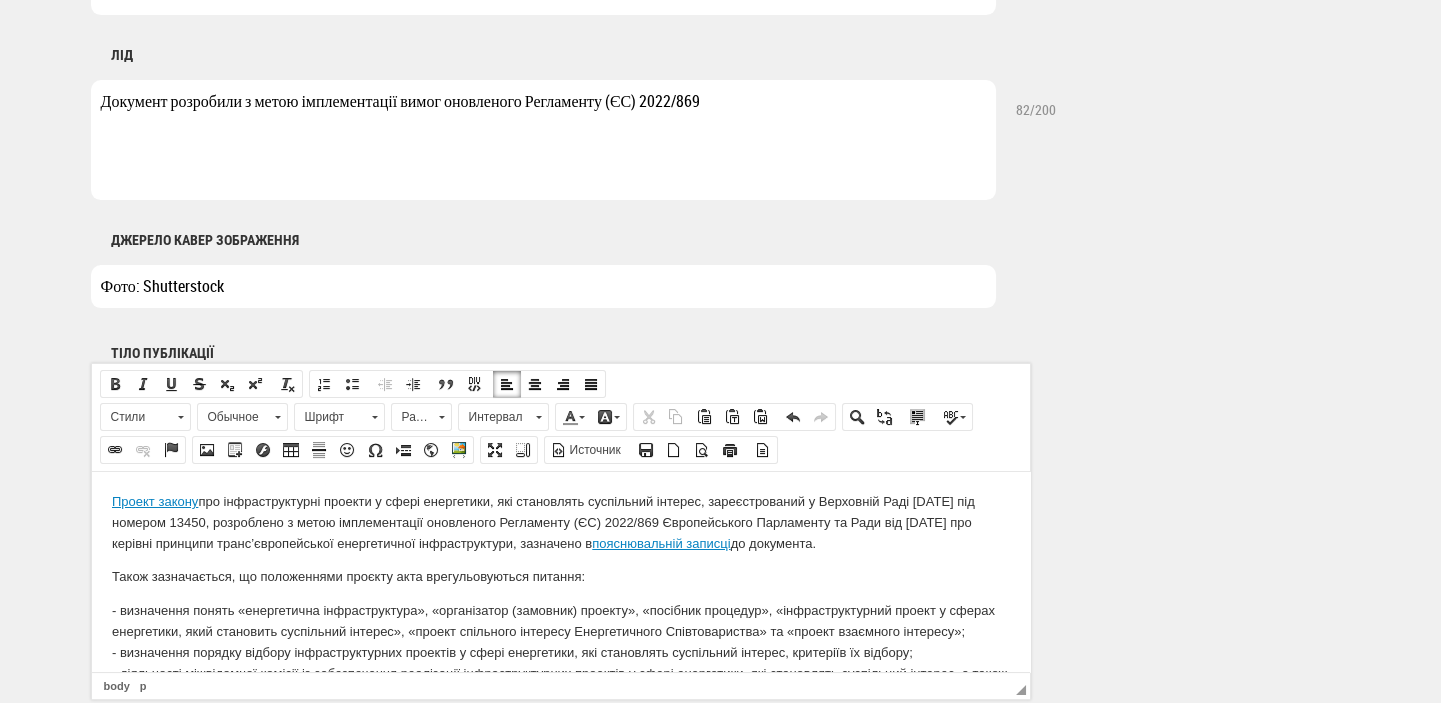 click on "​​​​​​​ Проект закону  про інфраструктурні проекти у сфері енергетики, які становлять суспільний інтерес, зареєстрований у Верховній Раді 04.07.2025 під номером 13450, розроблено з метою імплементації оновленого Регламенту (ЄС) 2022/869 Європейського Парламенту та Ради від 30 травня 2022 року про керівні принципи транс’європейської енергетичної інфраструктури, зазначено в  пояснювальній записці  до документа." at bounding box center (560, 522) 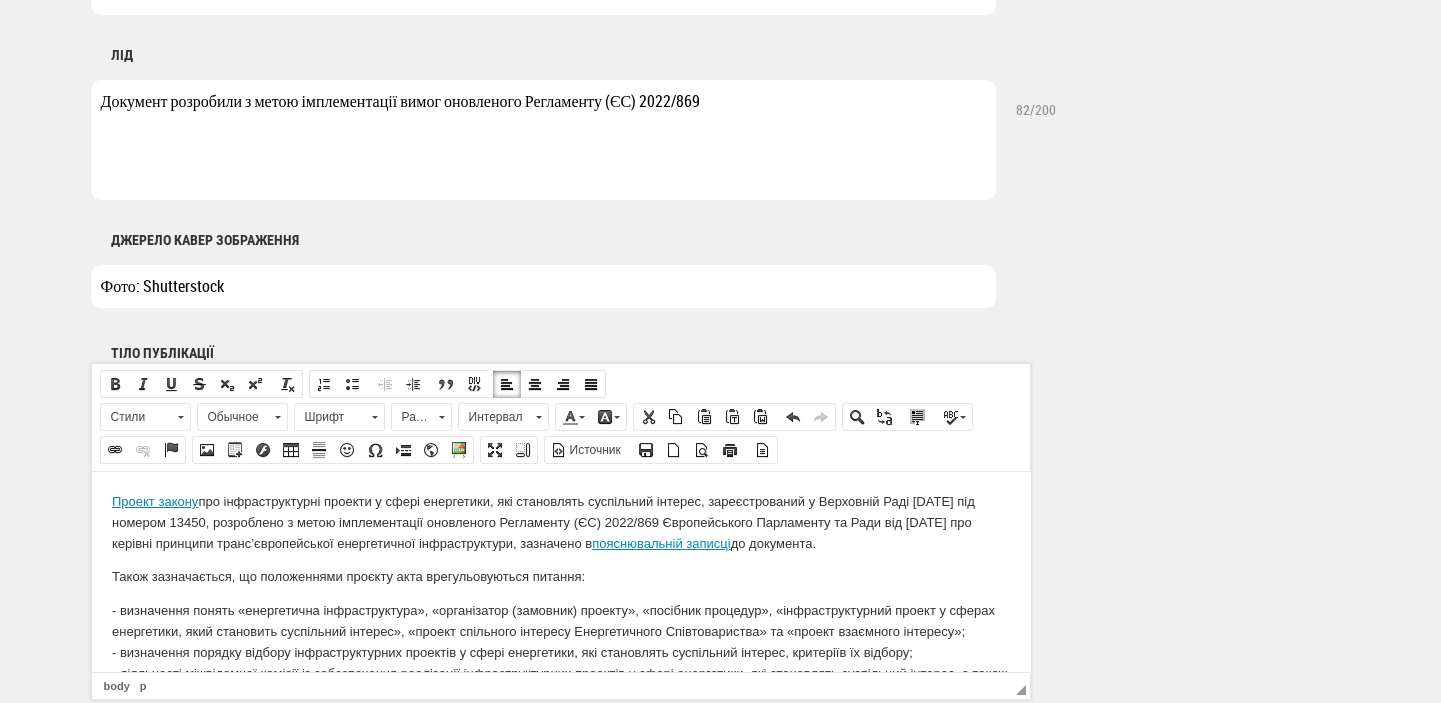 copy on "про керівні принципи транс’європейської енергетичної інфраструктури" 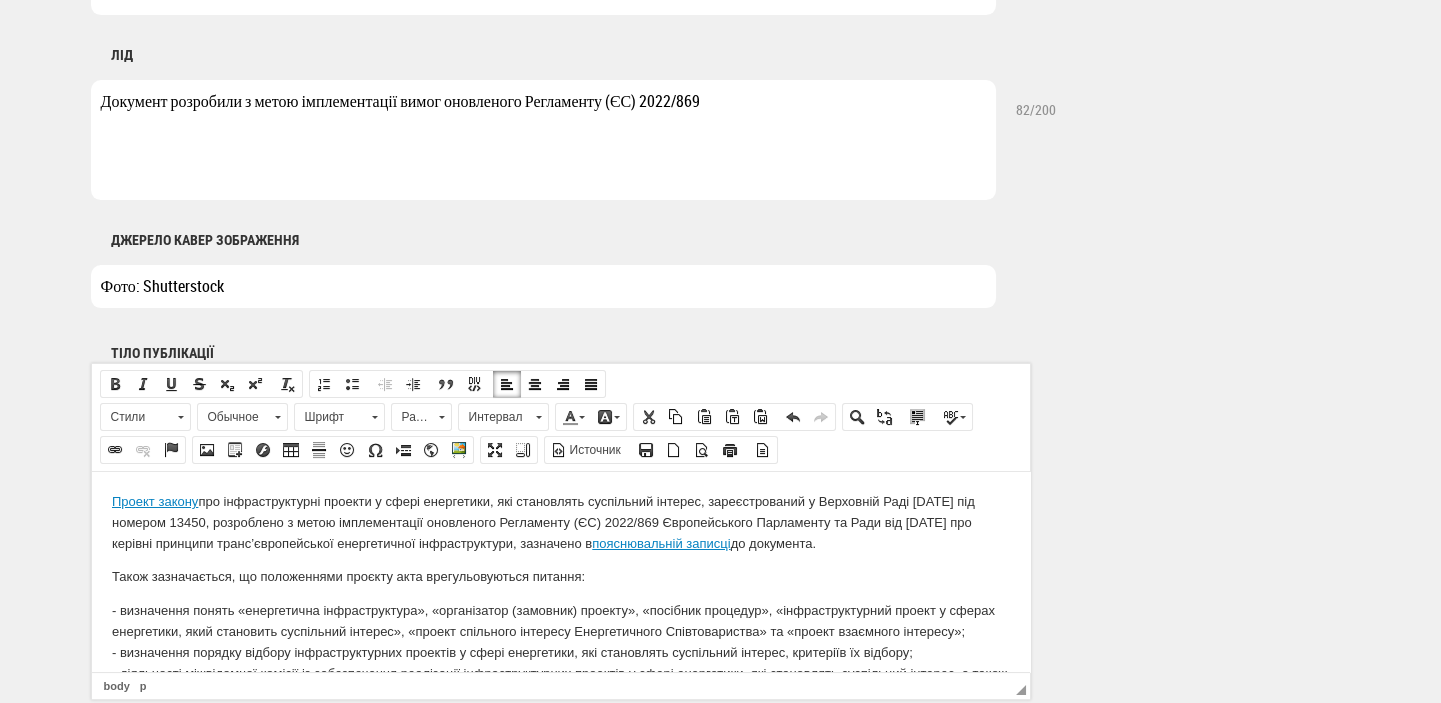 click on "Документ розробили з метою імплементації вимог оновленого Регламенту (ЄС) 2022/869" at bounding box center (543, 140) 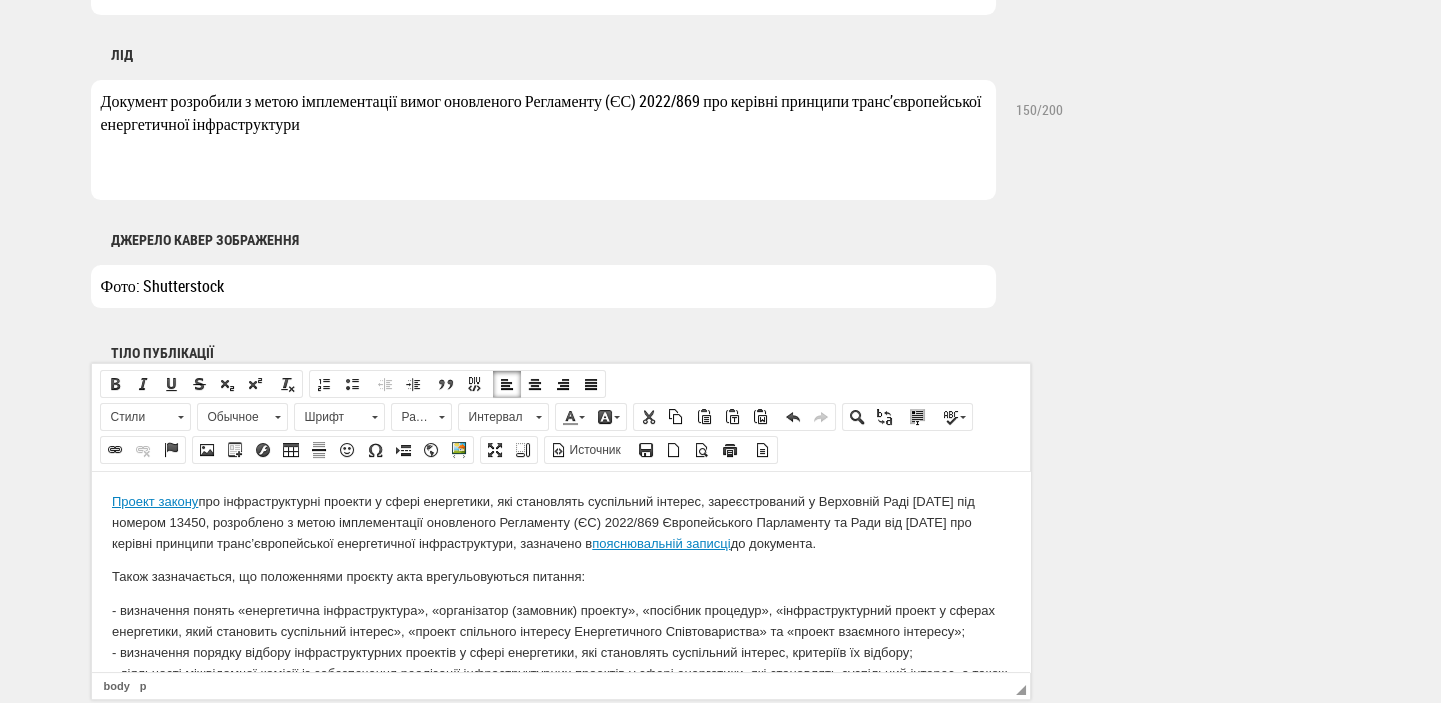 type on "Документ розробили з метою імплементації вимог оновленого Регламенту (ЄС) 2022/869 про керівні принципи транс’європейської енергетичної інфраструктури" 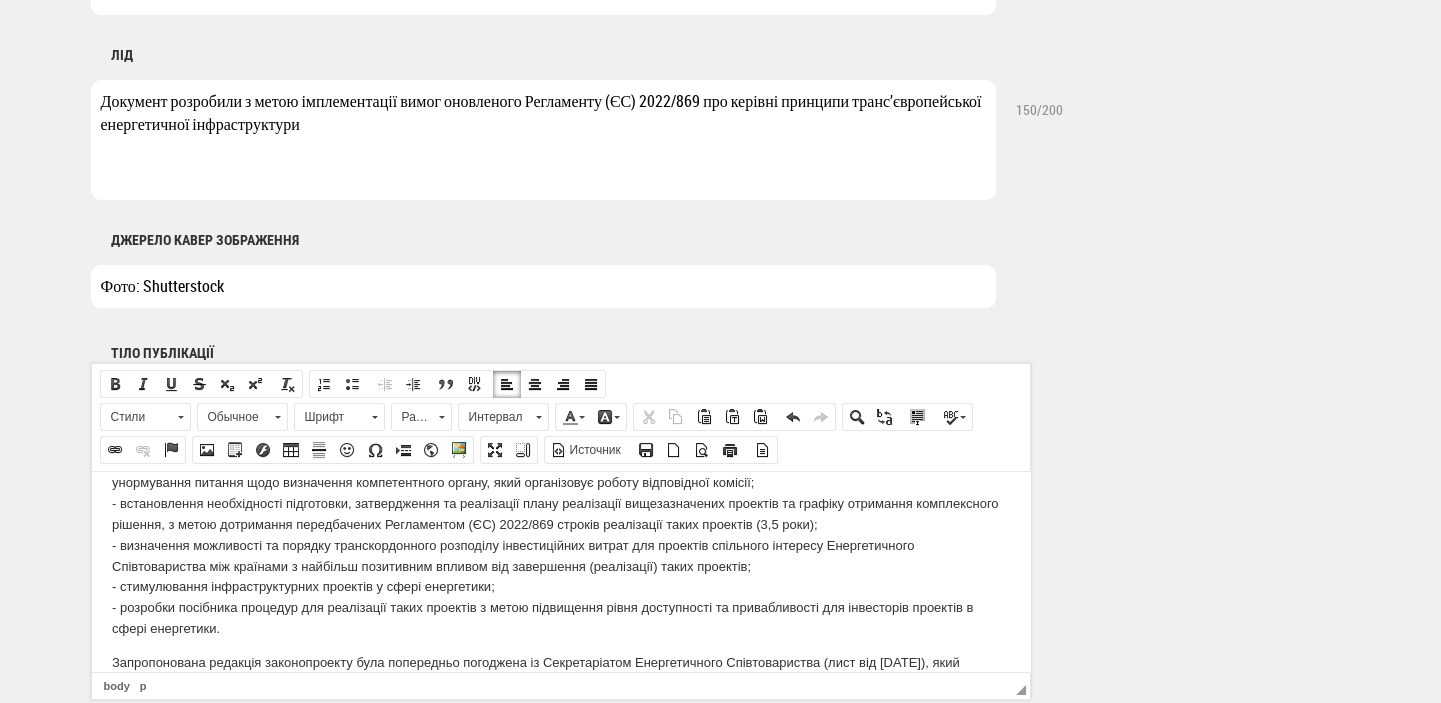 scroll, scrollTop: 1177, scrollLeft: 0, axis: vertical 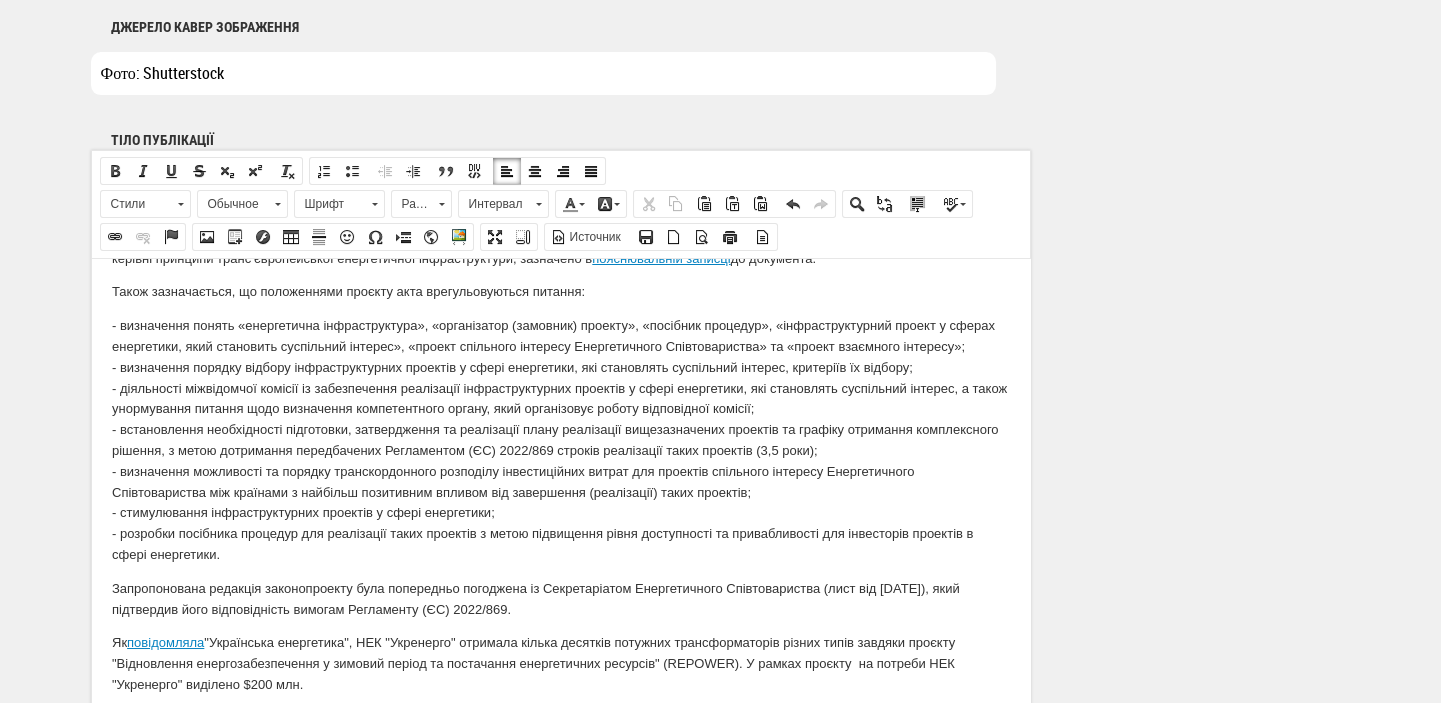 drag, startPoint x: 1020, startPoint y: 505, endPoint x: 1070, endPoint y: 737, distance: 237.32678 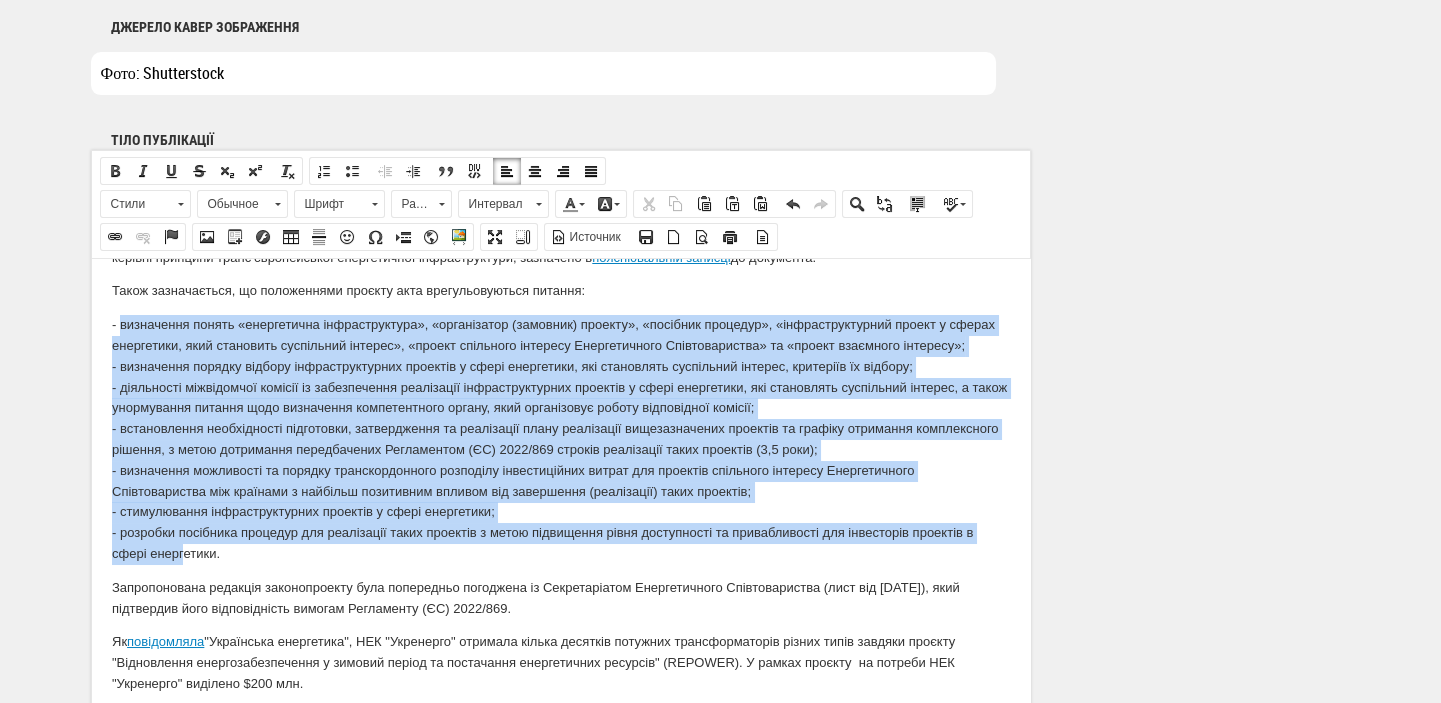 drag, startPoint x: 117, startPoint y: 328, endPoint x: 184, endPoint y: 545, distance: 227.10791 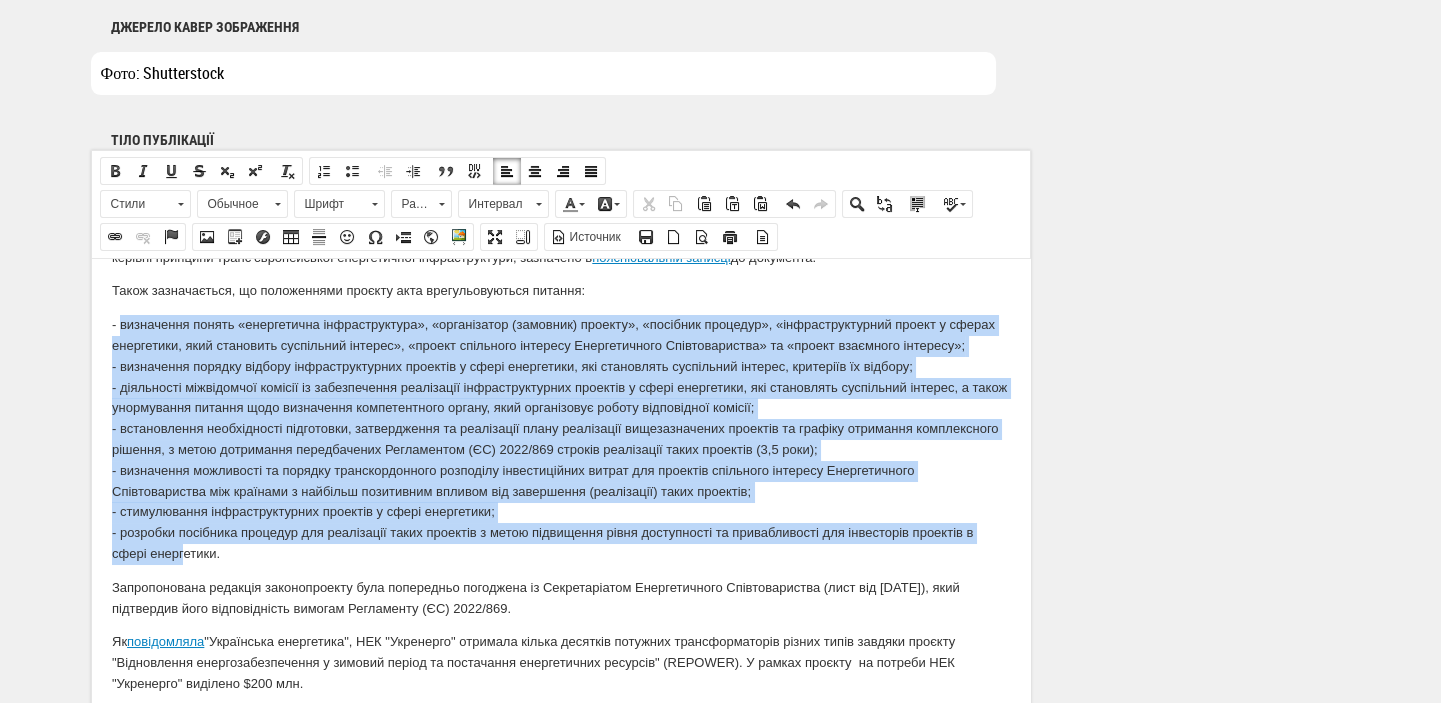 click on "-️ визначення понять «енергетична інфраструктура», «організатор (замовник) проекту», «посібник процедур», «інфраструктурний проект у сферах енергетики, який становить суспільний інтерес», «проект спільного інтересу Енергетичного Співтовариства» та «проект взаємного інтересу»; - визначення порядку відбору інфраструктурних проектів у сфері енергетики, які становлять суспільний інтерес, критеріїв їх відбору; - стимулювання інфраструктурних проектів у сфері енергетики;" at bounding box center (560, 439) 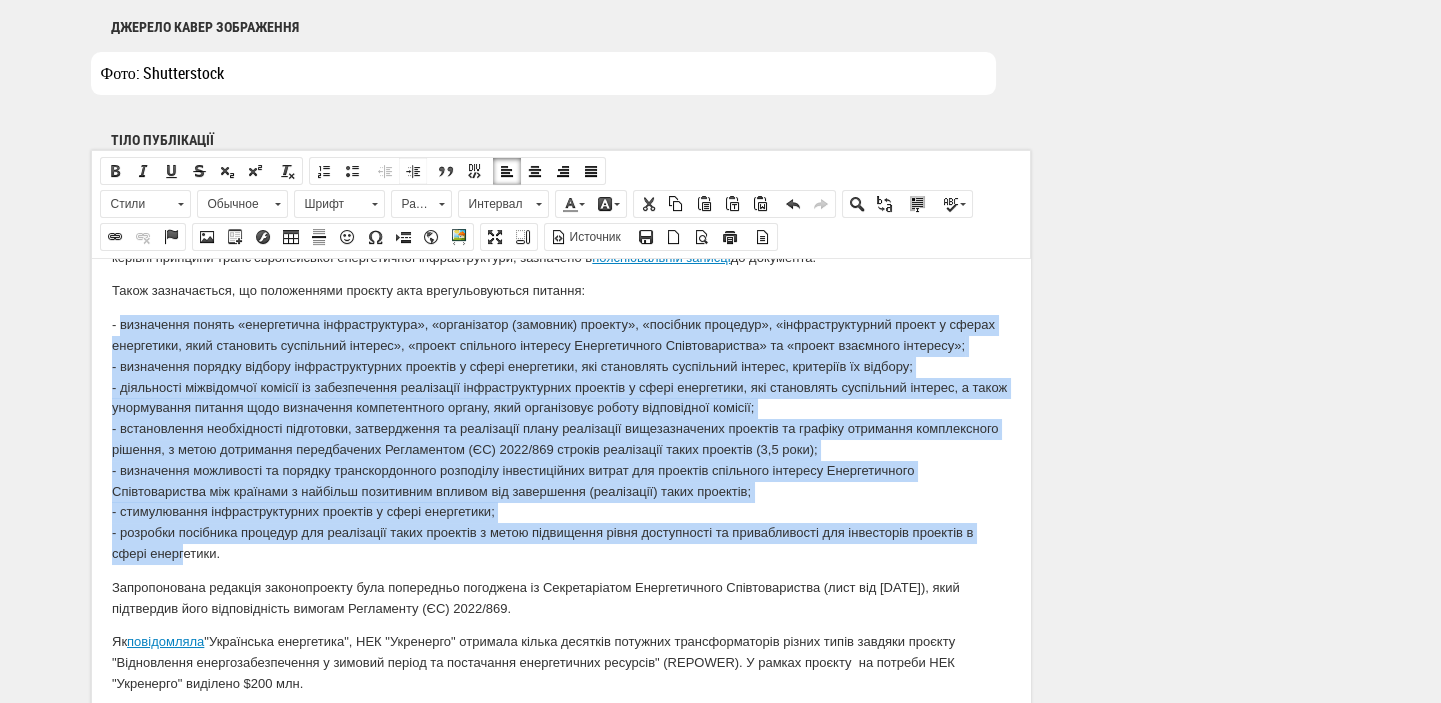 click at bounding box center (413, 171) 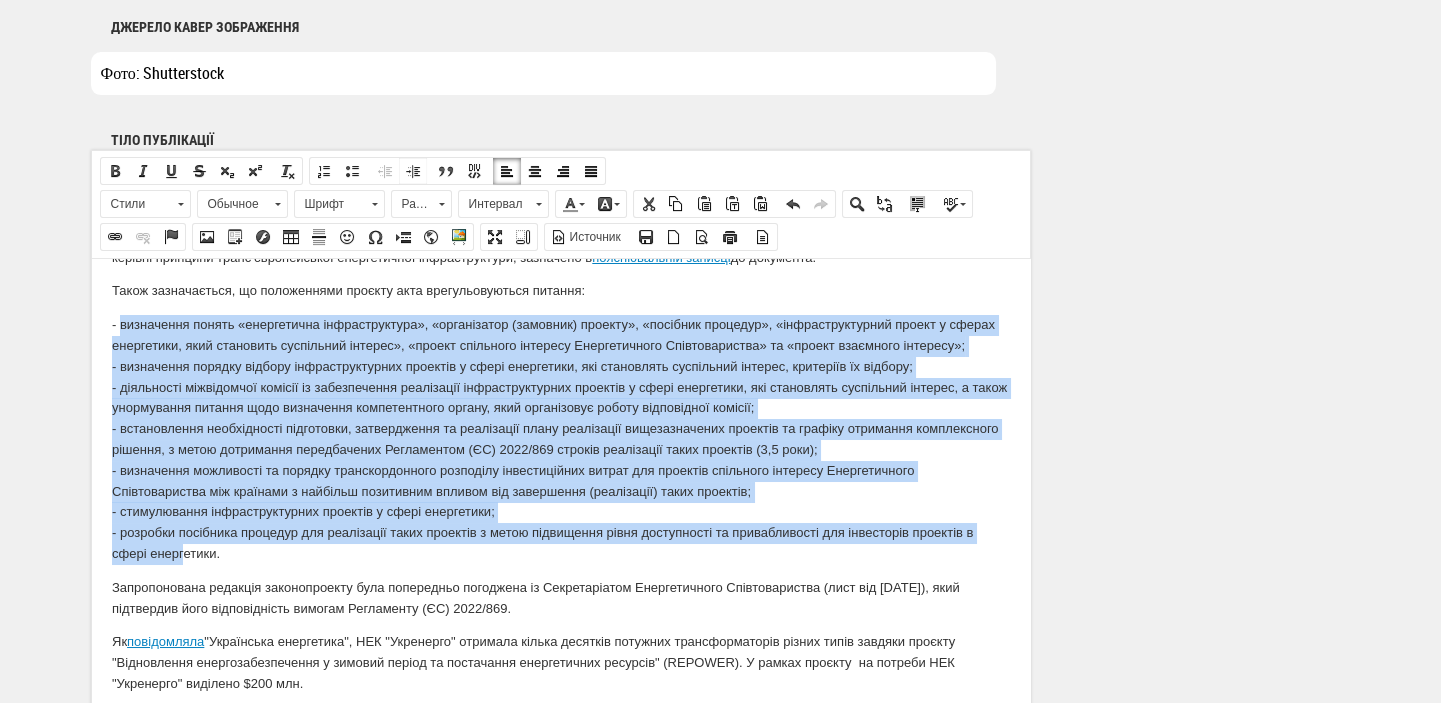 scroll, scrollTop: 93, scrollLeft: 0, axis: vertical 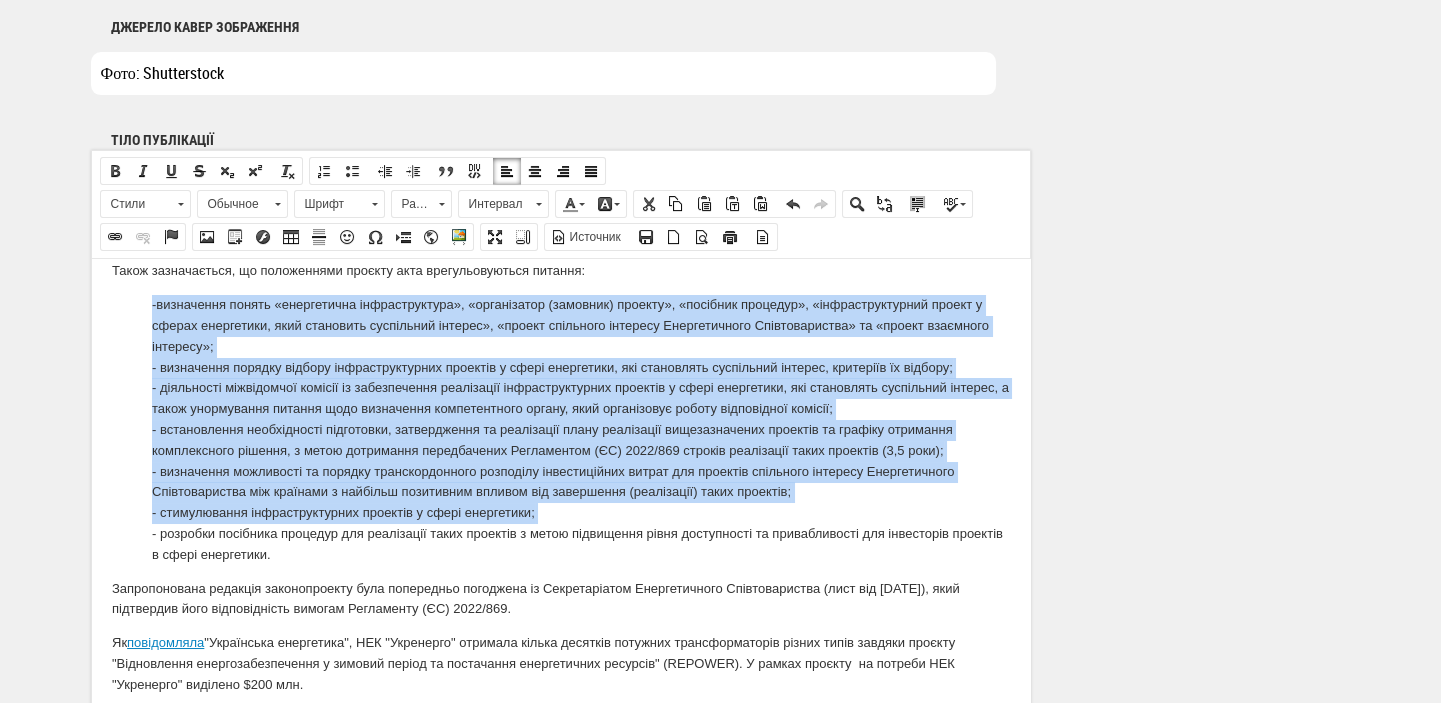 click on "-️  визначення понять «енергетична інфраструктура», «організатор (замовник) проекту», «посібник процедур», «інфраструктурний проект у сферах енергетики, який становить суспільний інтерес», «проект спільного інтересу Енергетичного Співтовариства» та «проект взаємного інтересу»; - визначення порядку відбору інфраструктурних проектів у сфері енергетики, які становлять суспільний інтерес, критеріїв їх відбору; - стимулювання інфраструктурних проектів у сфері енергетики; етики." at bounding box center (580, 429) 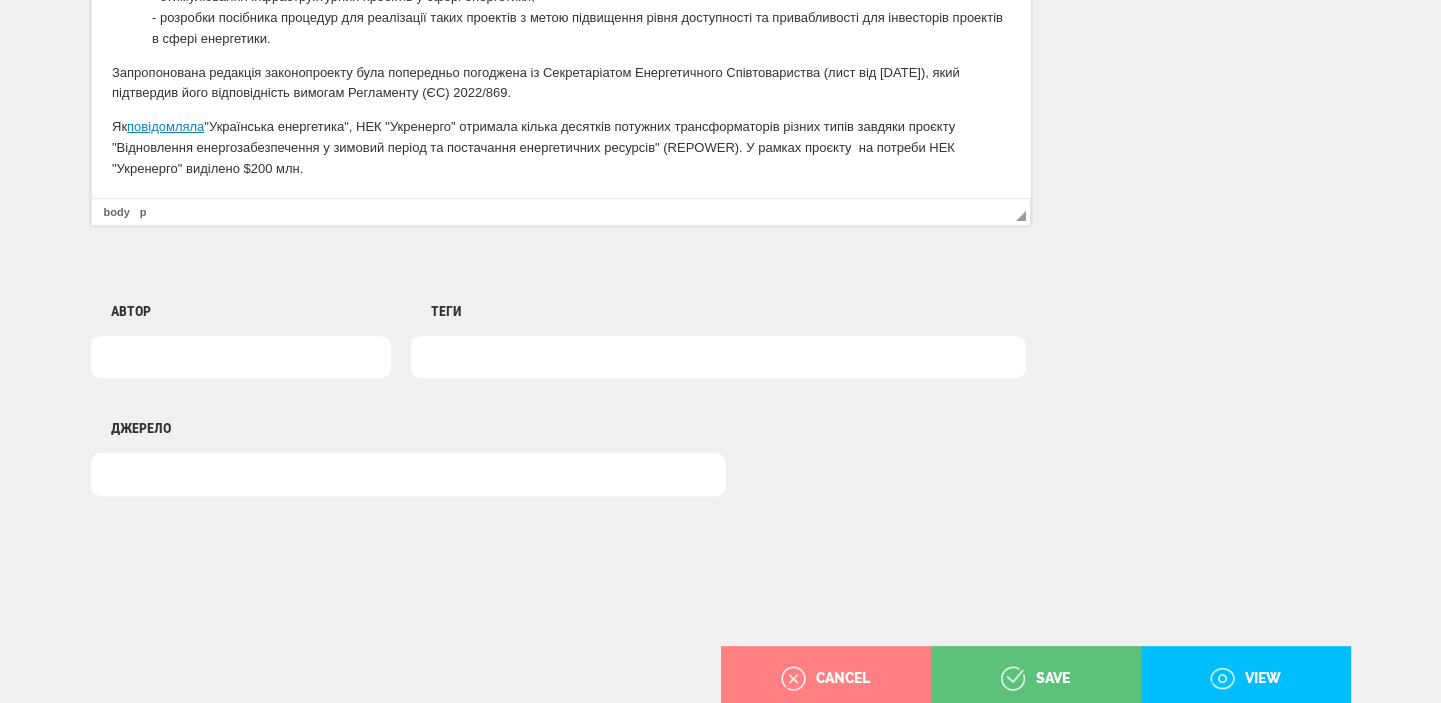 scroll, scrollTop: 1748, scrollLeft: 0, axis: vertical 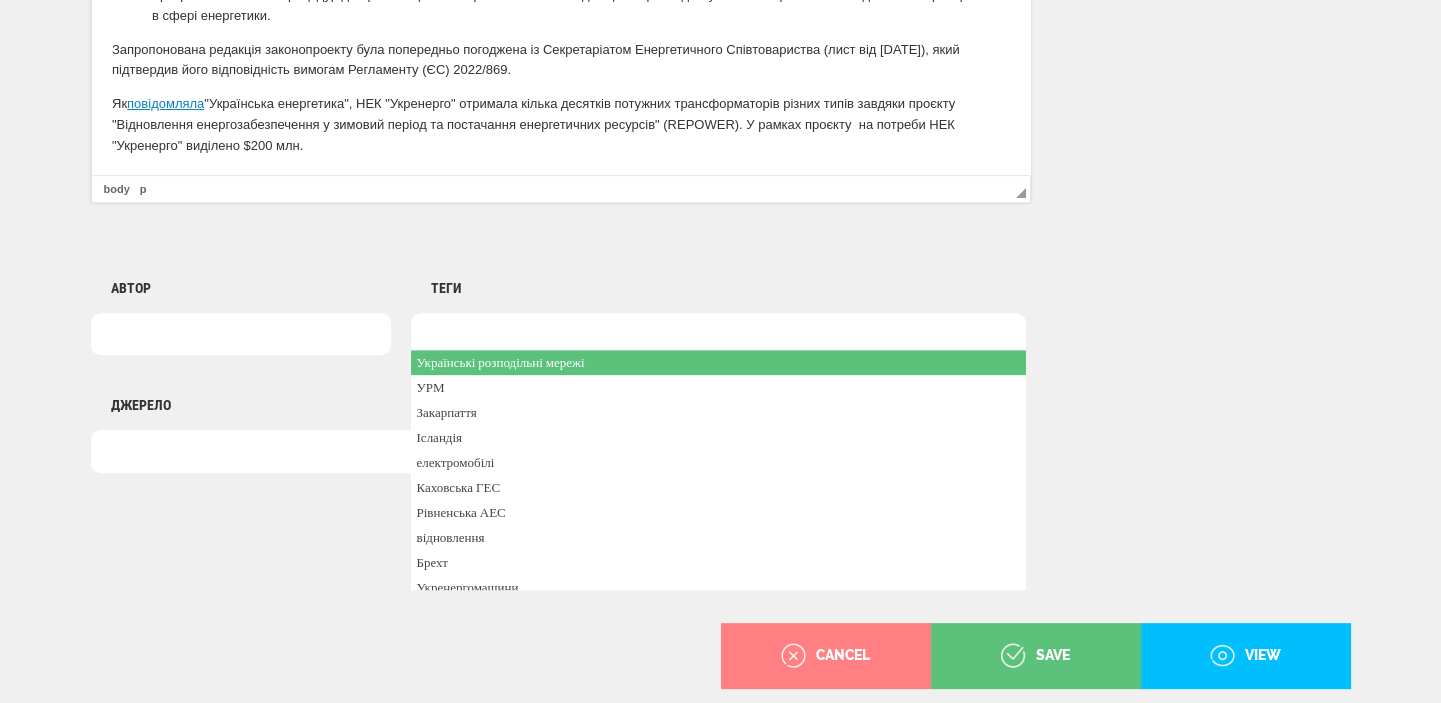 click at bounding box center (718, 334) 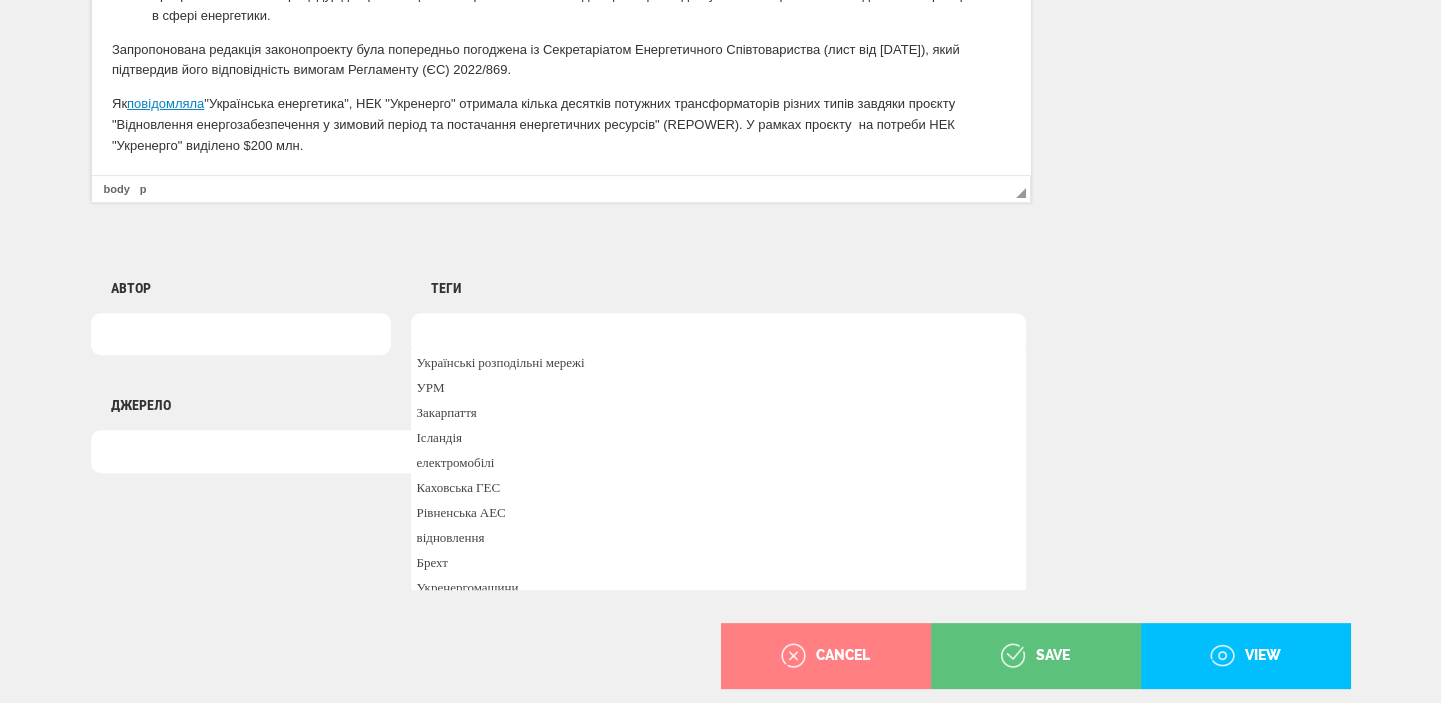 drag, startPoint x: 204, startPoint y: 596, endPoint x: 210, endPoint y: 585, distance: 12.529964 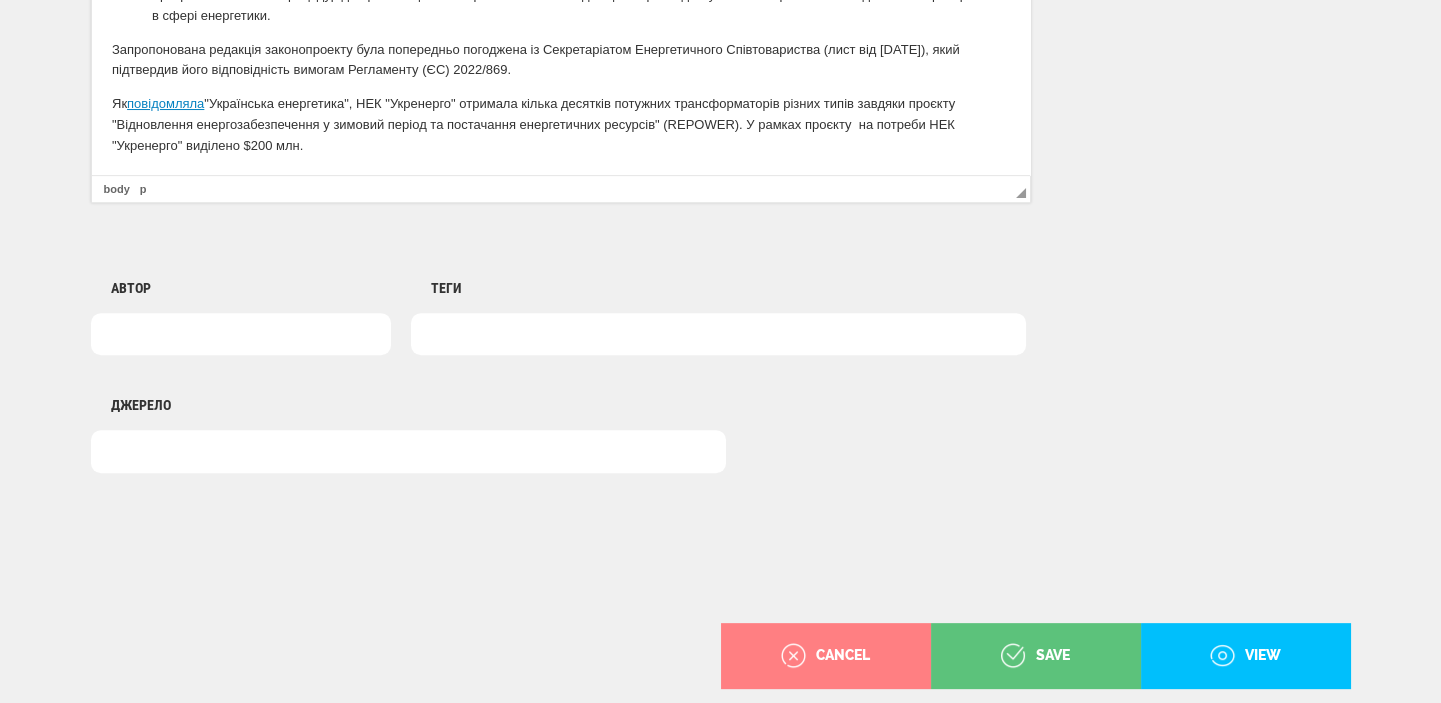 click at bounding box center (718, 334) 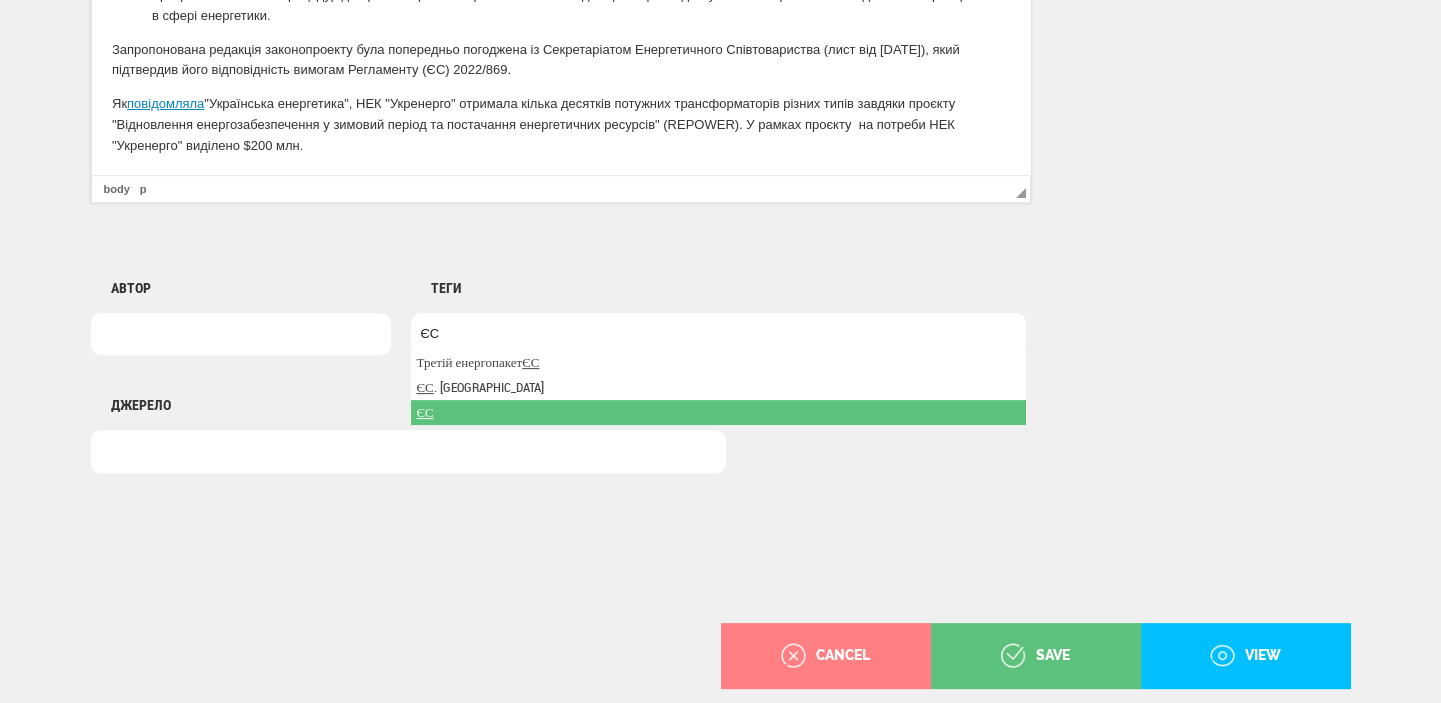 type on "ЄС" 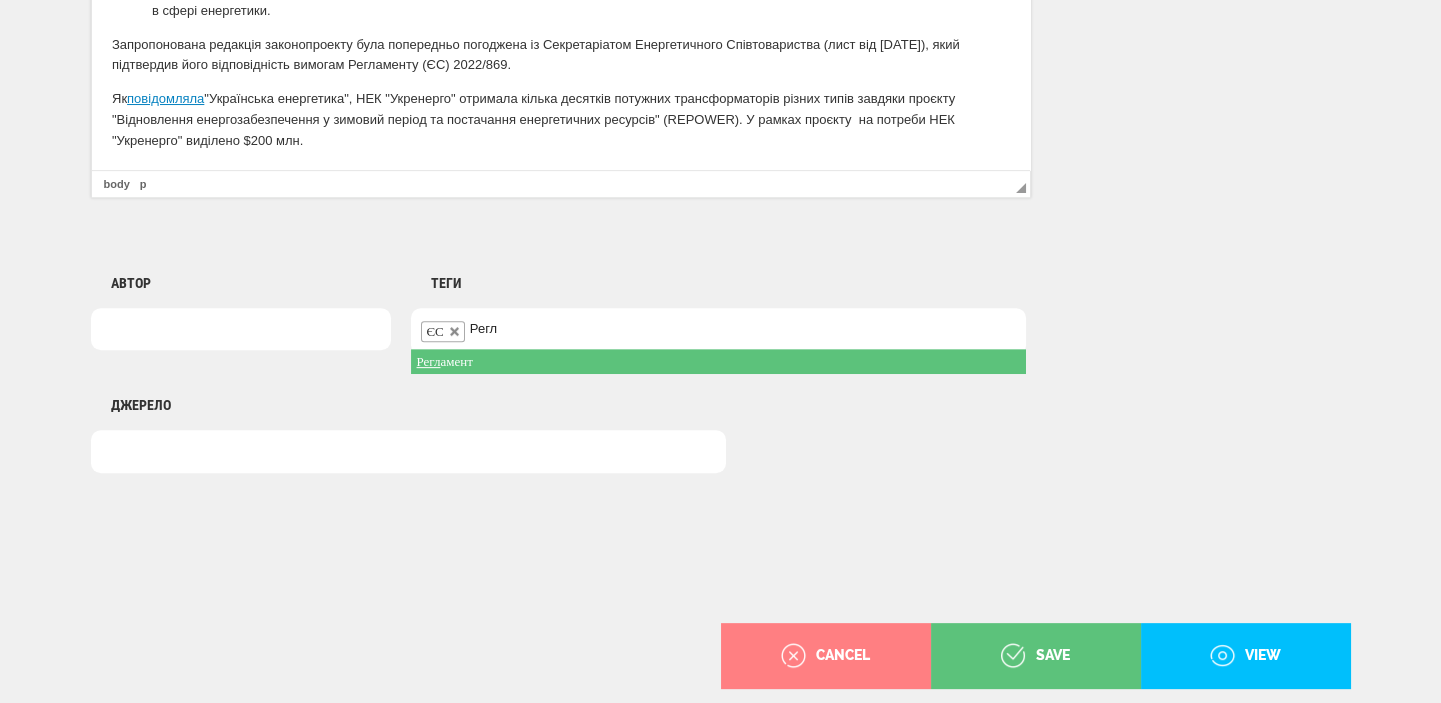 type on "Регл" 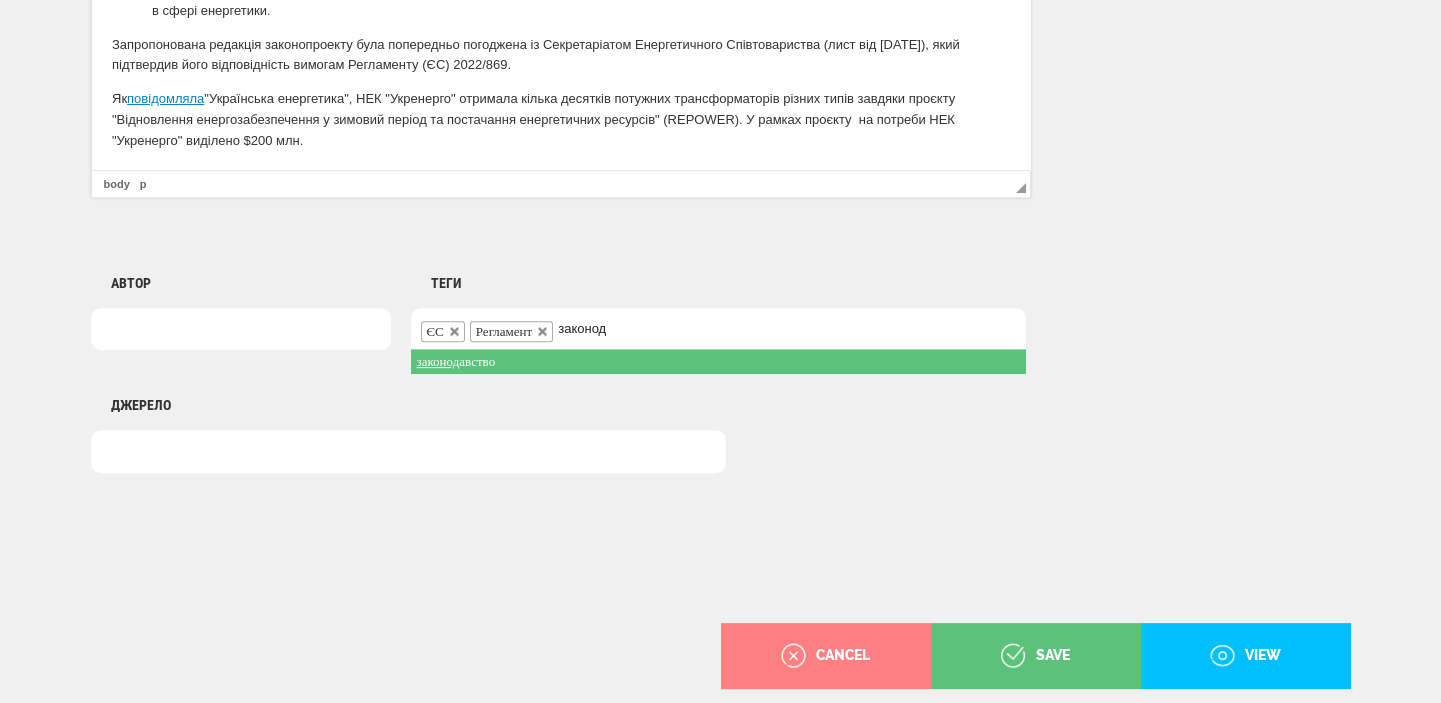 type on "законод" 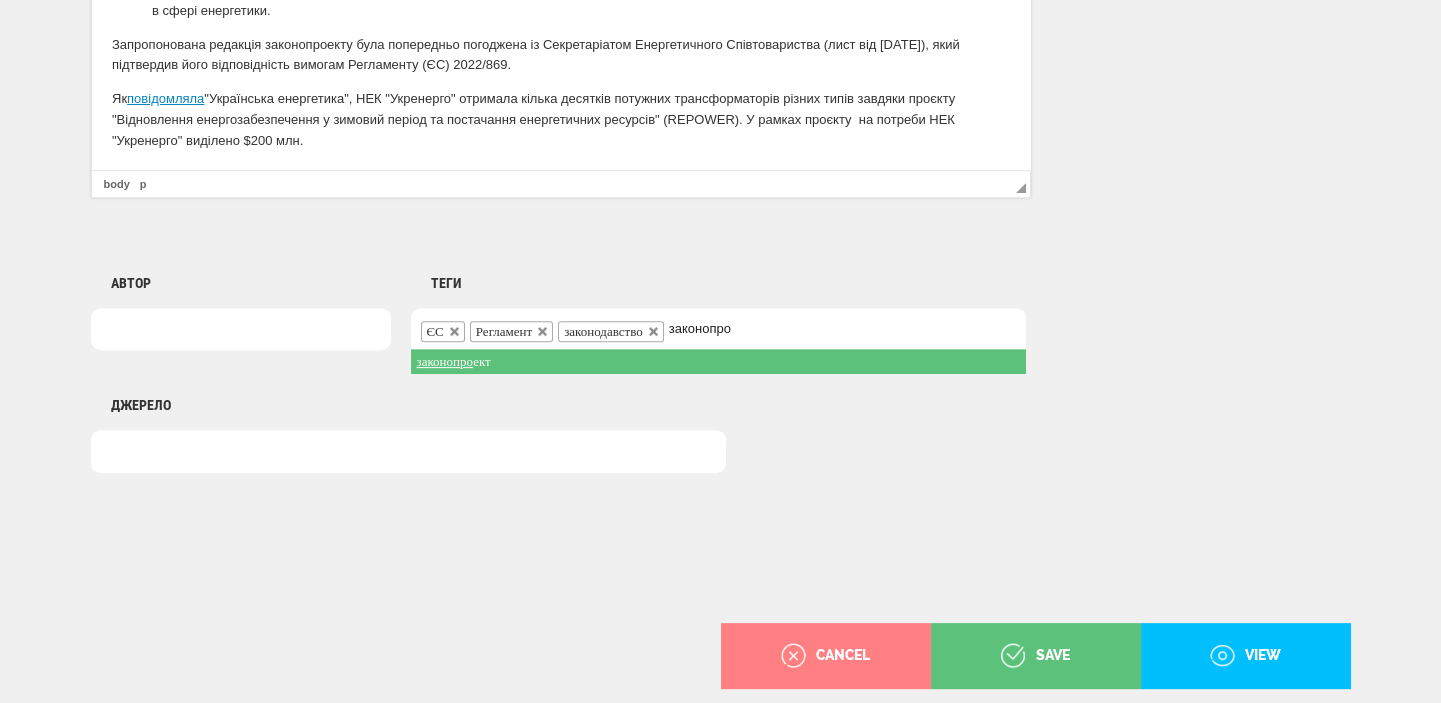 type on "законопро" 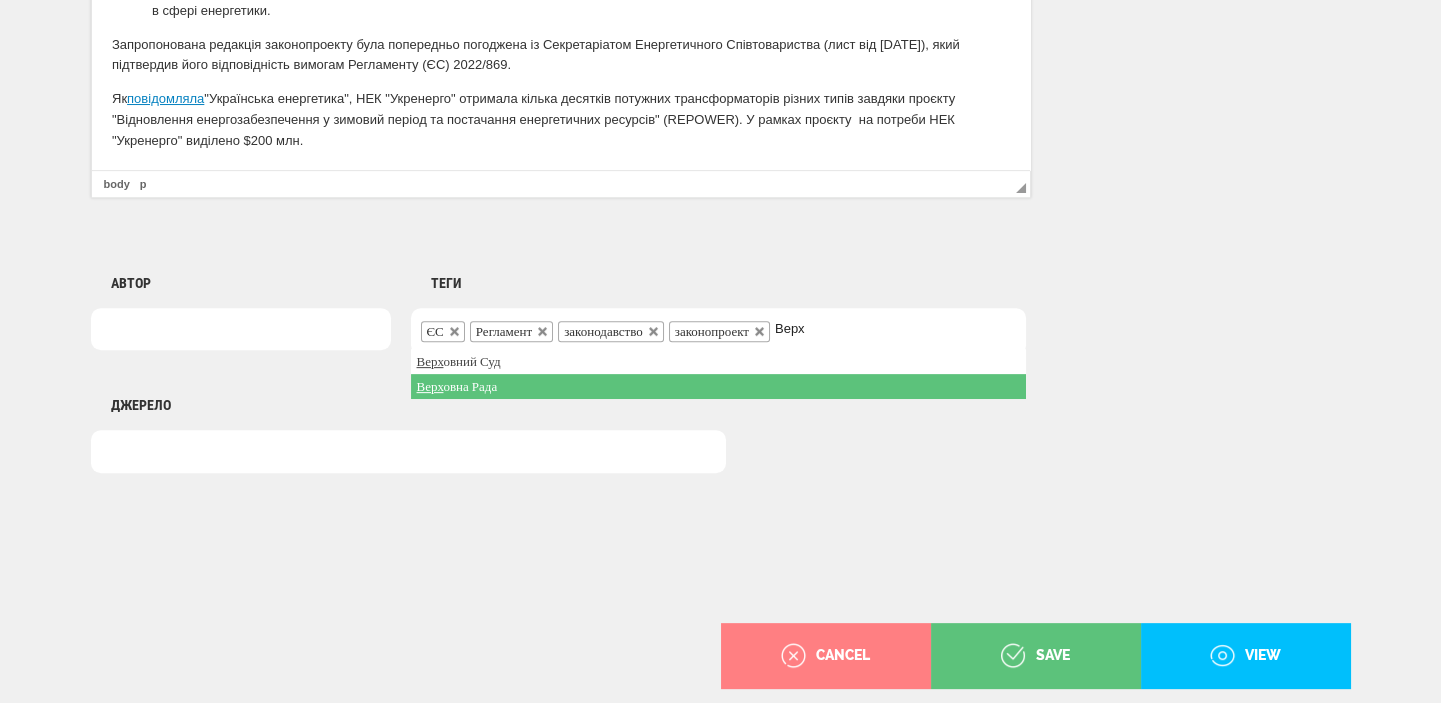 type on "Верх" 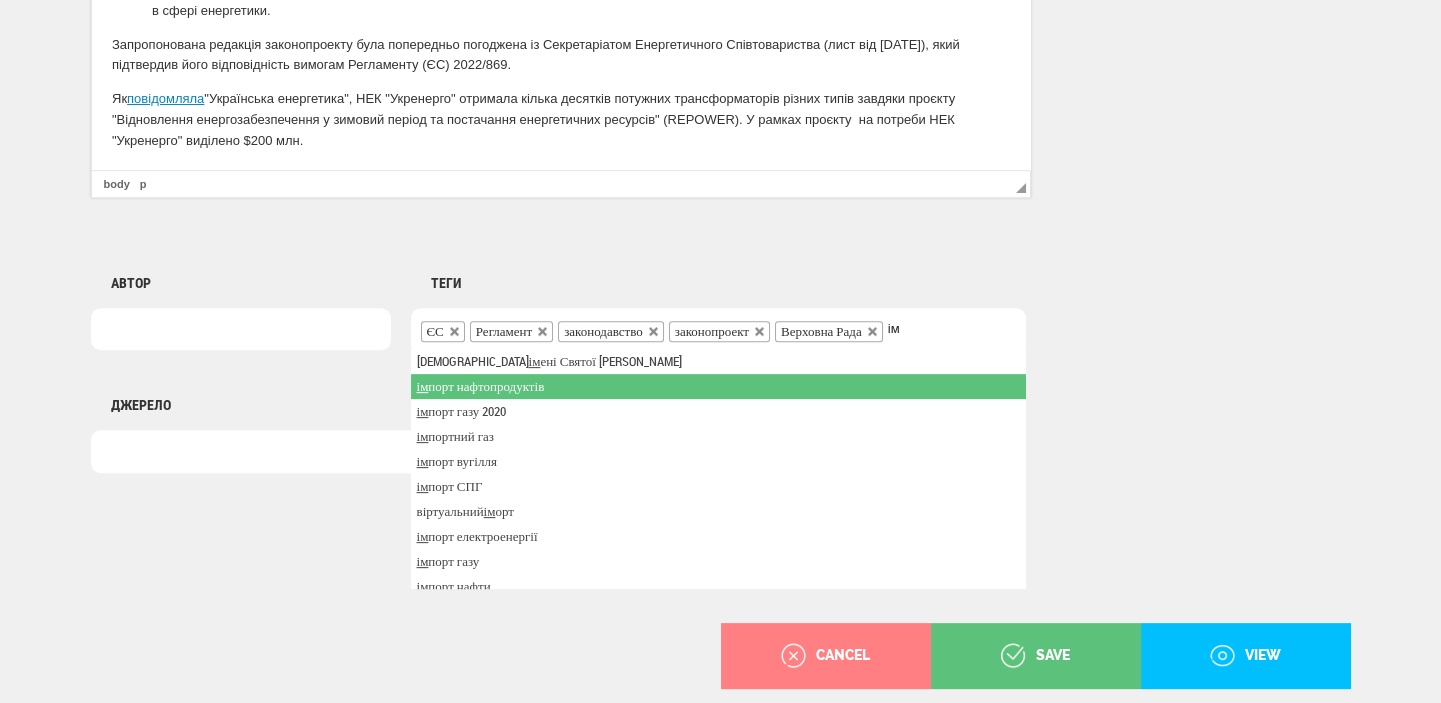 type on "і" 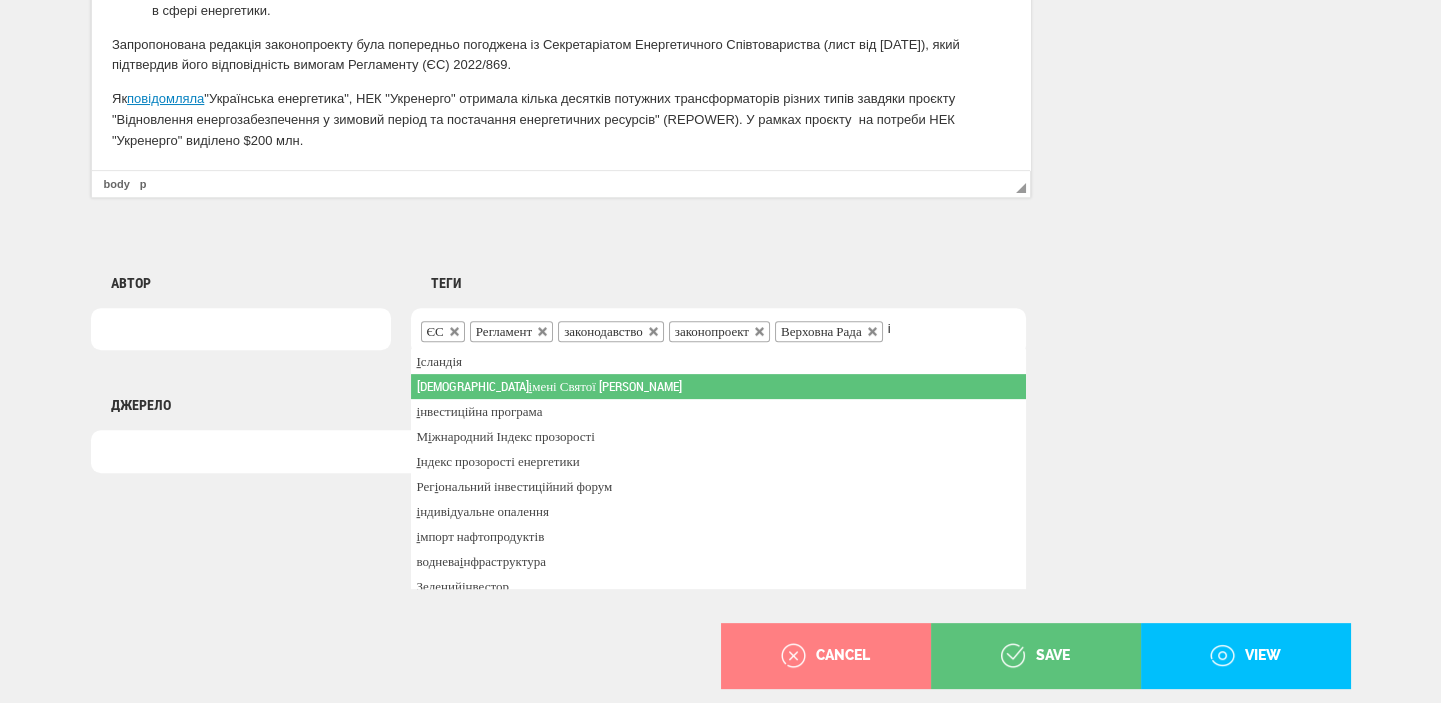 type 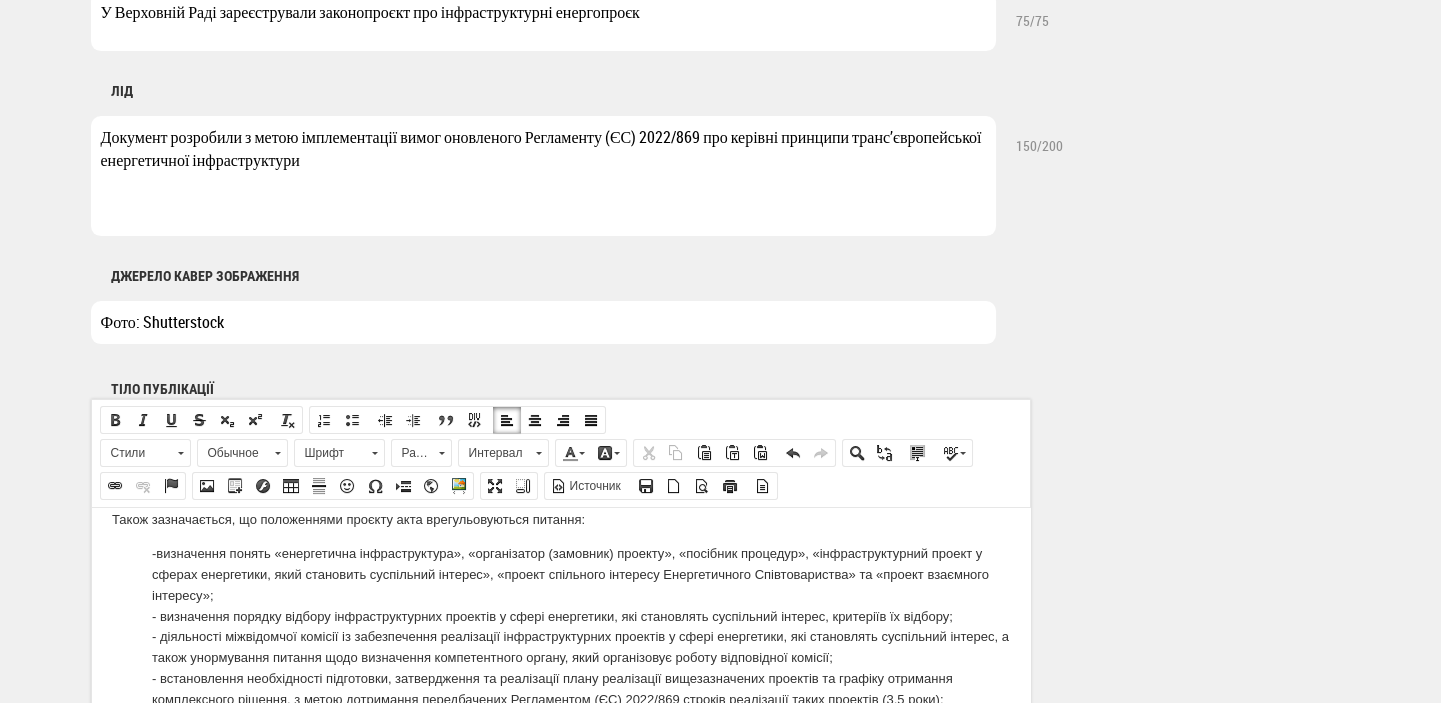 scroll, scrollTop: 900, scrollLeft: 0, axis: vertical 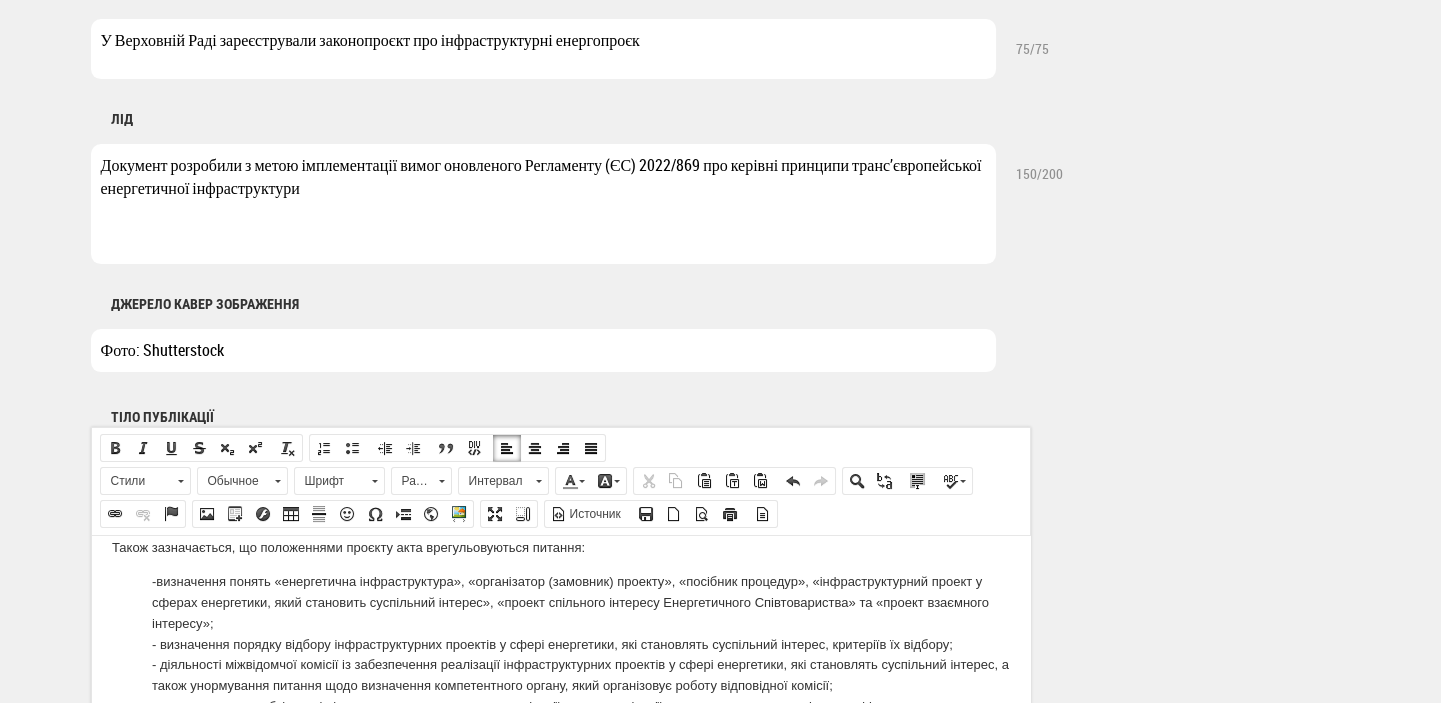 drag, startPoint x: 118, startPoint y: 41, endPoint x: 189, endPoint y: 47, distance: 71.25307 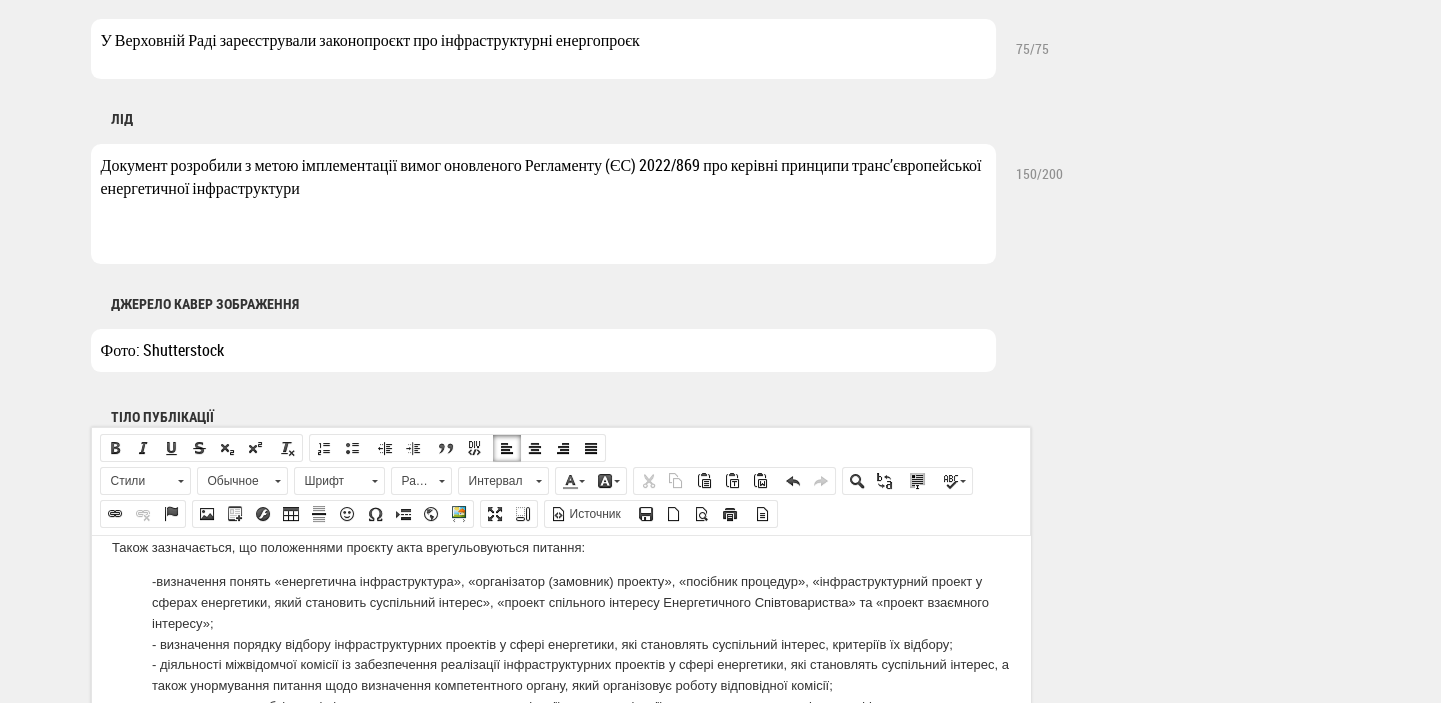 click on "У Верховній Раді зареєстрували законопроєкт про інфраструктурні енергопроєк" at bounding box center (543, 49) 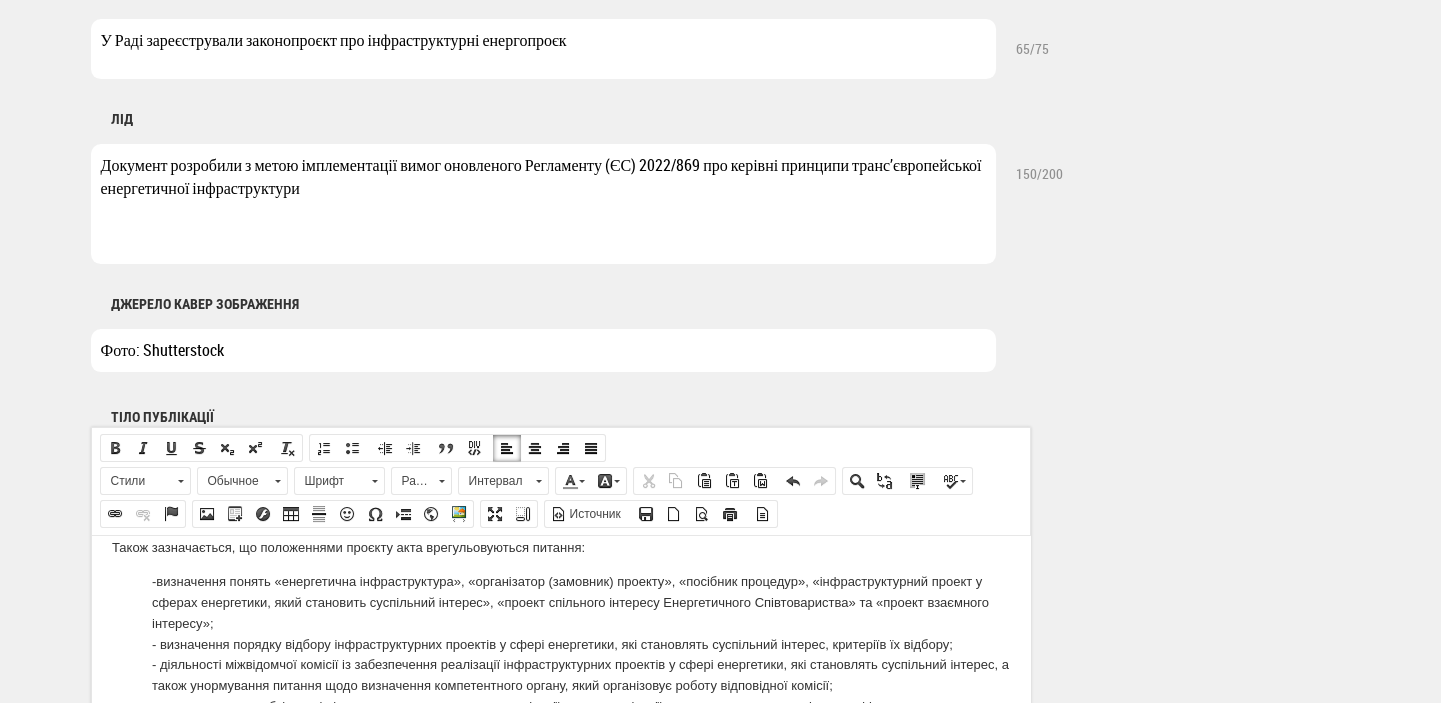 click on "У Раді зареєстрували законопроєкт про інфраструктурні енергопроєк" at bounding box center (543, 49) 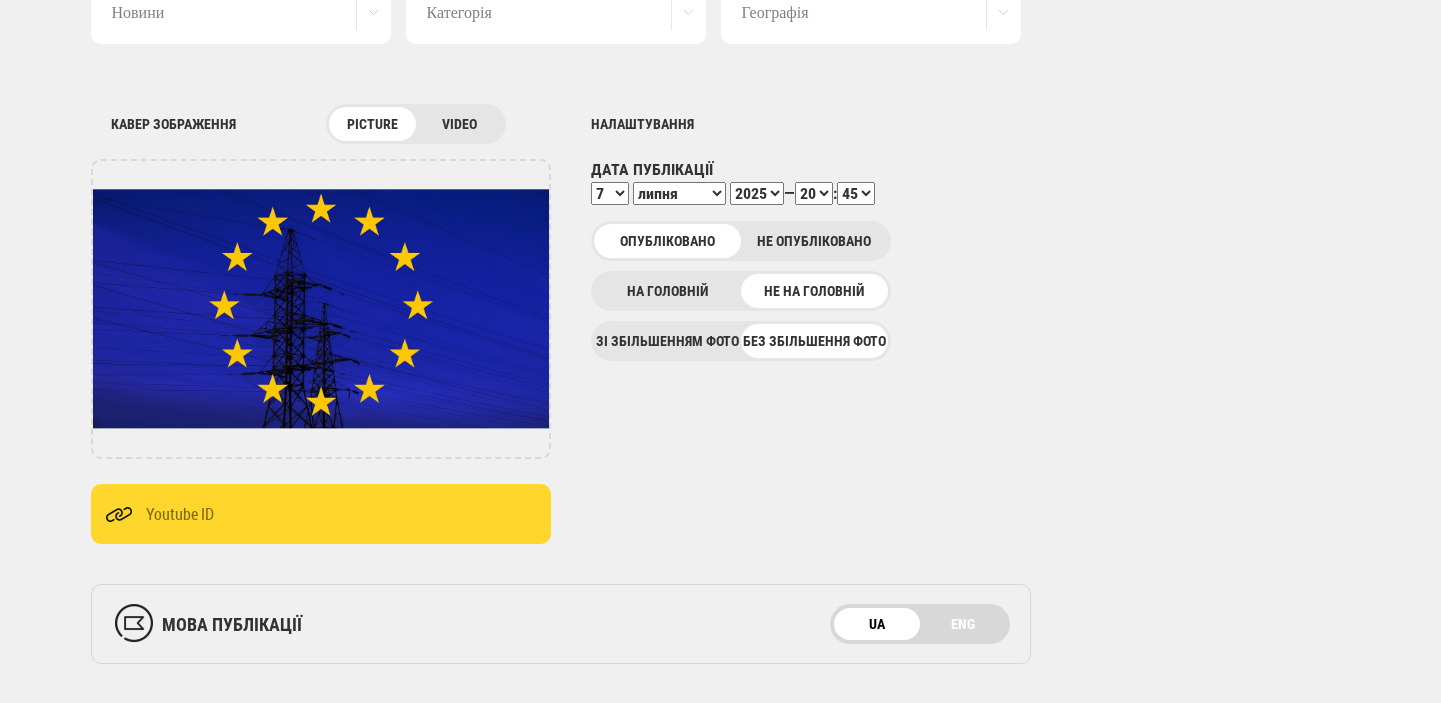 scroll, scrollTop: 0, scrollLeft: 0, axis: both 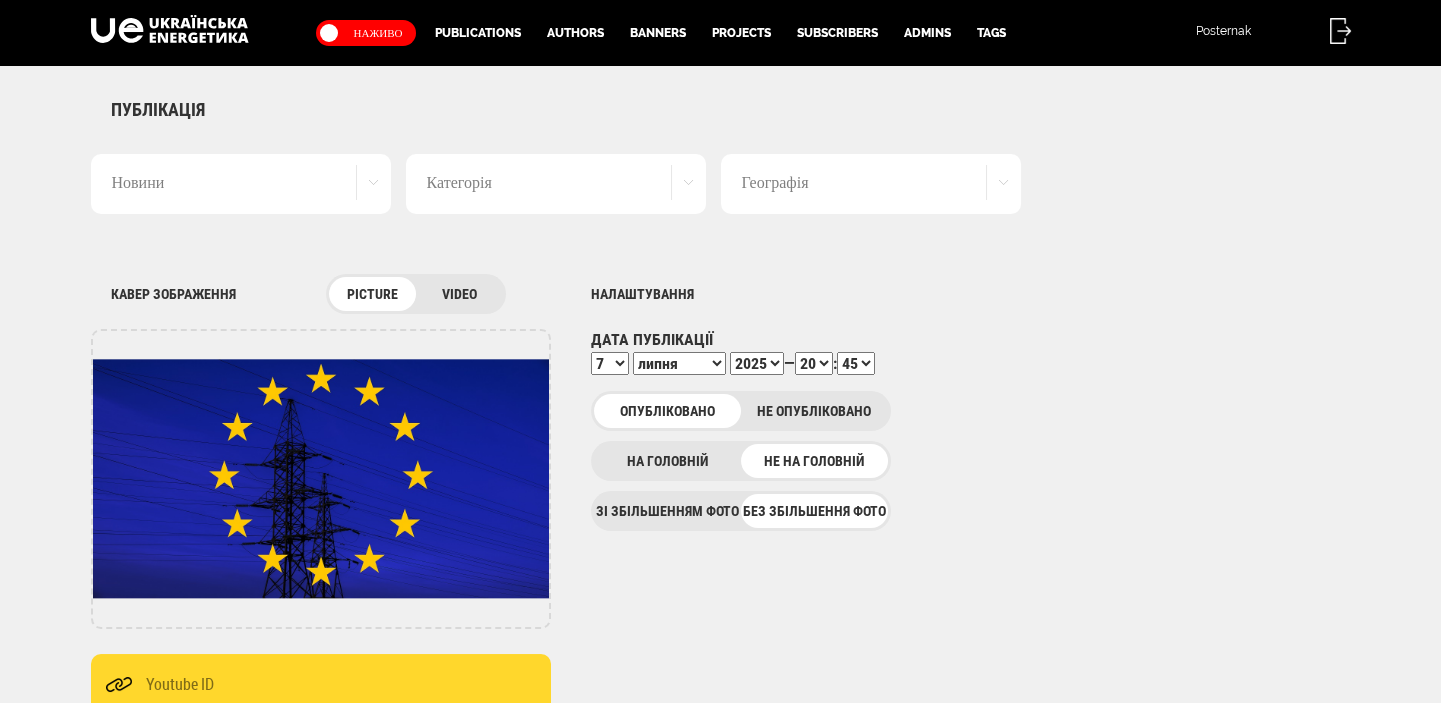 type on "У Раді зареєстрували законопроєкт про інфраструктурні енергопроєкти" 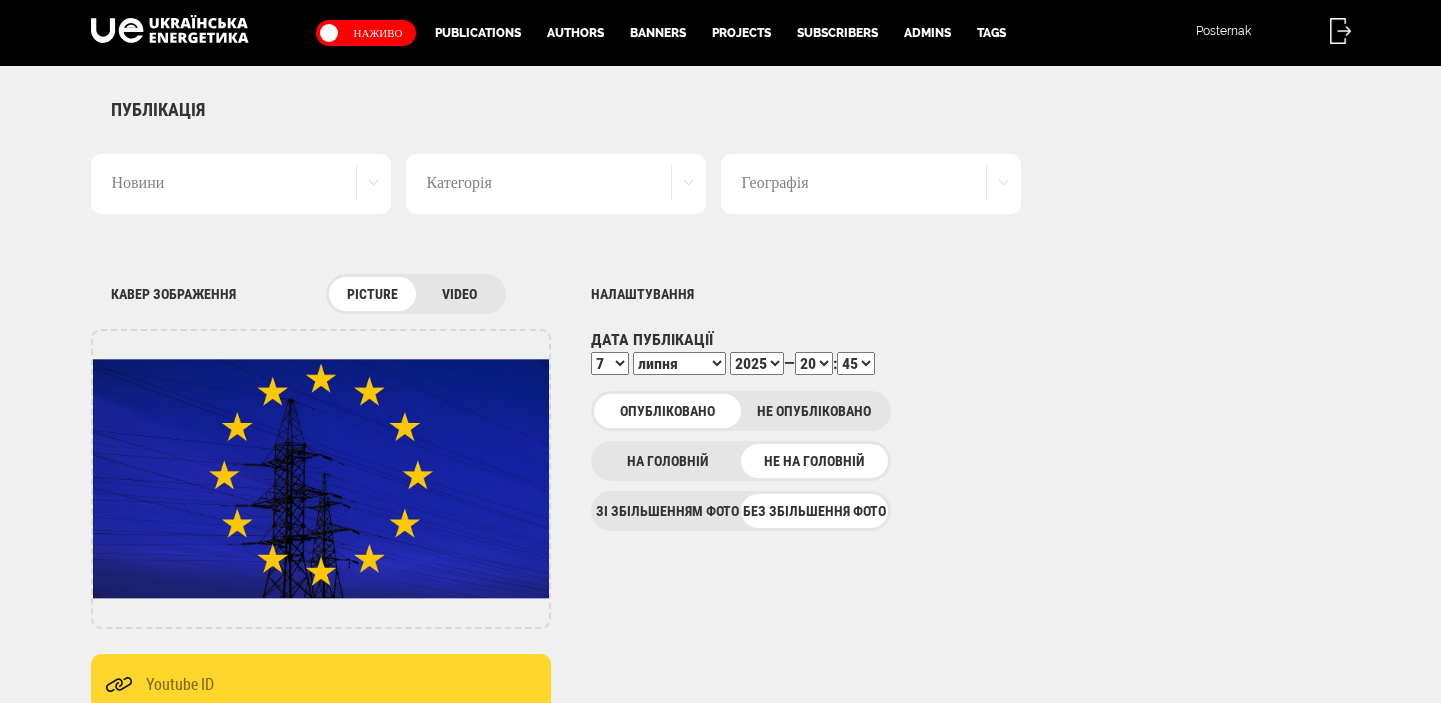select on "47" 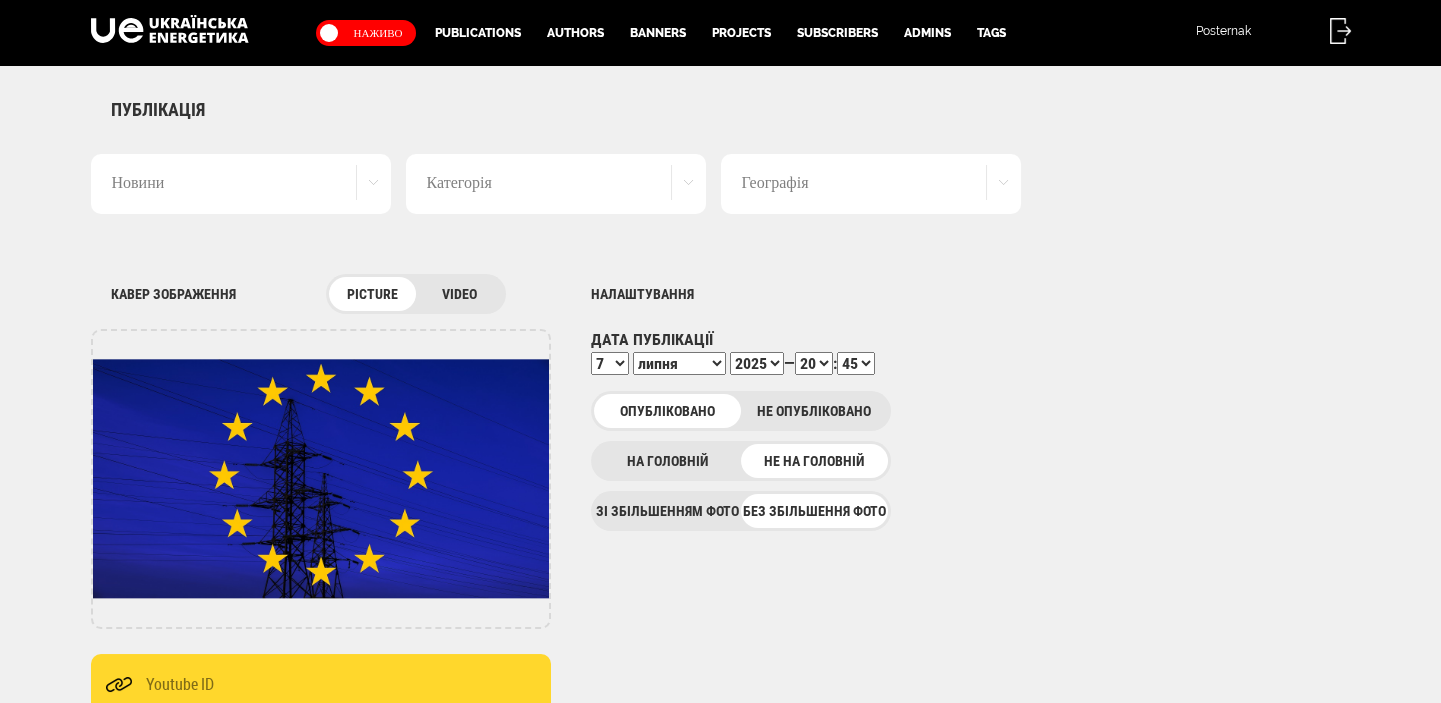 click on "00
01
02
03
04
05
06
07
08
09
10
11
12
13
14
15
16
17
18
19
20
21
22
23
24
25
26
27
28
29
30
31
32
33
34
35
36
37
38
39
40
41
42
43
44
45
46
47
48
49
50
51
52
53
54
55
56
57
58
59" at bounding box center [856, 363] 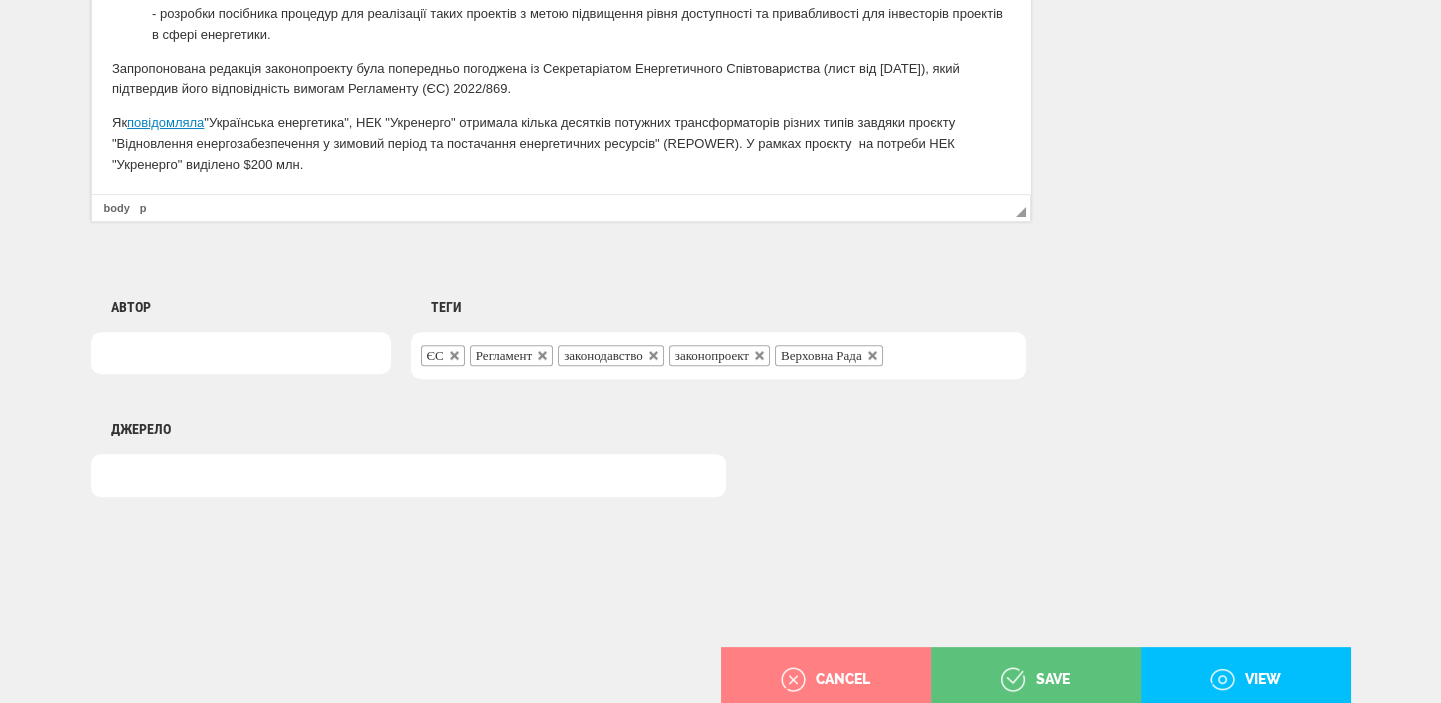 scroll, scrollTop: 1753, scrollLeft: 0, axis: vertical 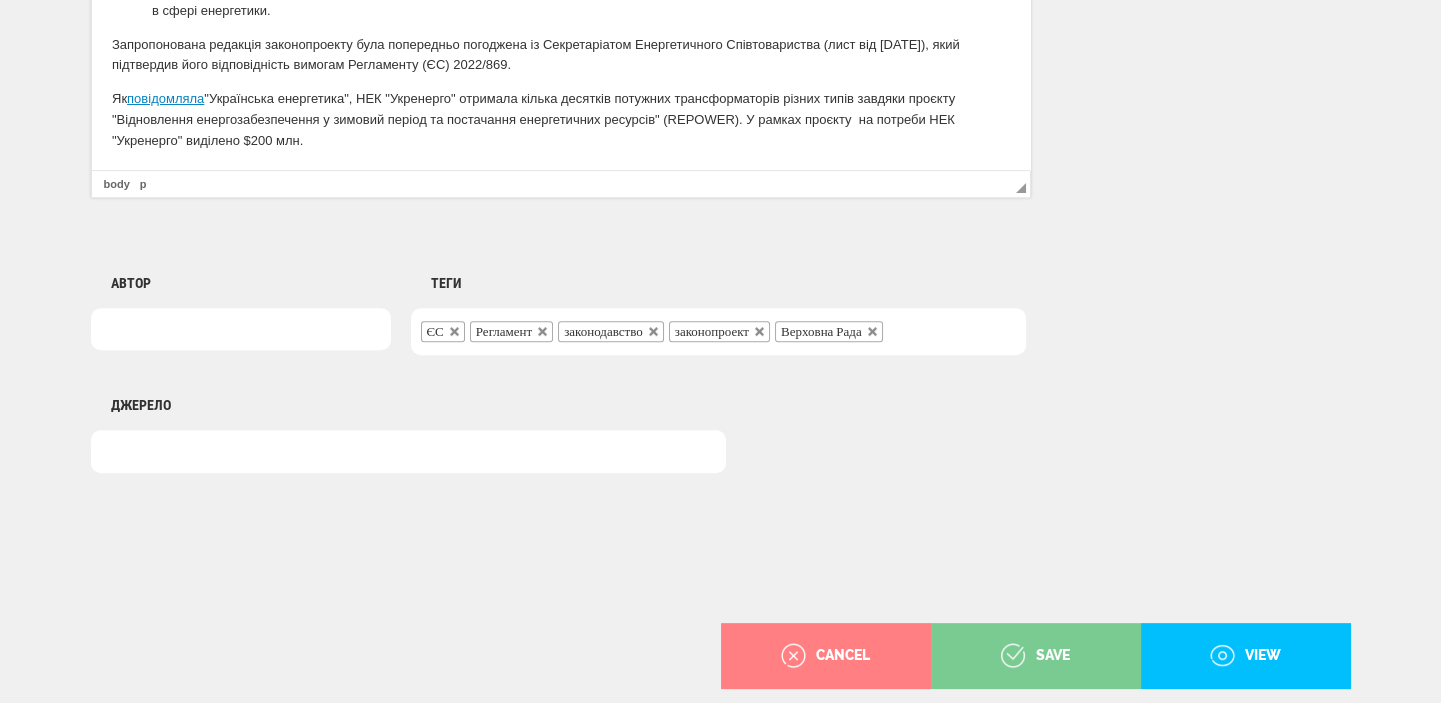click on "save" at bounding box center [1035, 656] 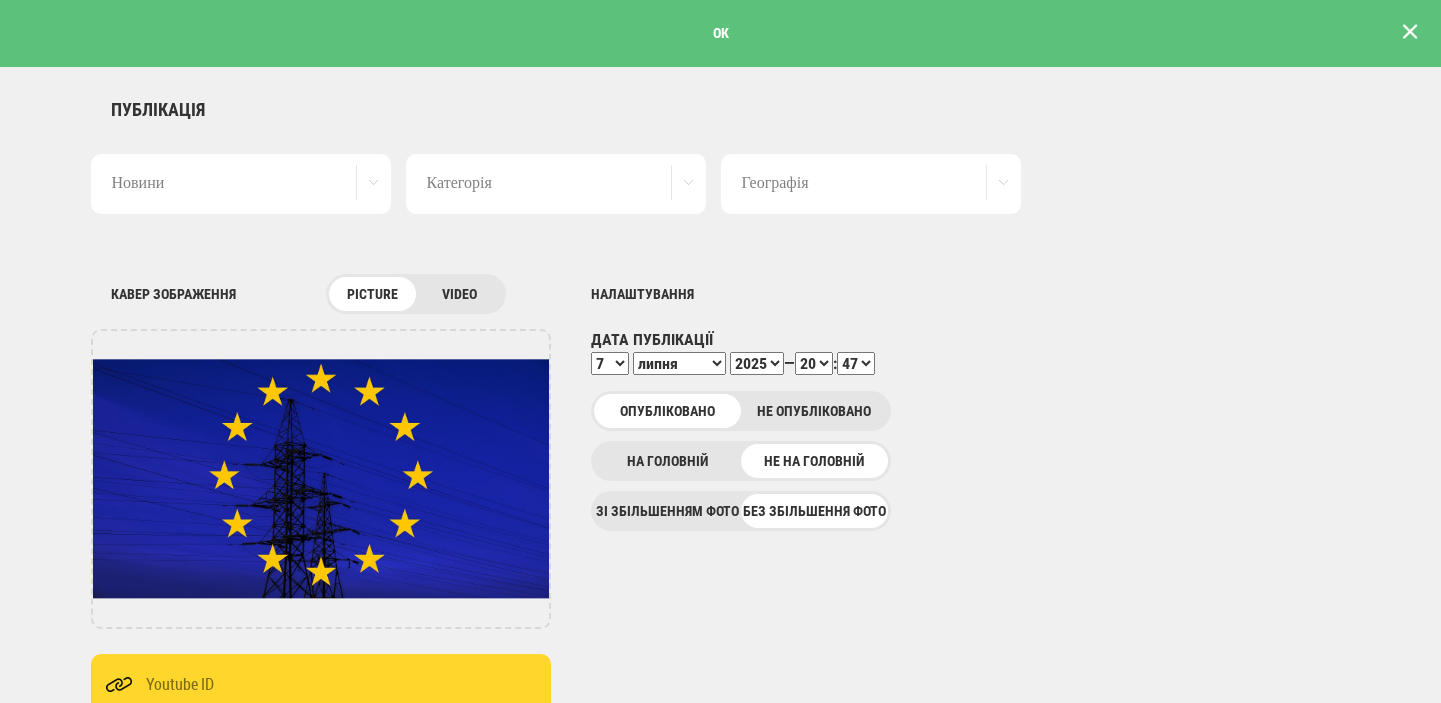 scroll, scrollTop: 0, scrollLeft: 0, axis: both 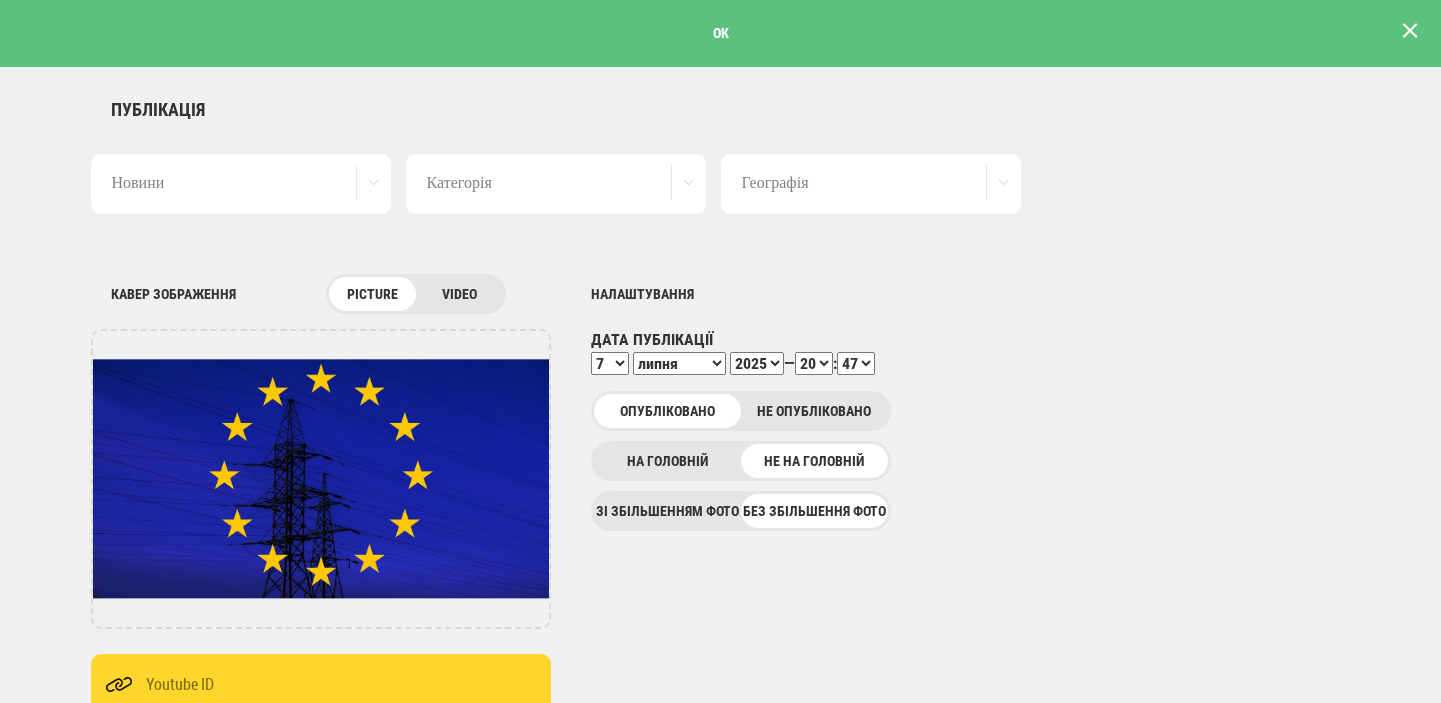 click at bounding box center [1410, 31] 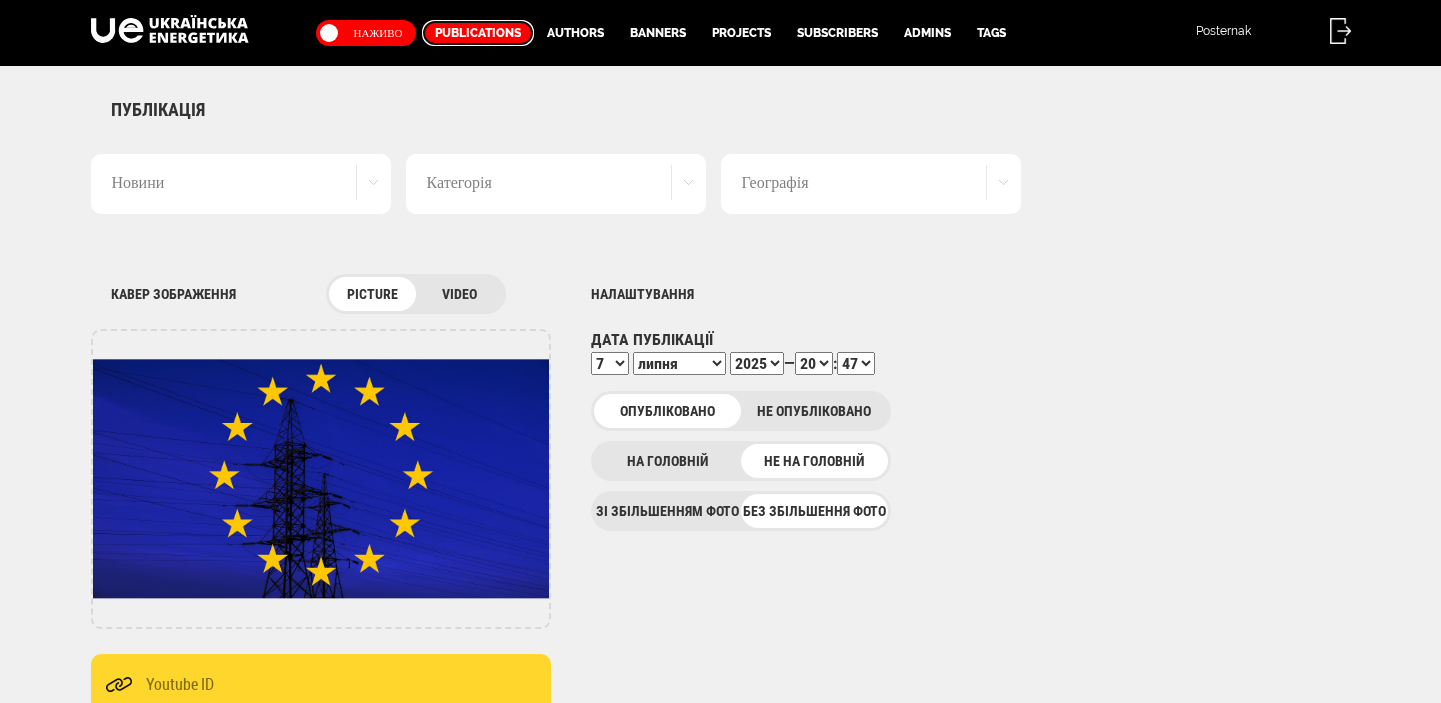 click on "Publications" at bounding box center (478, 33) 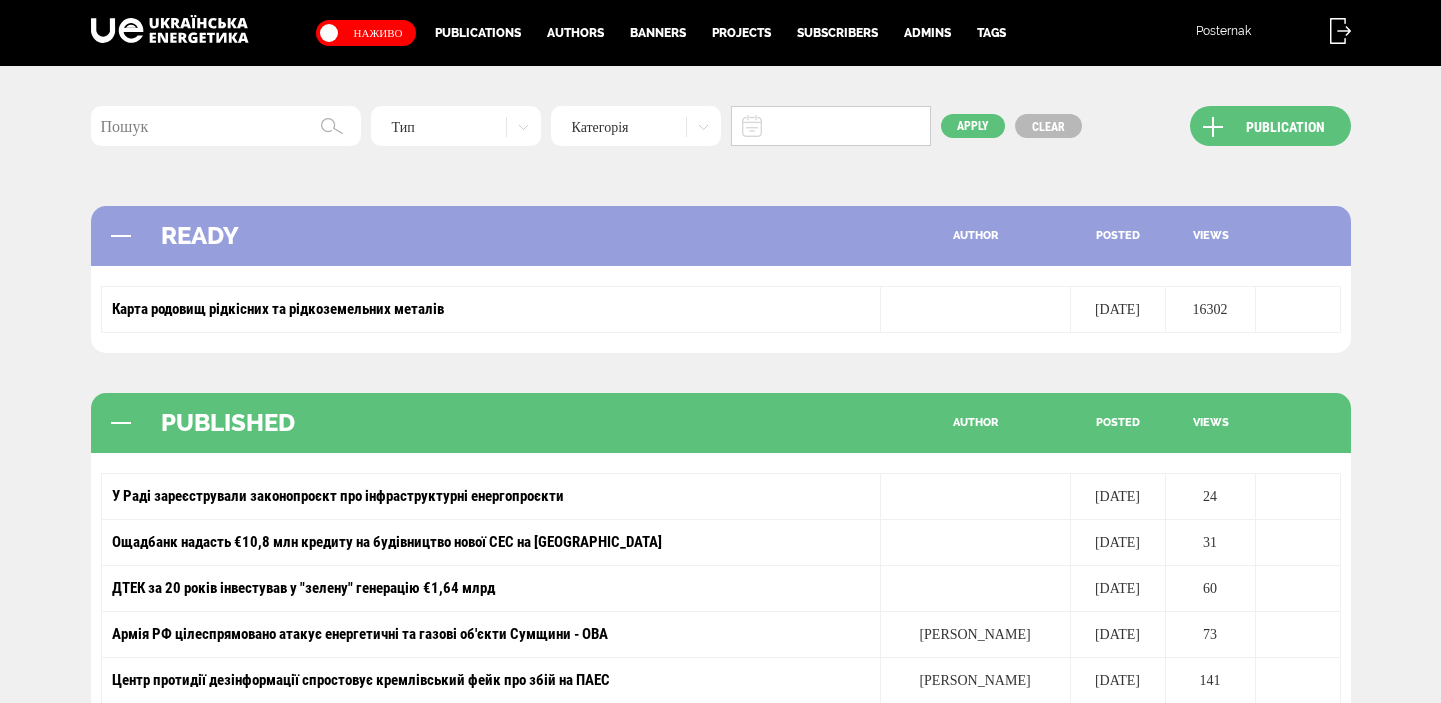 scroll, scrollTop: 0, scrollLeft: 0, axis: both 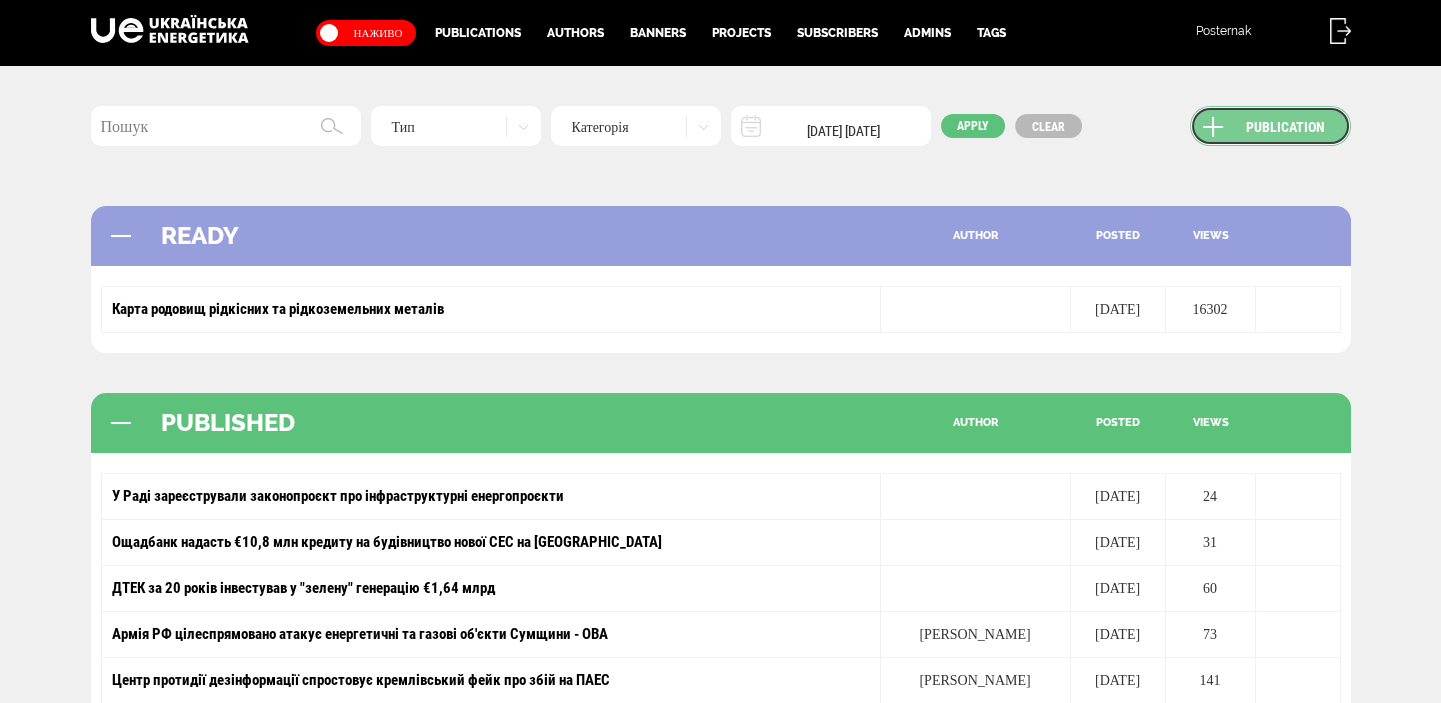 click on "Publication" at bounding box center (1270, 126) 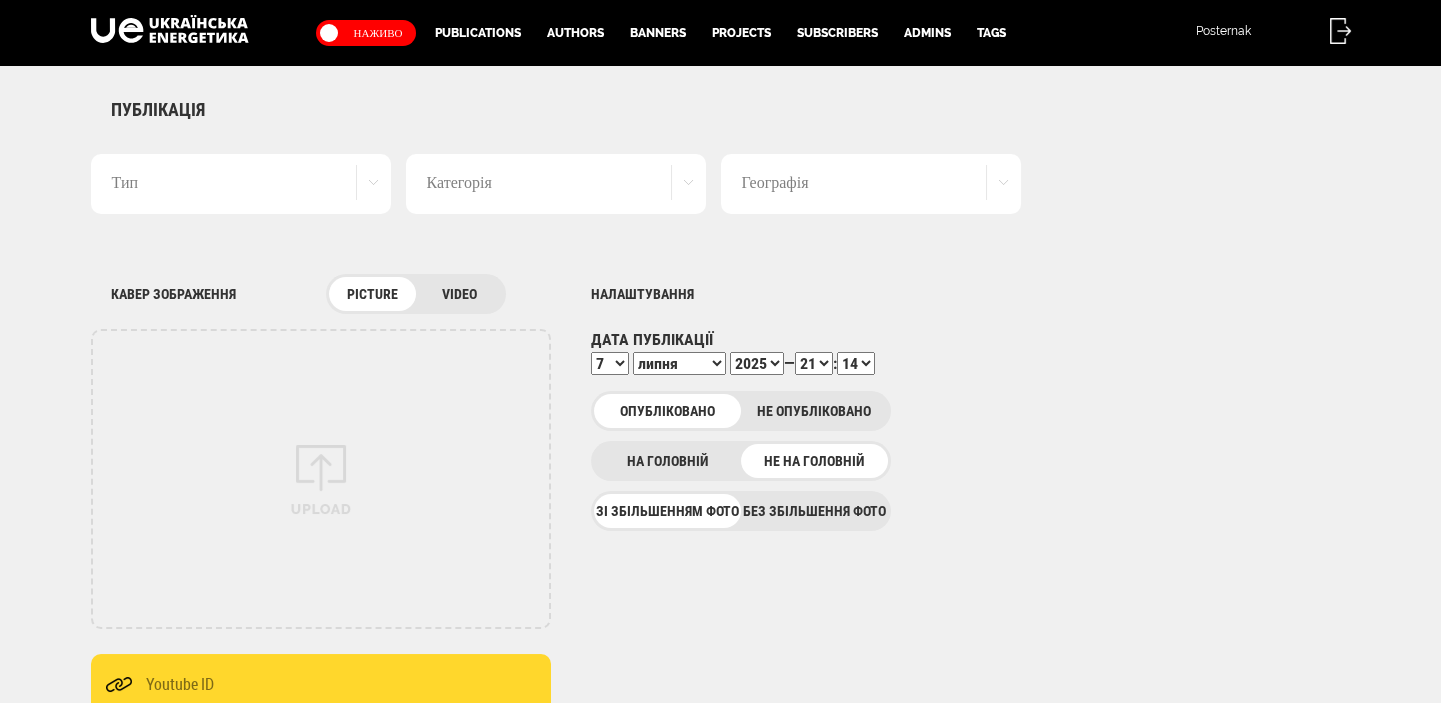 scroll, scrollTop: 0, scrollLeft: 0, axis: both 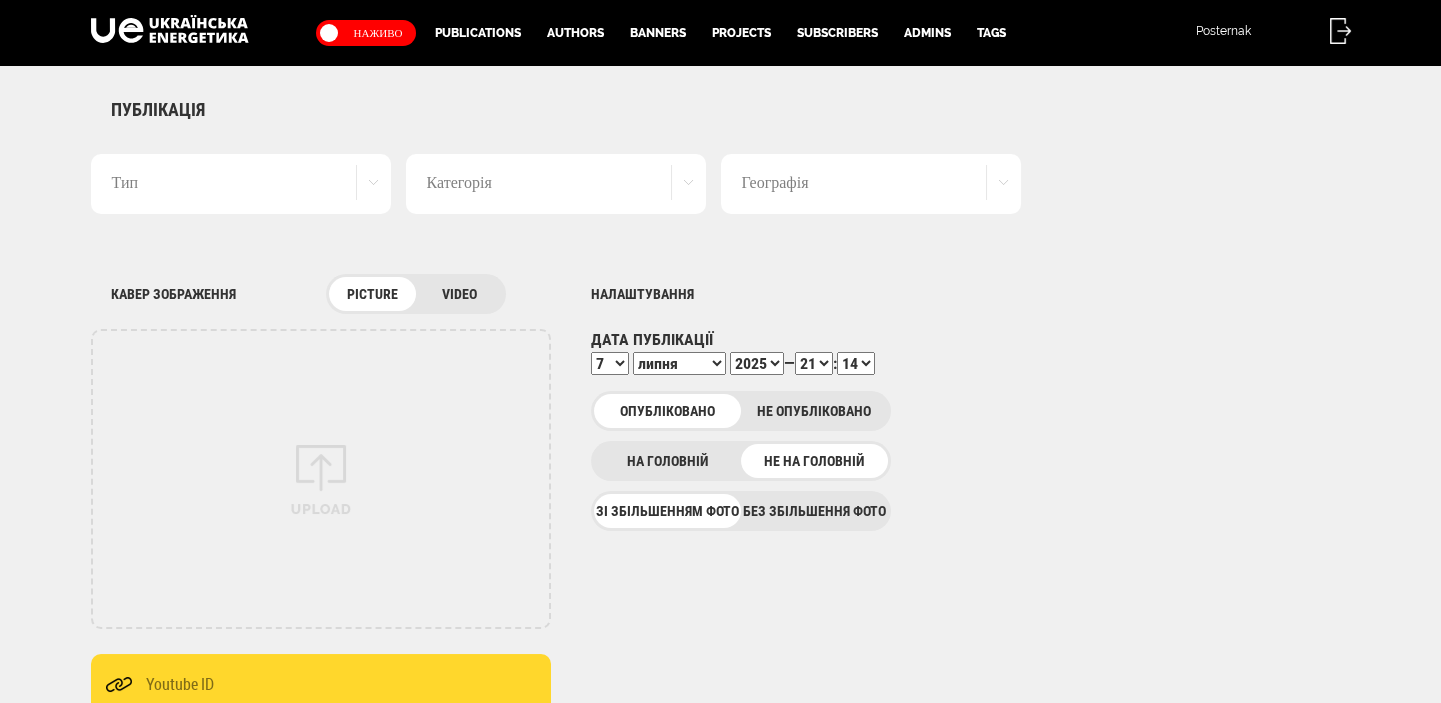 click on "Без збільшення фото" at bounding box center [814, 511] 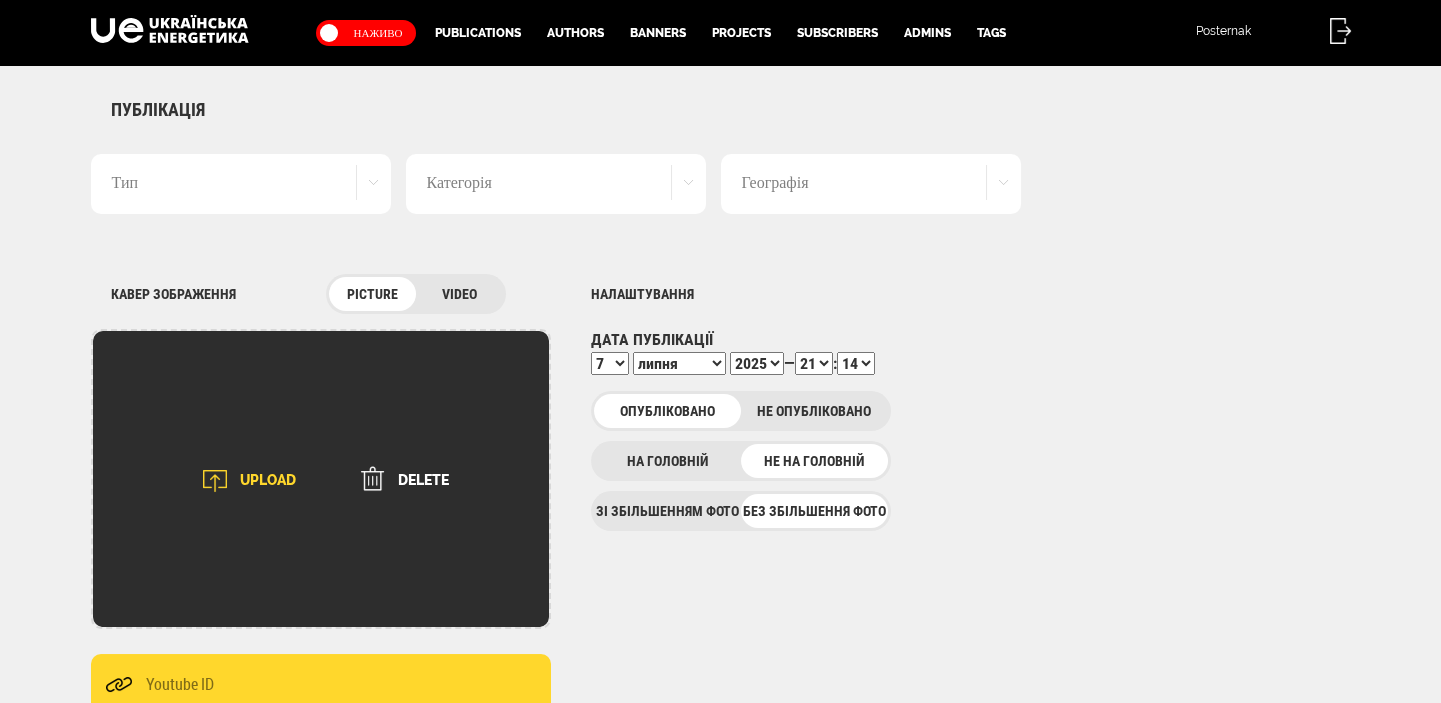 click on "UPLOAD" at bounding box center (243, 481) 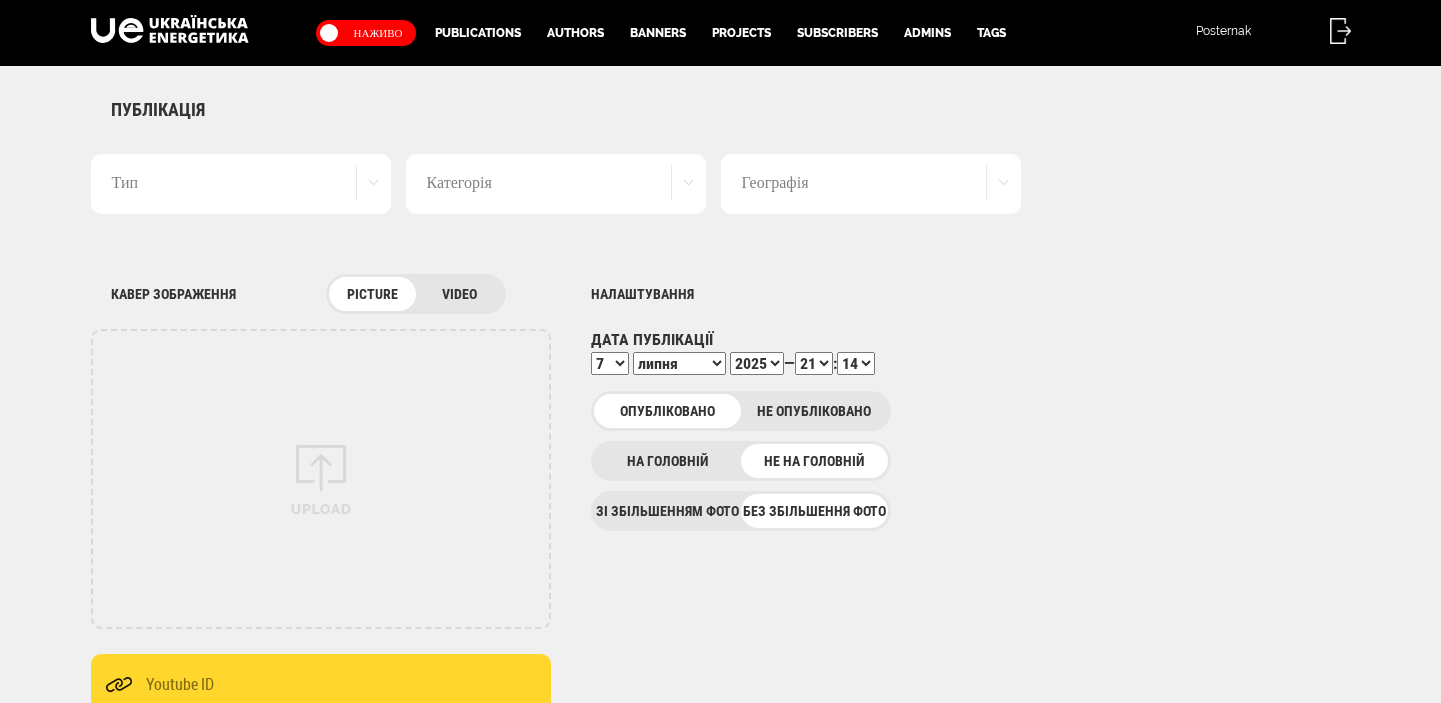 click on "Тип" at bounding box center (241, 184) 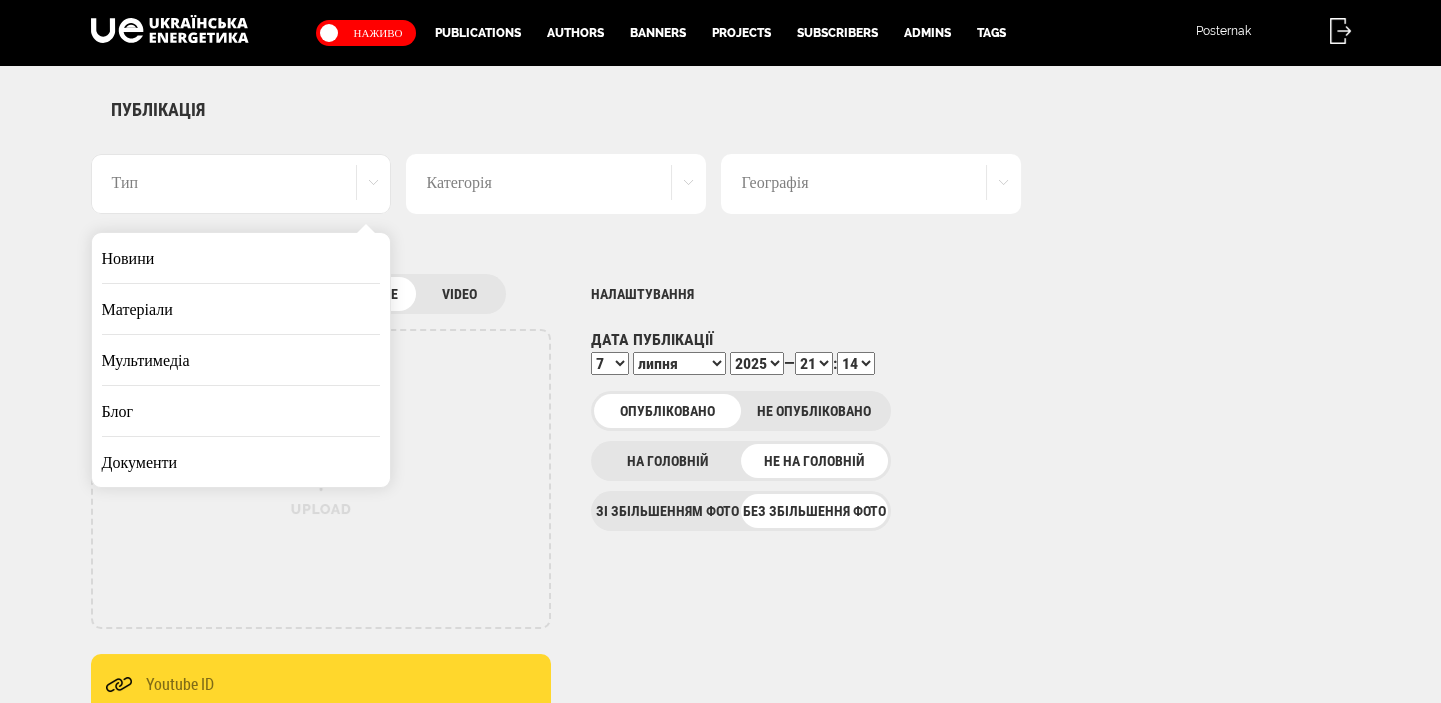 click on "Новини" at bounding box center [241, 258] 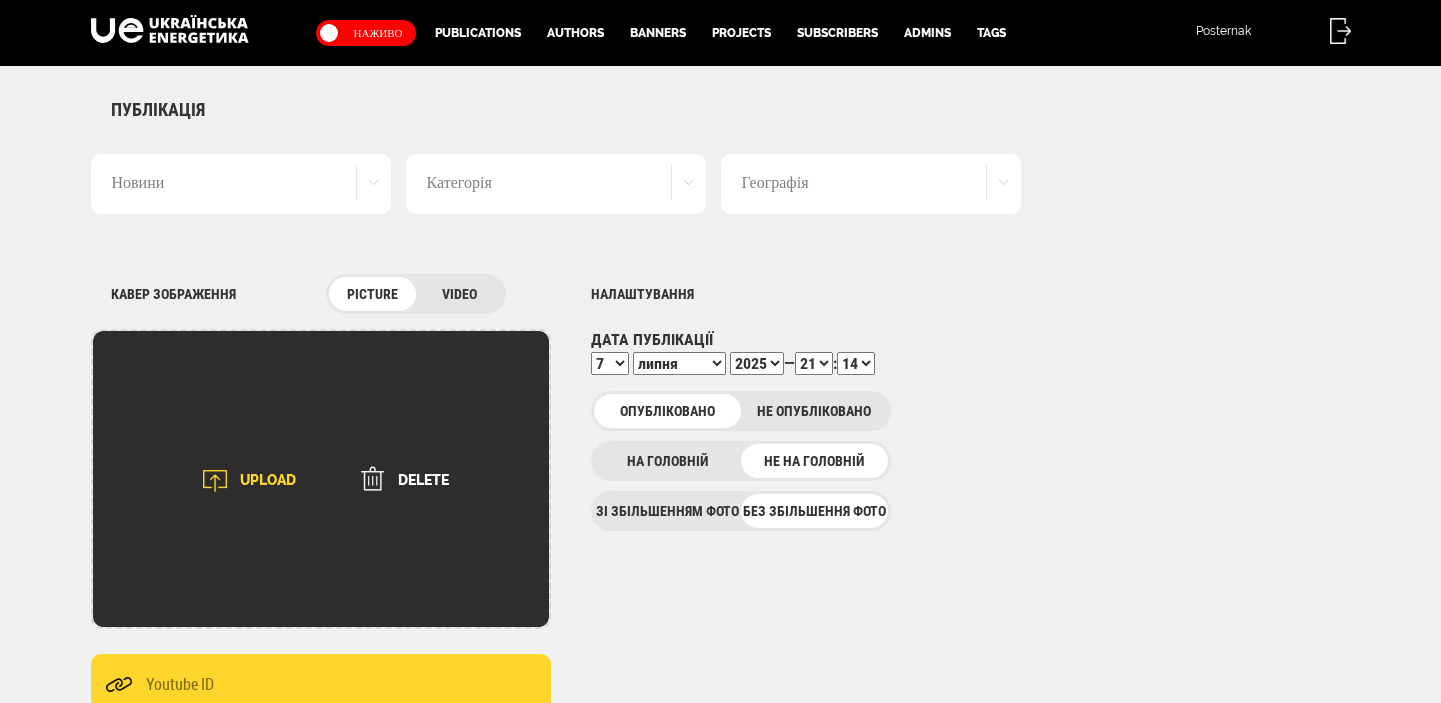 click on "UPLOAD" at bounding box center [243, 481] 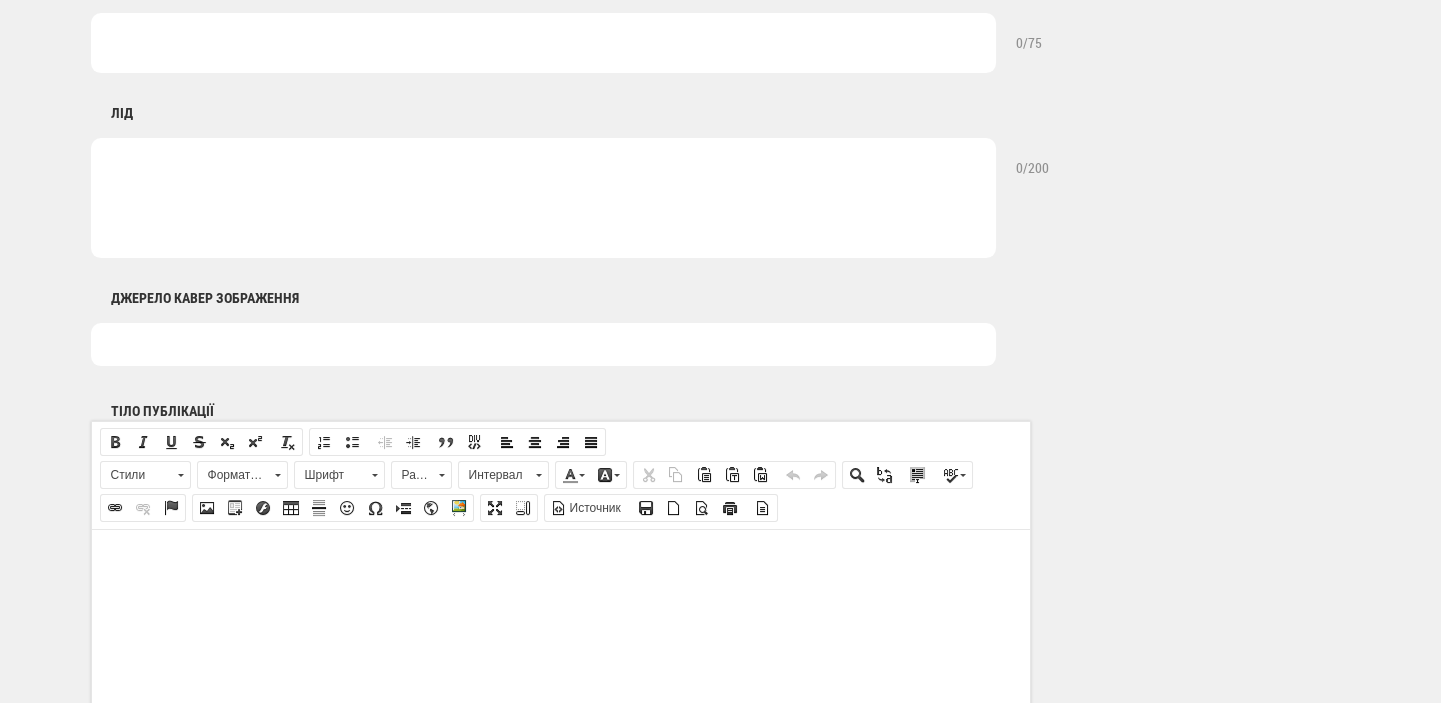 scroll, scrollTop: 1060, scrollLeft: 0, axis: vertical 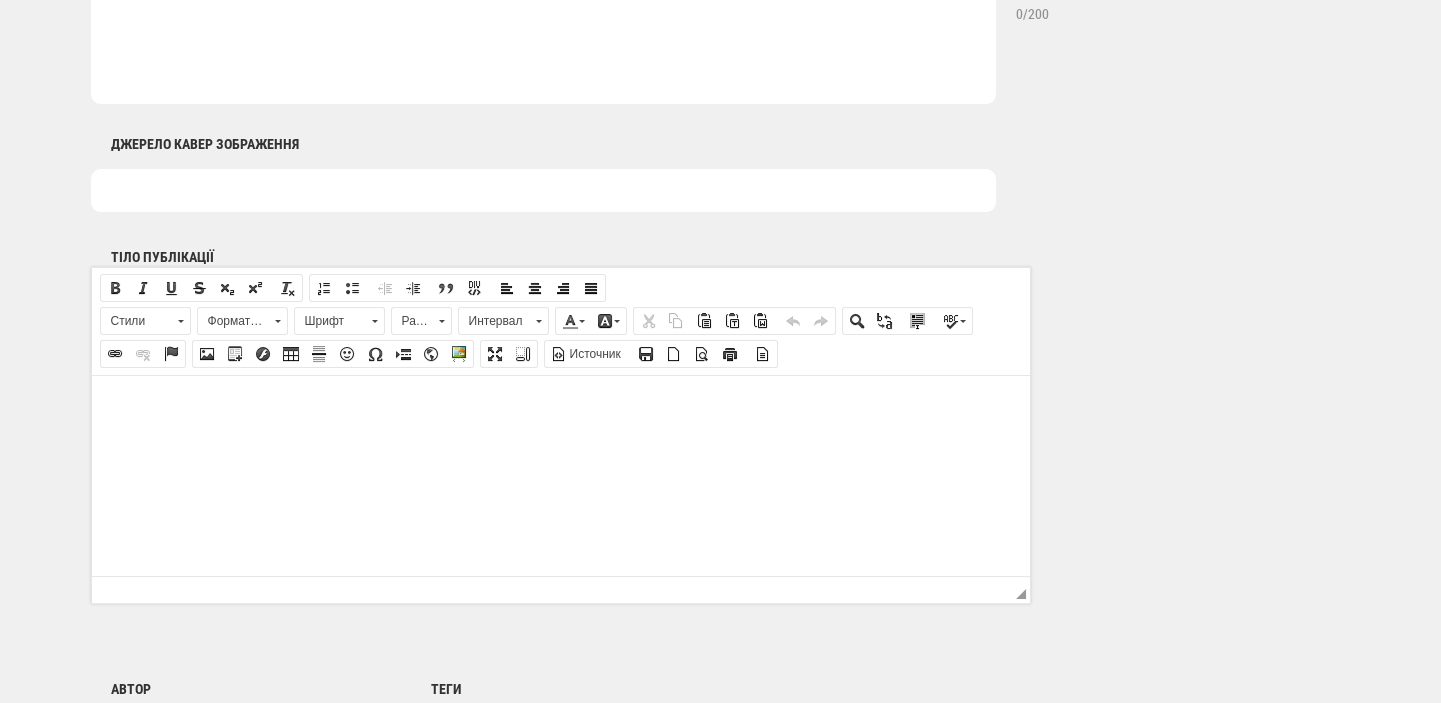 click at bounding box center (543, 190) 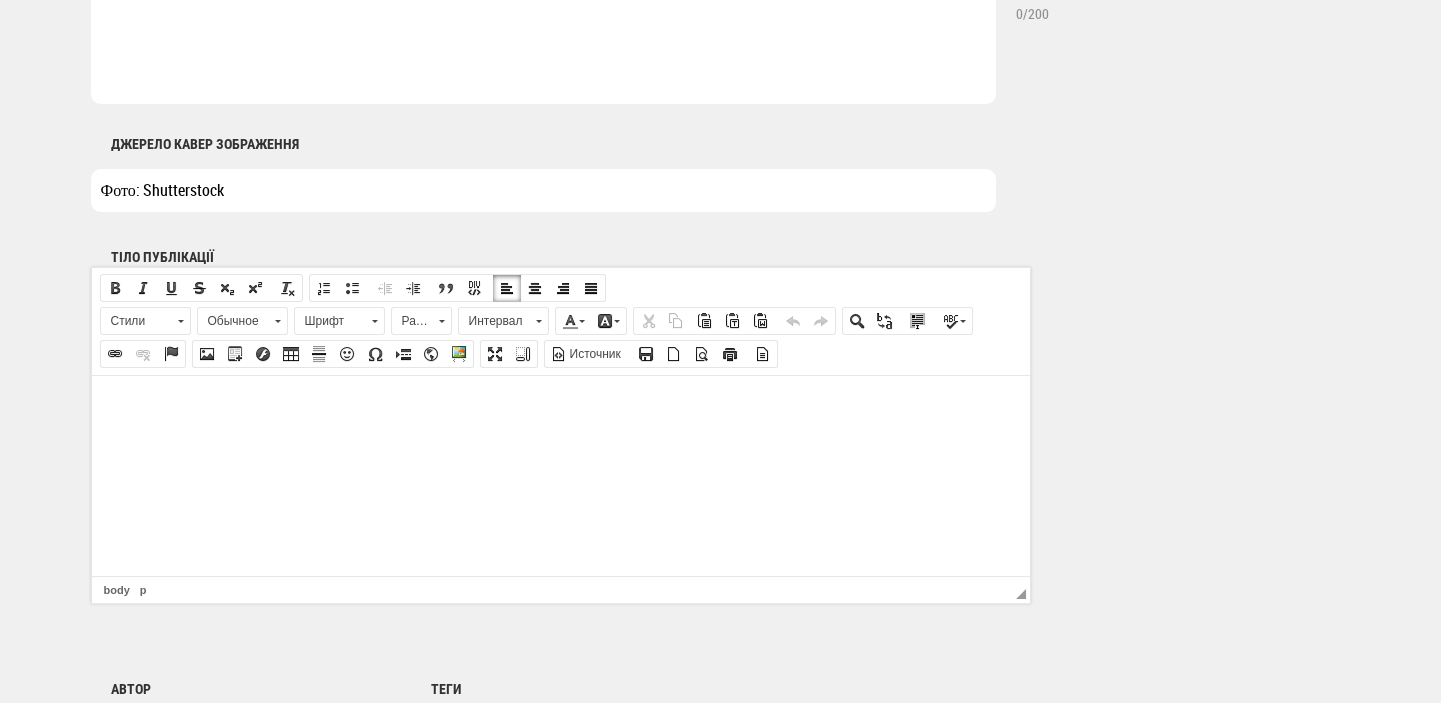 click at bounding box center [560, 405] 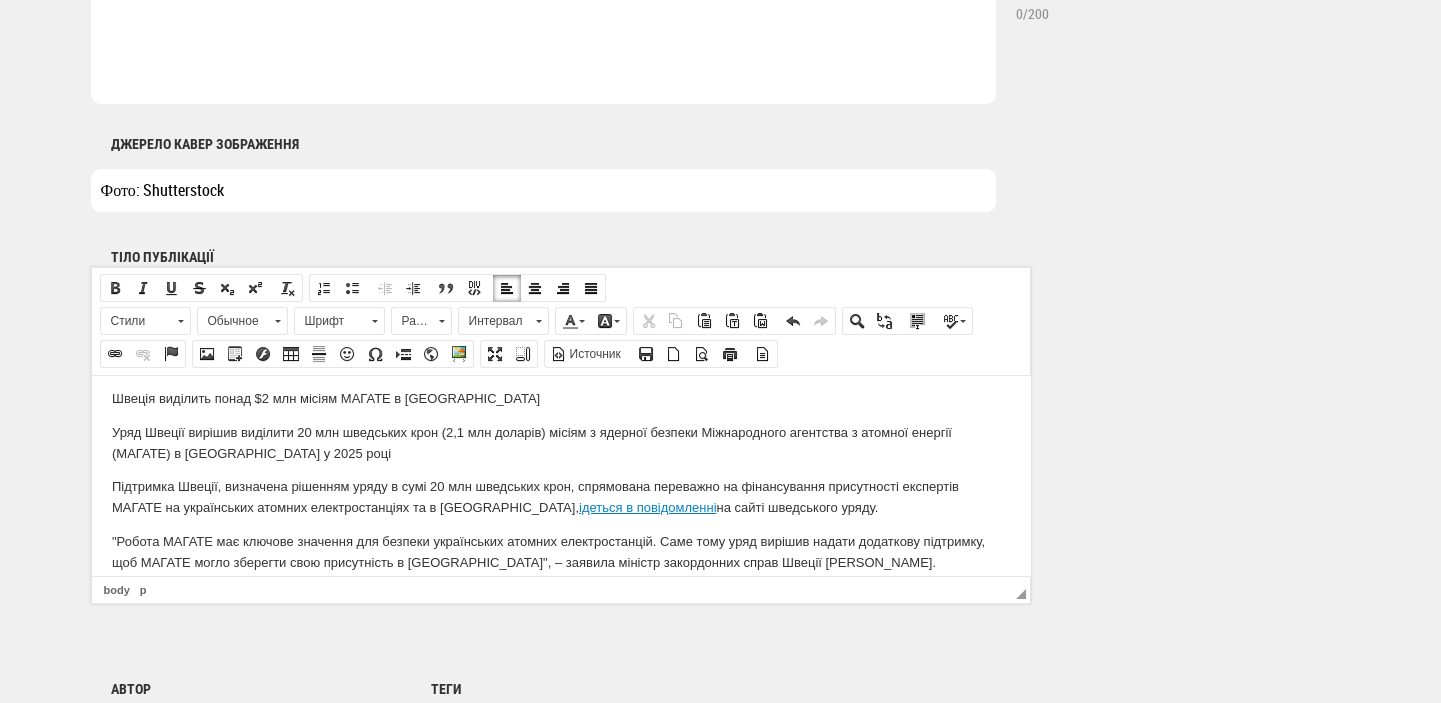 scroll, scrollTop: 0, scrollLeft: 0, axis: both 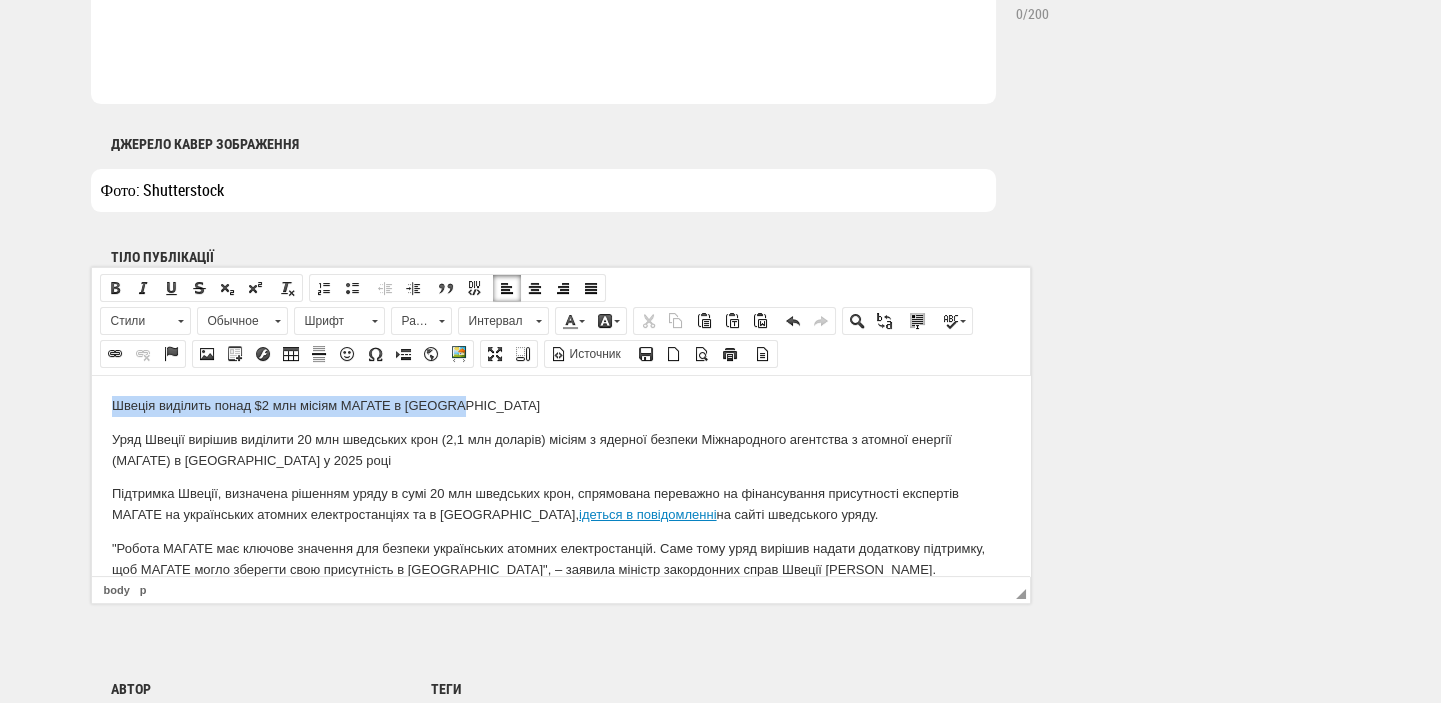 drag, startPoint x: 471, startPoint y: 405, endPoint x: 47, endPoint y: 415, distance: 424.11792 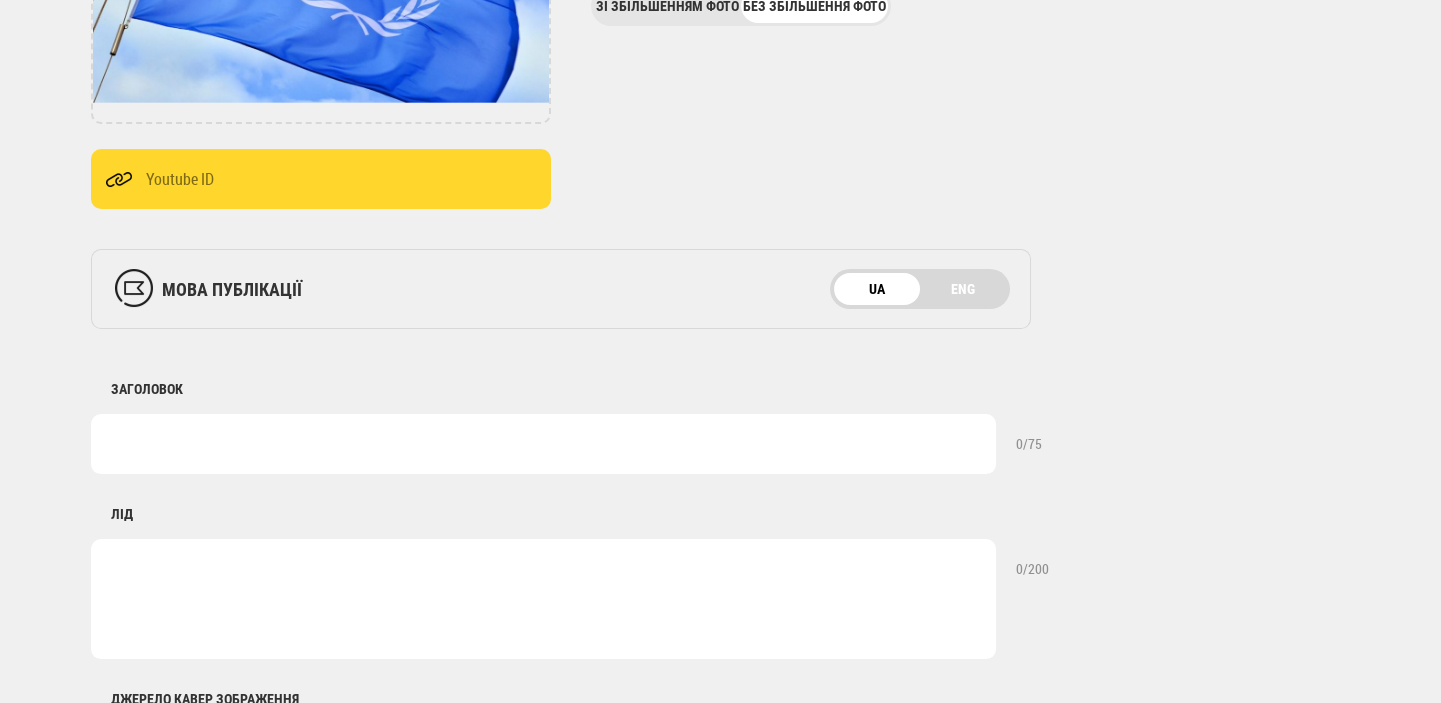 scroll, scrollTop: 424, scrollLeft: 0, axis: vertical 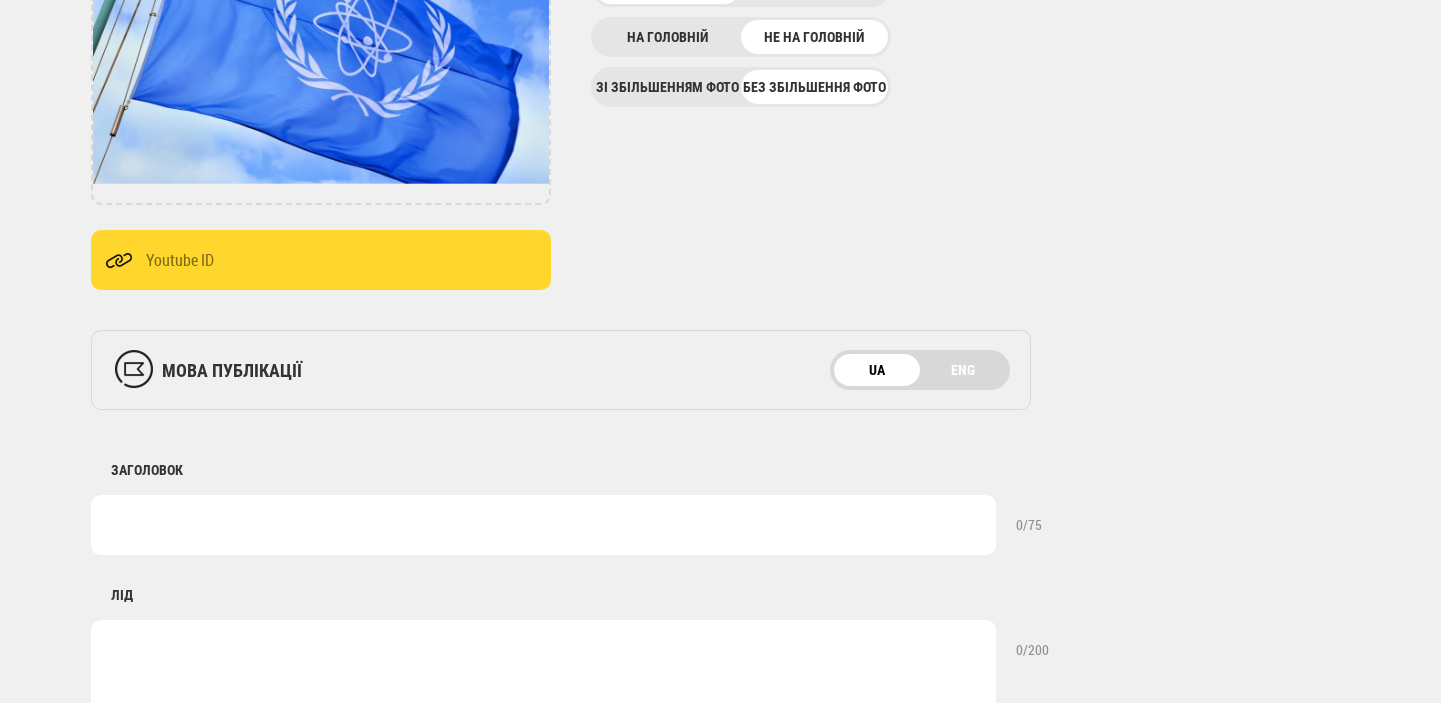 click at bounding box center [543, 525] 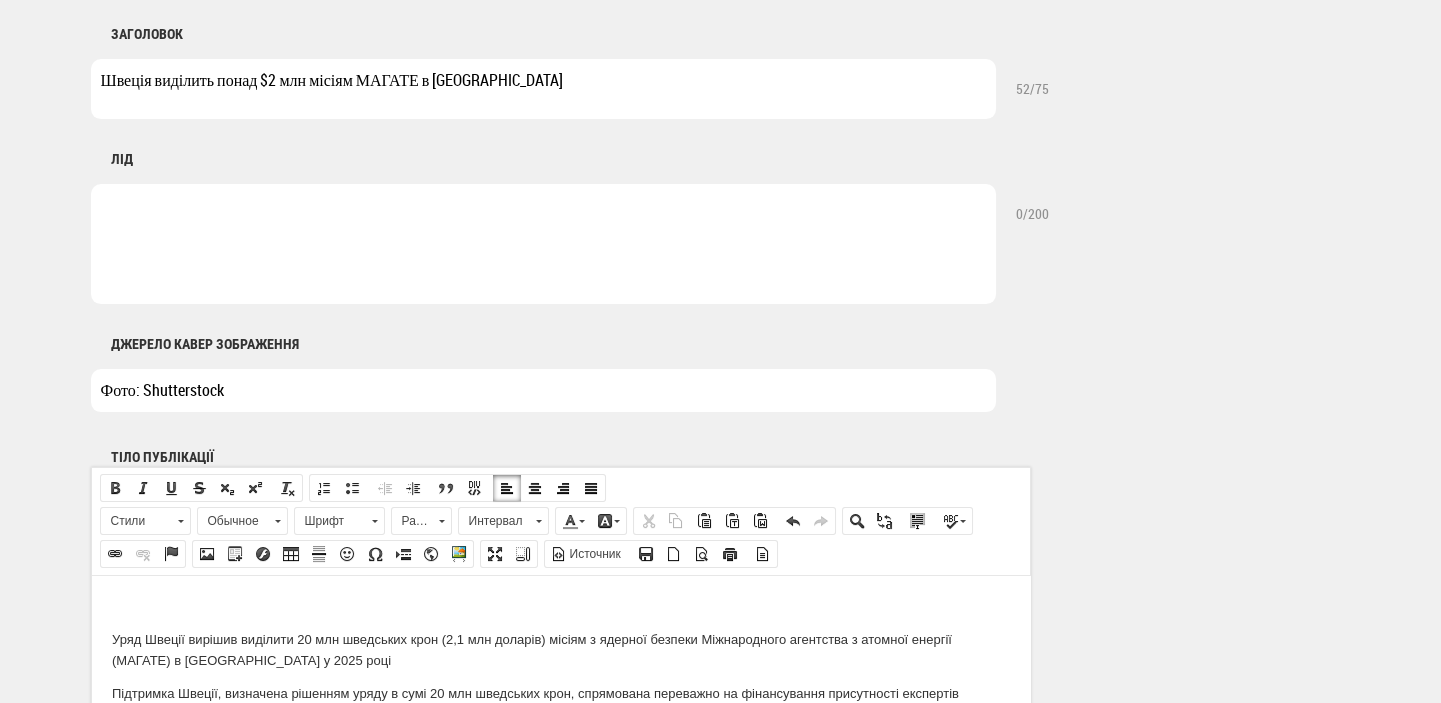 scroll, scrollTop: 1060, scrollLeft: 0, axis: vertical 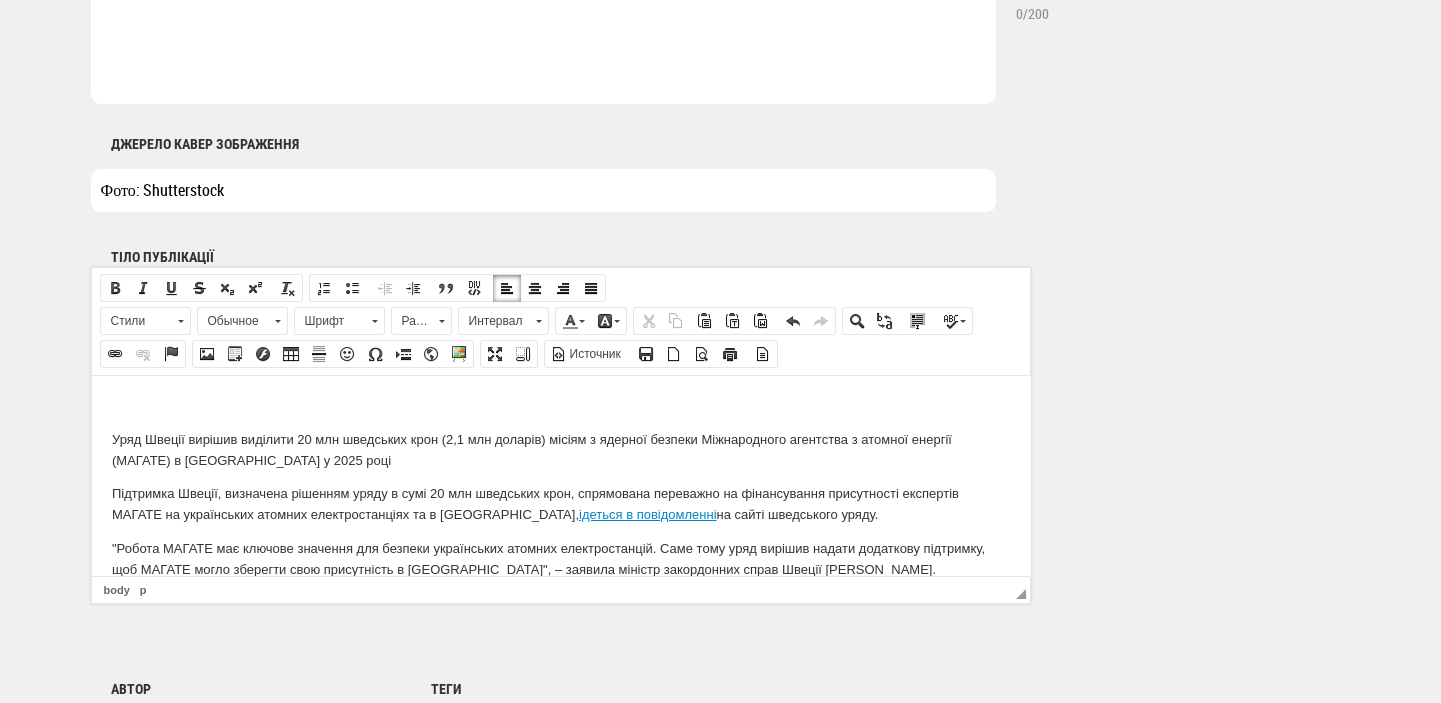 type on "Швеція виділить понад $2 млн місіям МАГАТЕ в [GEOGRAPHIC_DATA]" 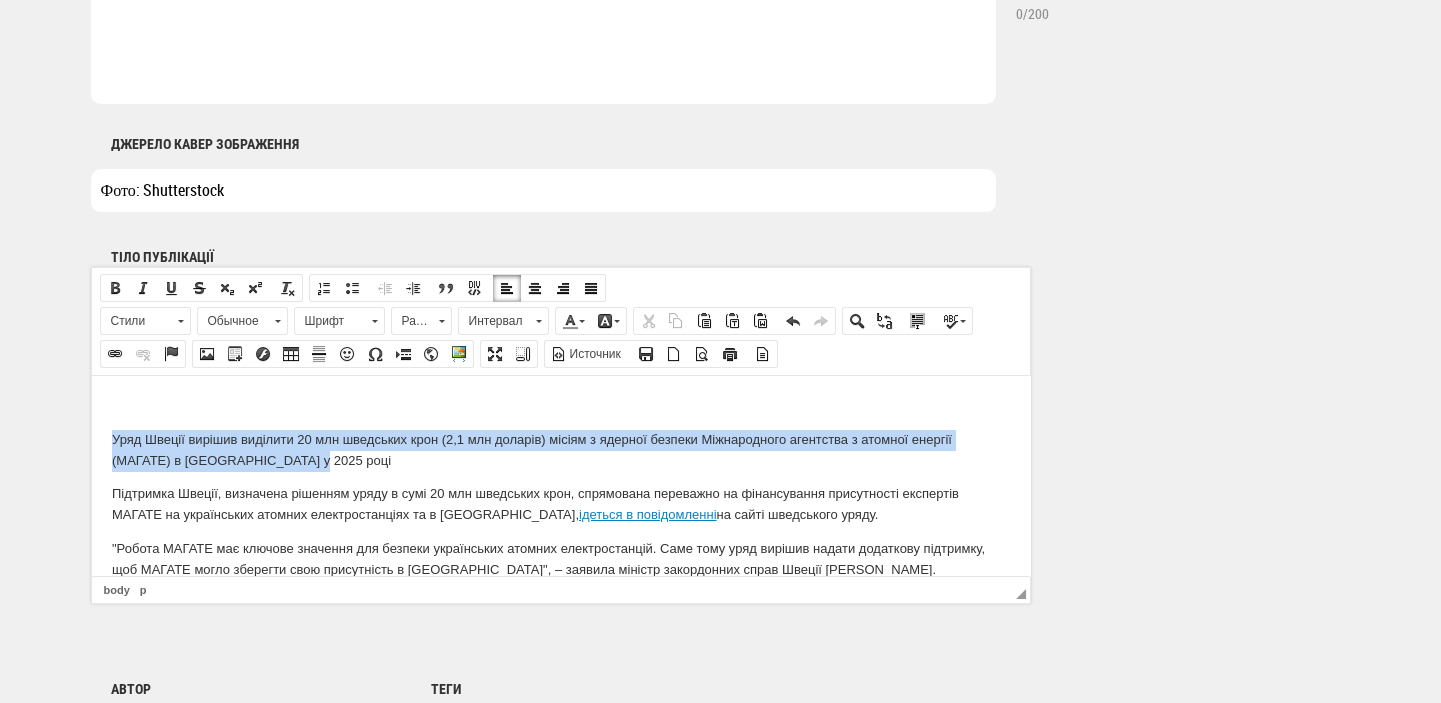 drag, startPoint x: 311, startPoint y: 457, endPoint x: 87, endPoint y: 447, distance: 224.2231 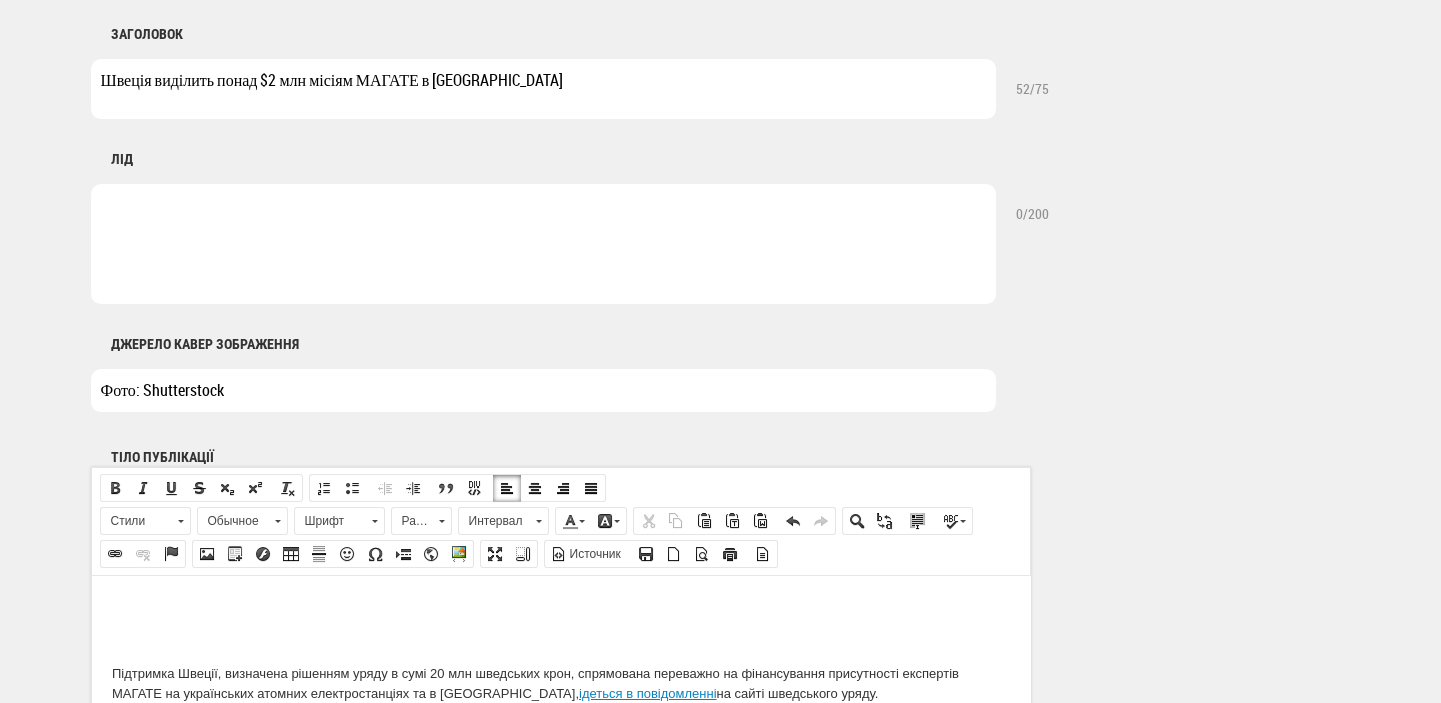 scroll, scrollTop: 848, scrollLeft: 0, axis: vertical 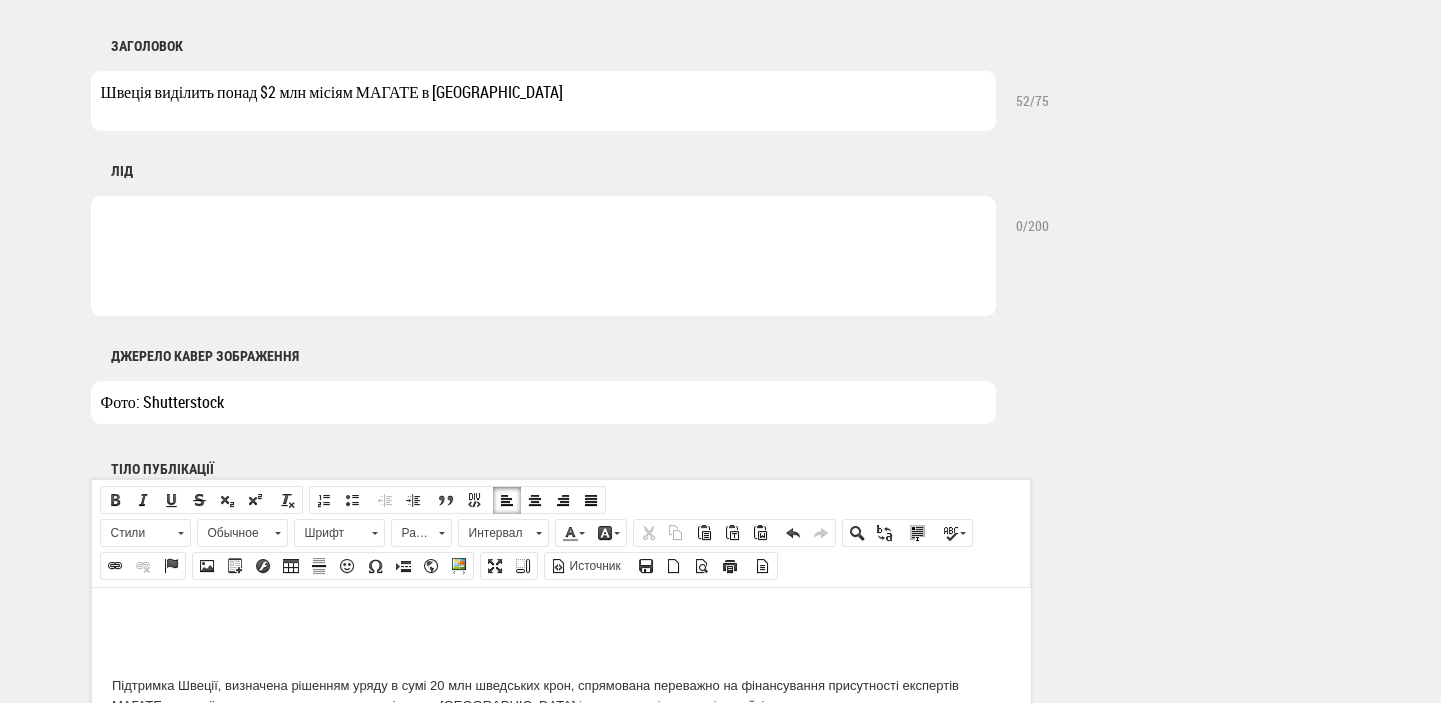 click at bounding box center (543, 256) 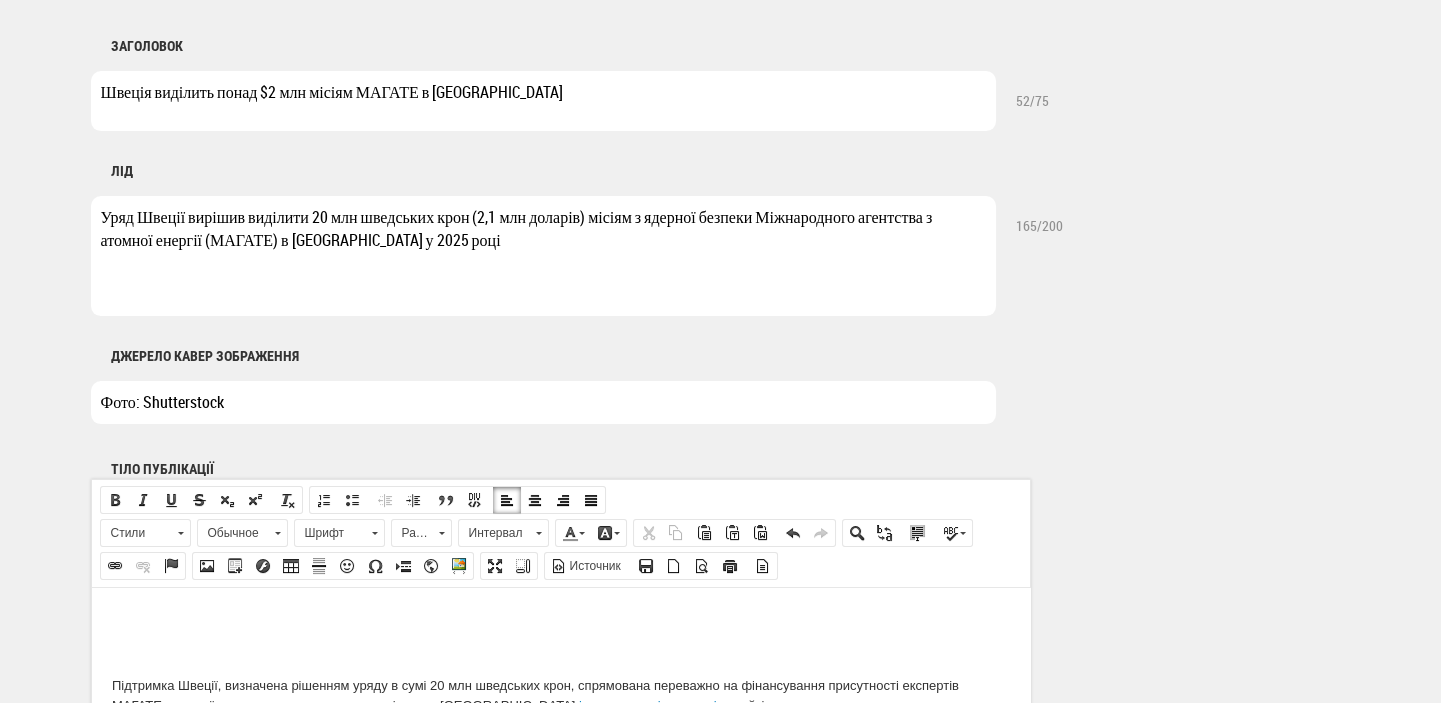 type on "Уряд Швеції вирішив виділити 20 млн шведських крон (2,1 млн доларів) місіям з ядерної безпеки Міжнародного агентства з атомної енергії (МАГАТЕ) в Україні у 2025 році" 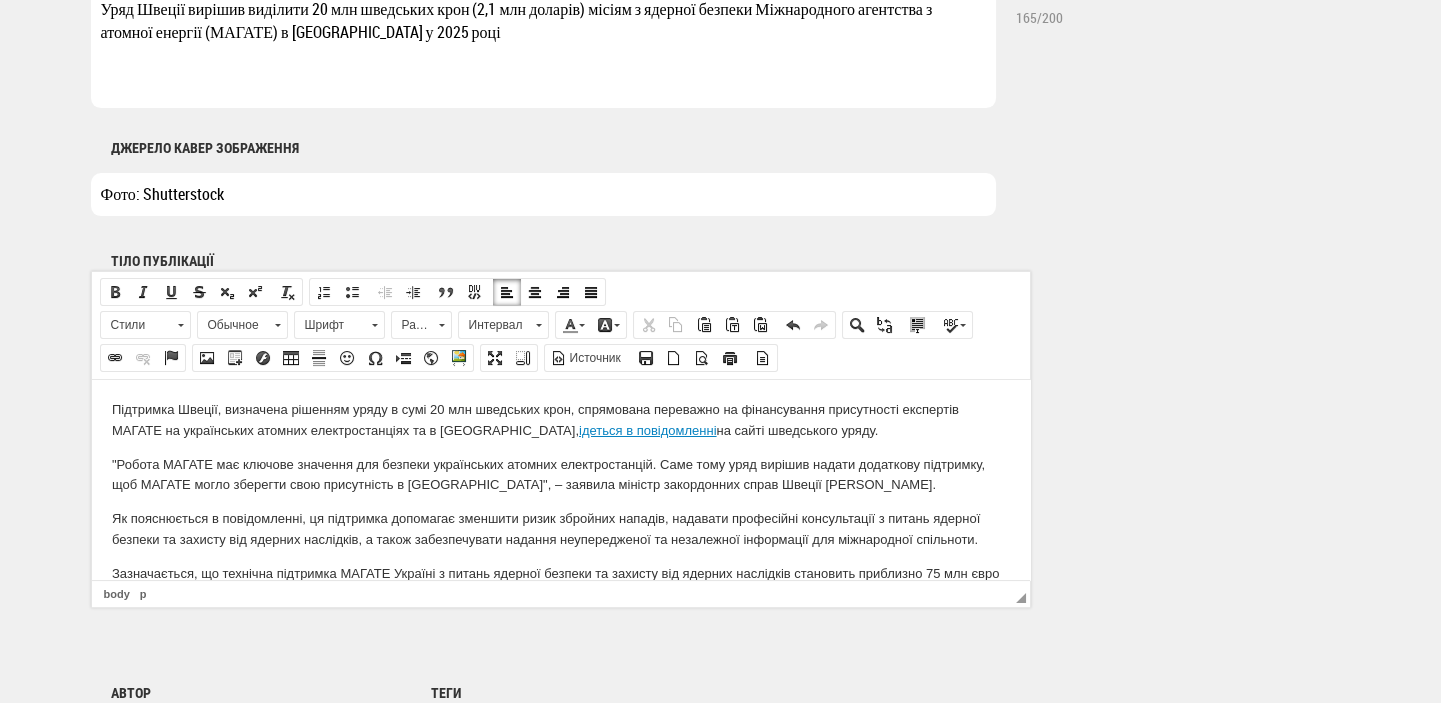 scroll, scrollTop: 1060, scrollLeft: 0, axis: vertical 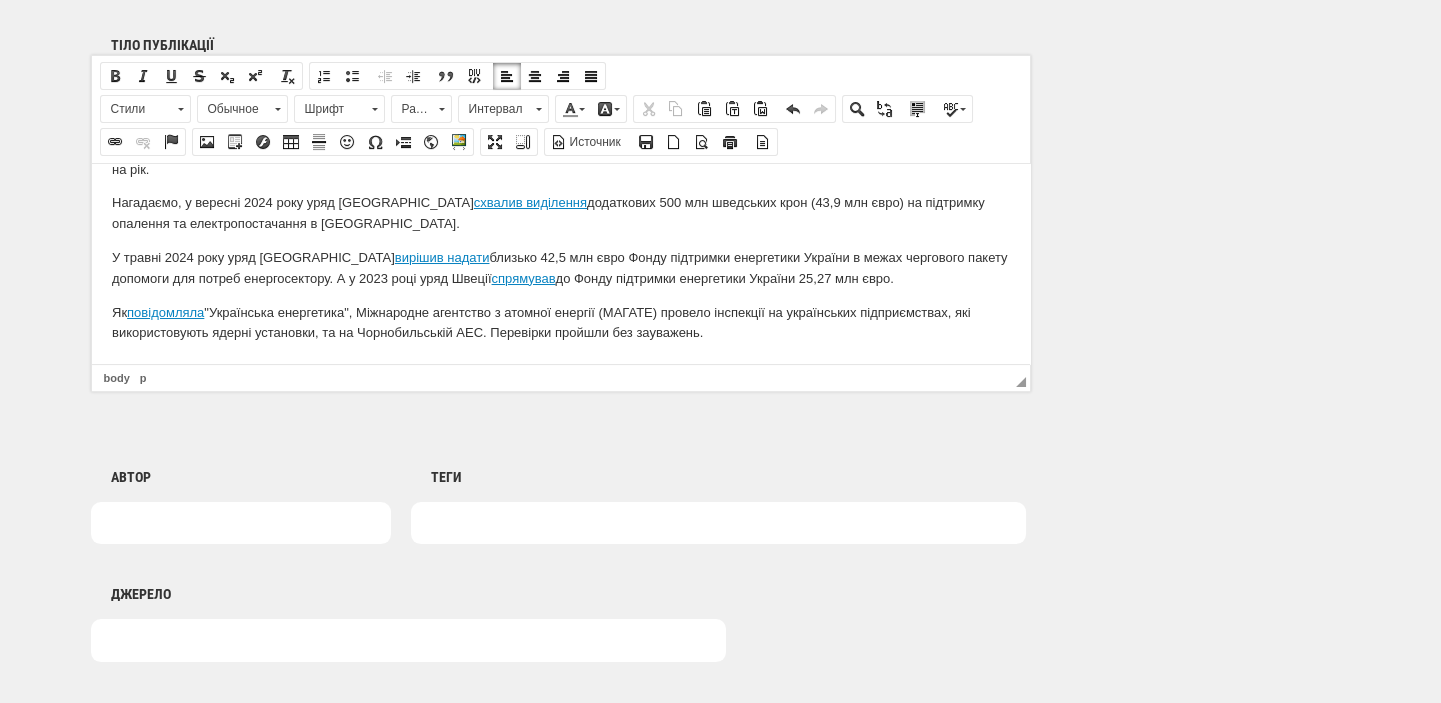 click at bounding box center (718, 523) 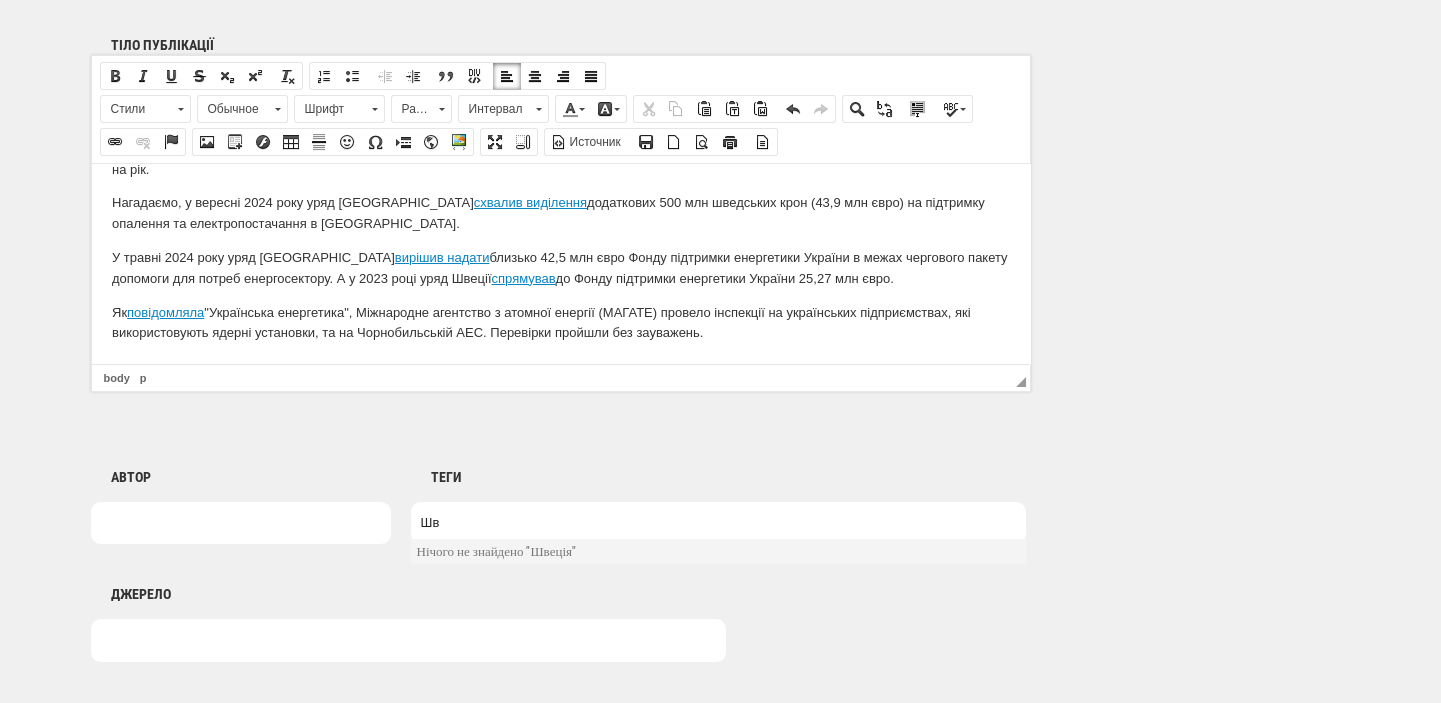 type on "Ш" 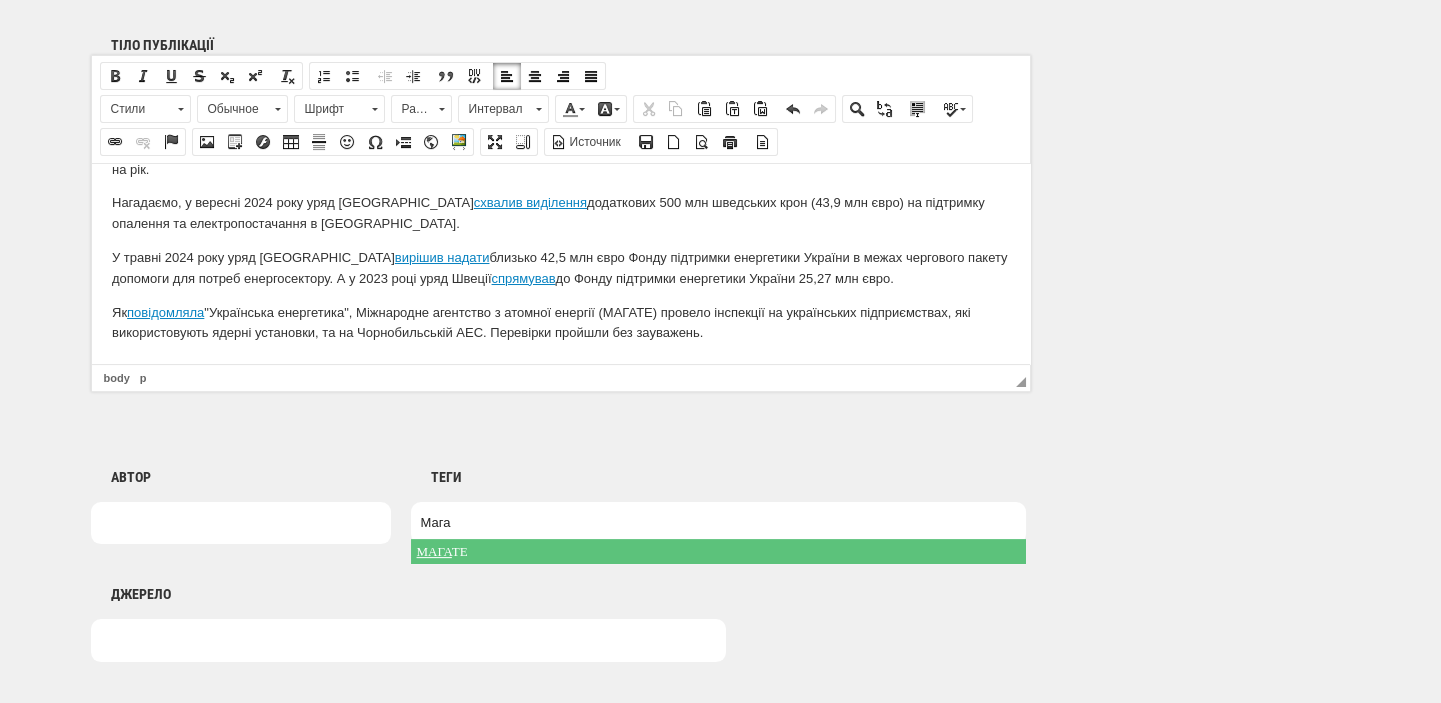 type on "Мага" 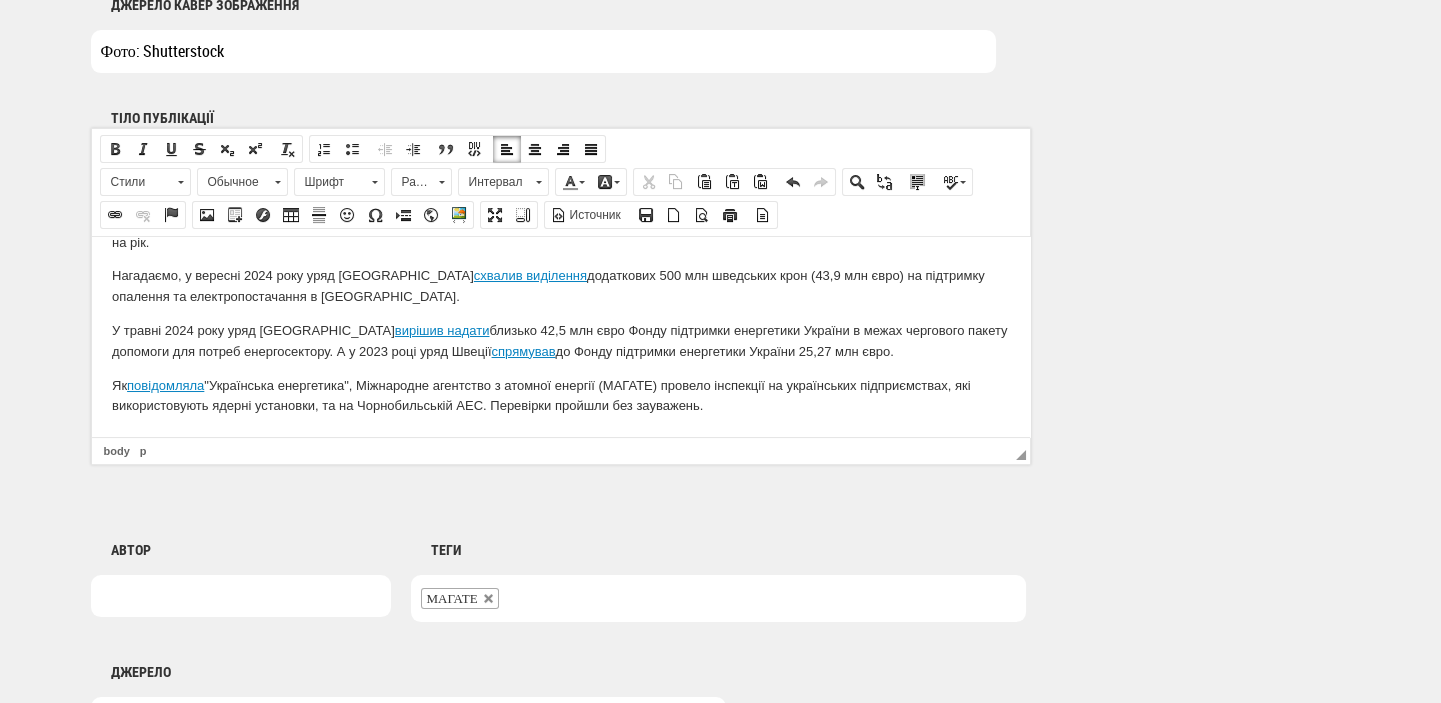 scroll, scrollTop: 1272, scrollLeft: 0, axis: vertical 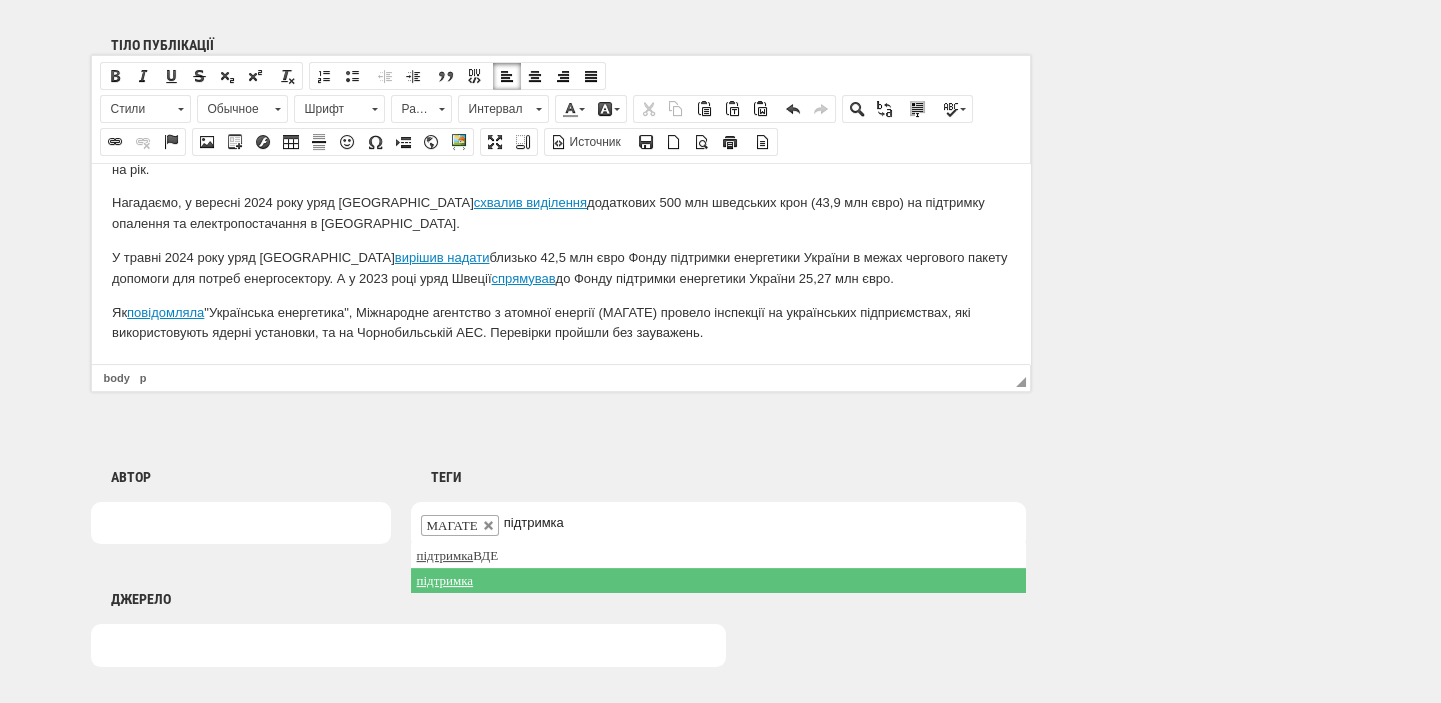 type on "підтримка" 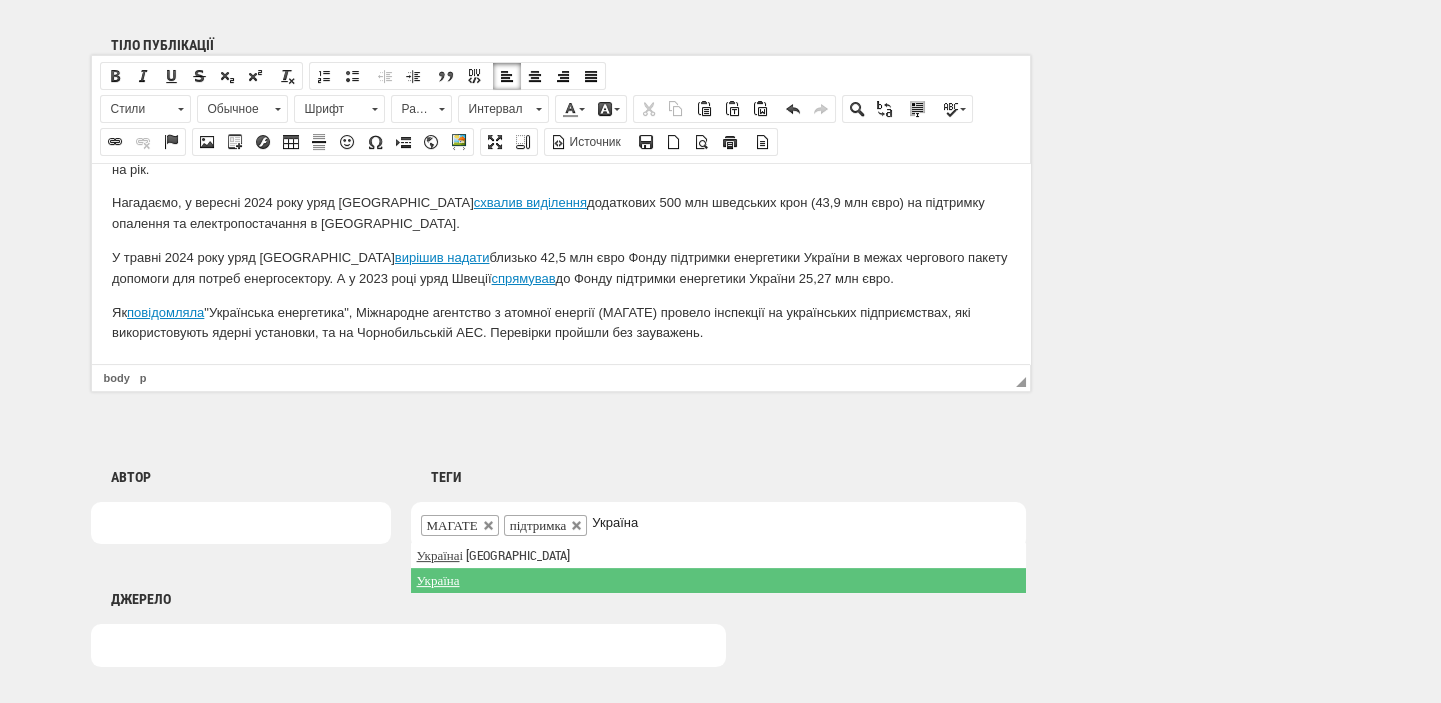 type on "Україна" 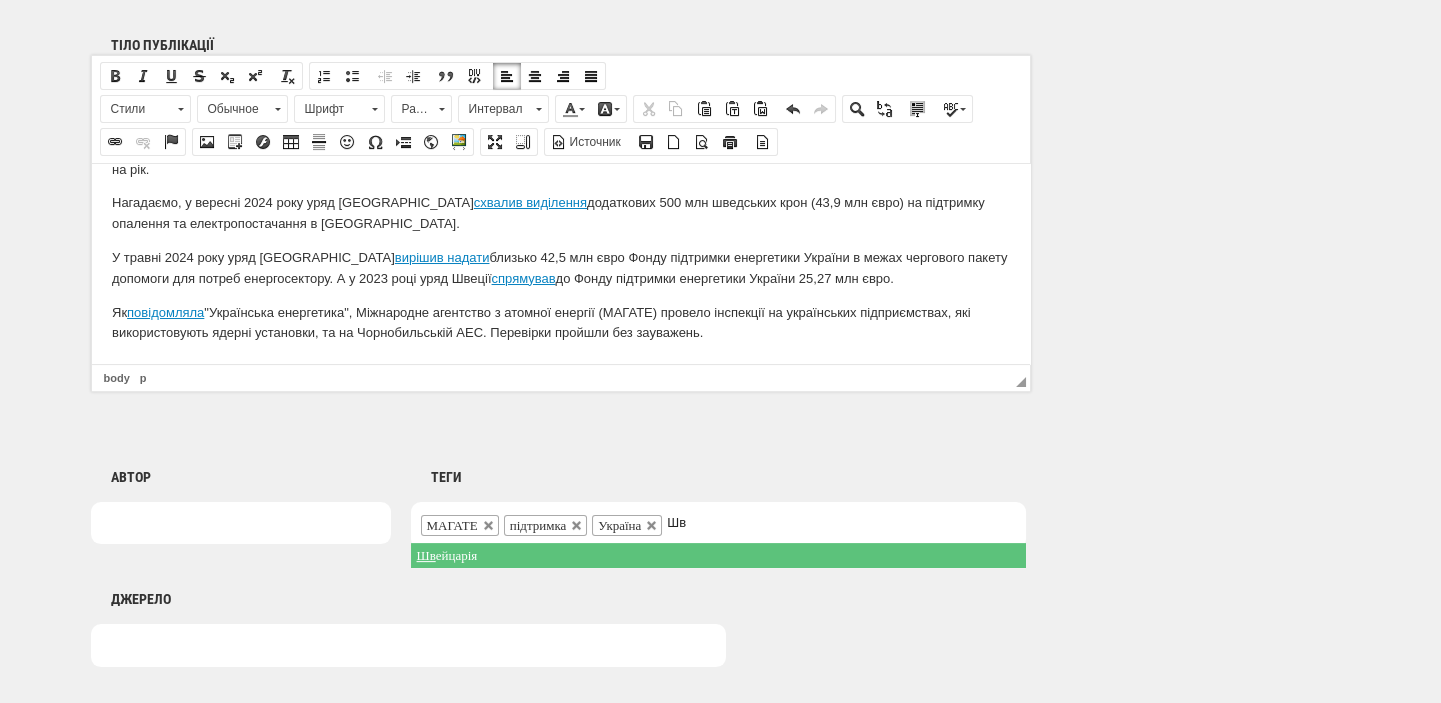 type on "Ш" 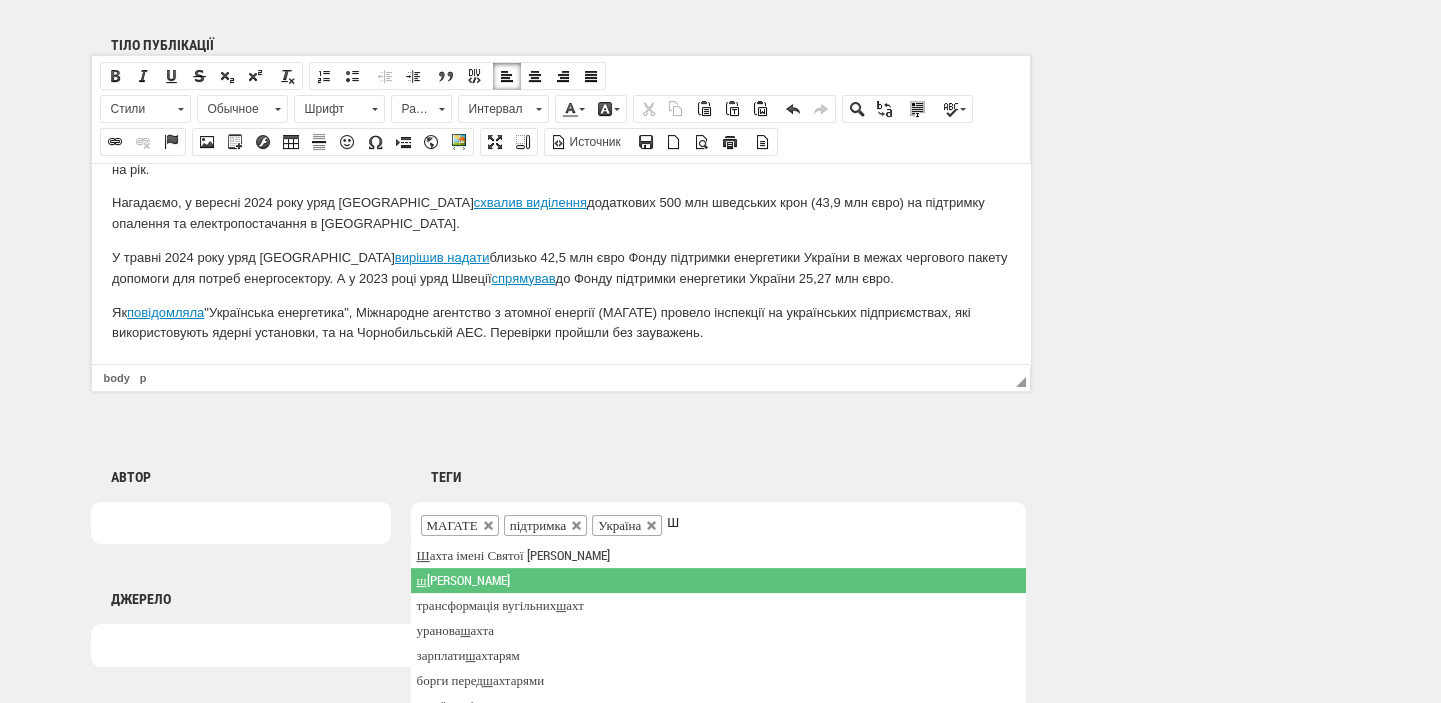 type 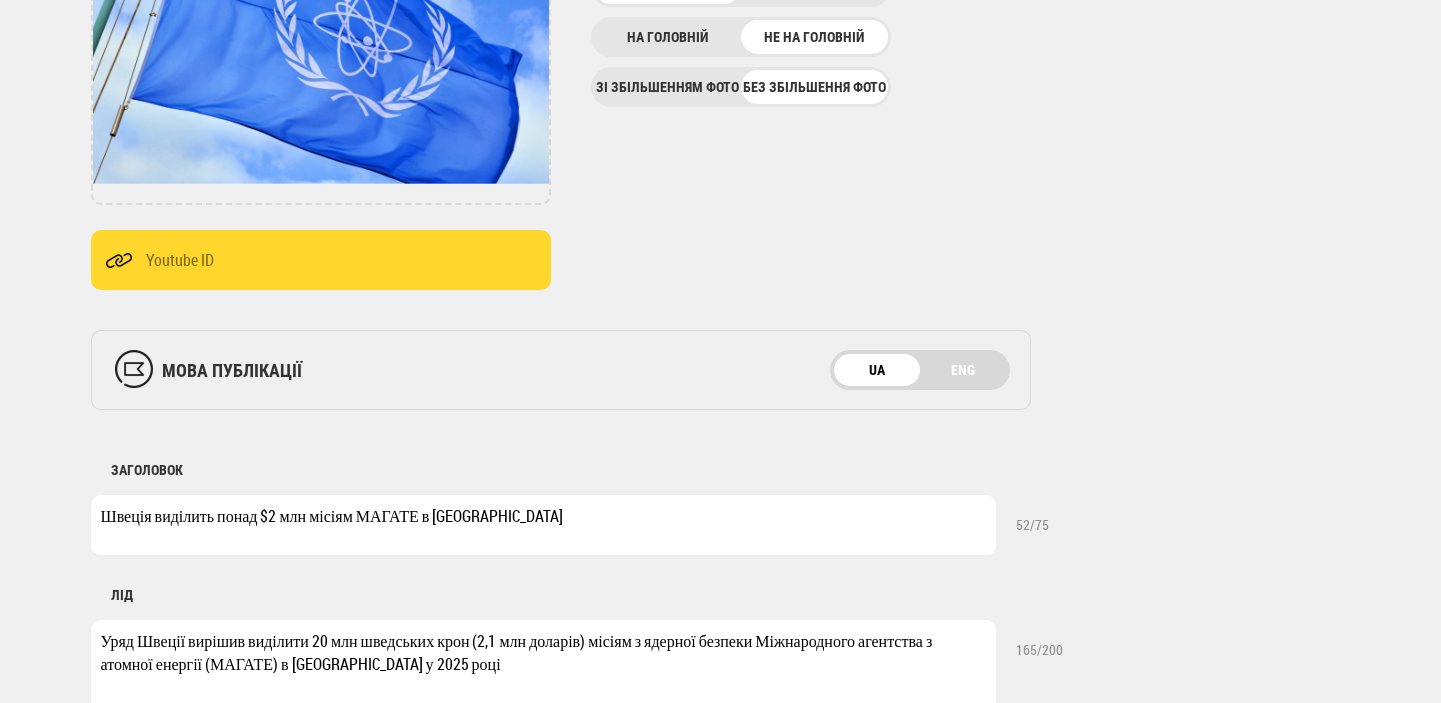 scroll, scrollTop: 0, scrollLeft: 0, axis: both 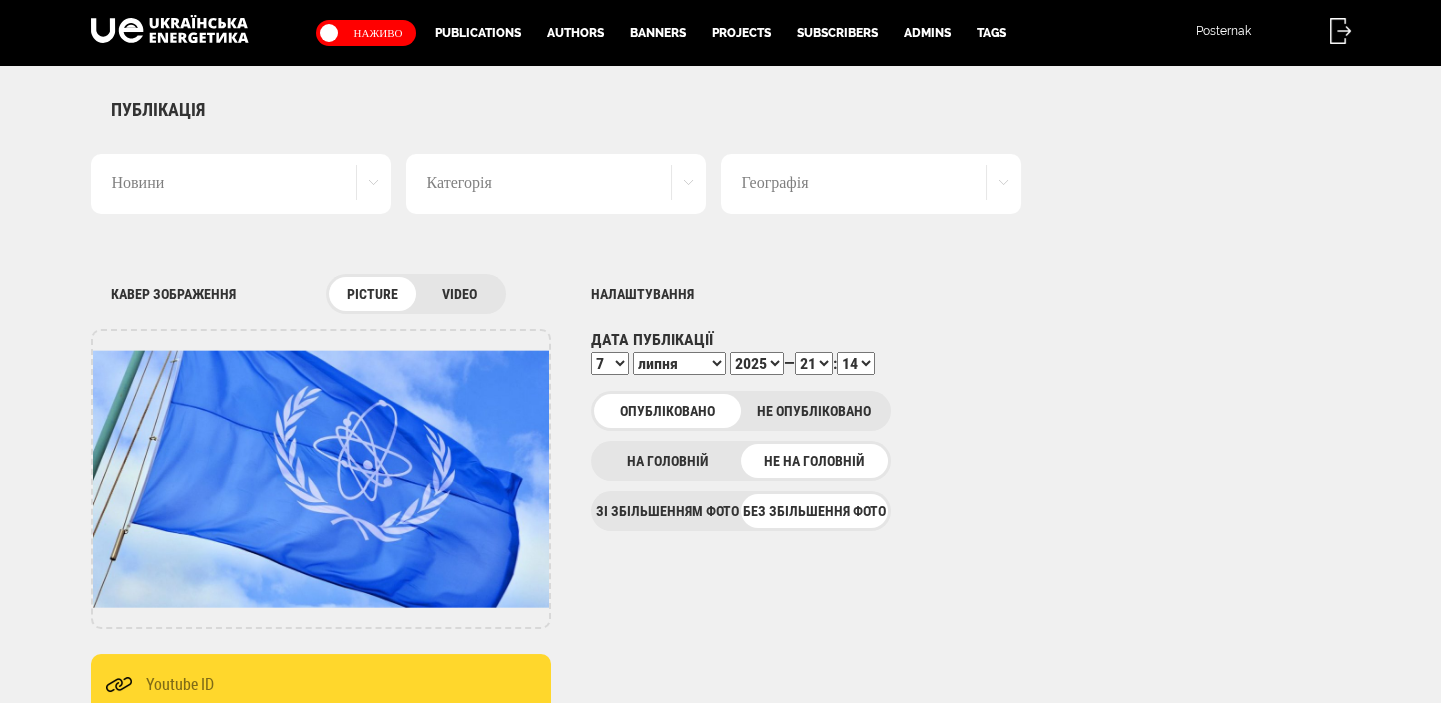click on "00
01
02
03
04
05
06
07
08
09
10
11
12
13
14
15
16
17
18
19
20
21
22
23
24
25
26
27
28
29
30
31
32
33
34
35
36
37
38
39
40
41
42
43
44
45
46
47
48
49
50
51
52
53
54
55
56
57
58
59" at bounding box center (856, 363) 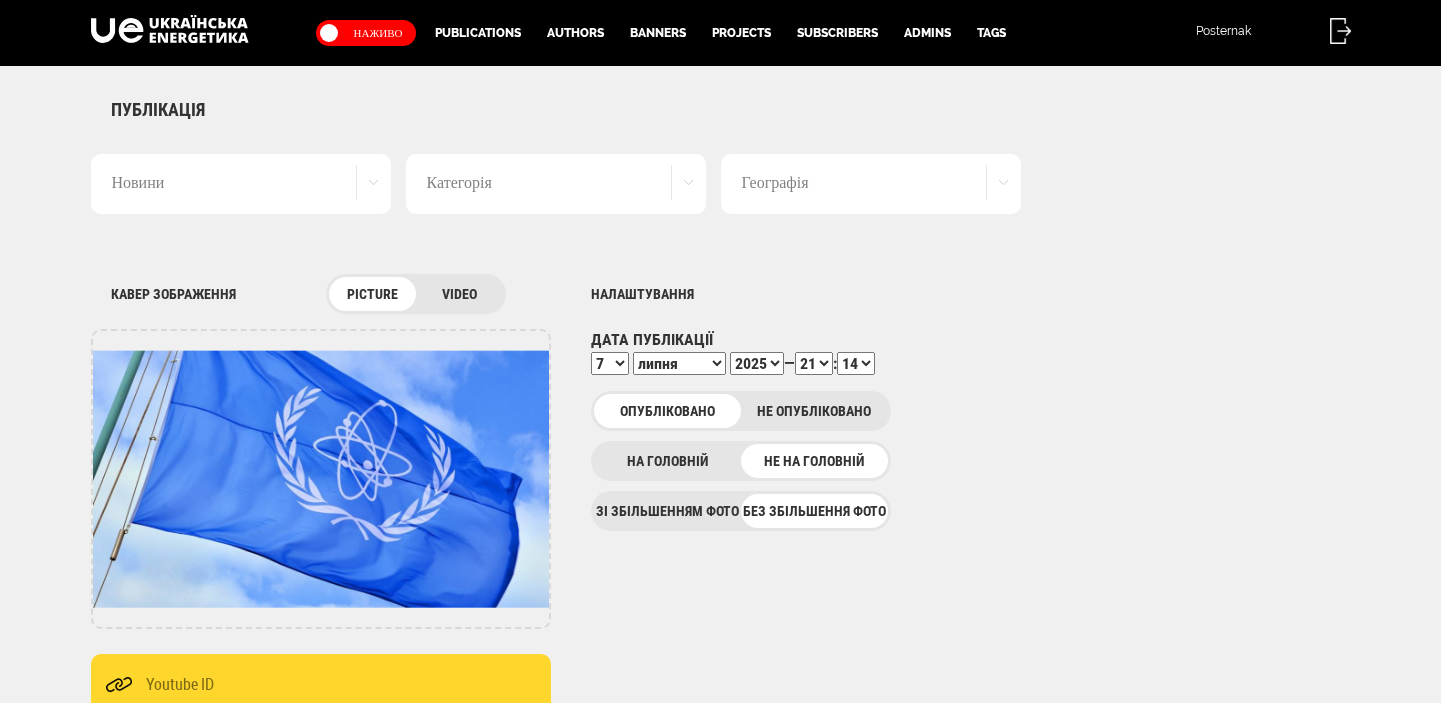 select on "18" 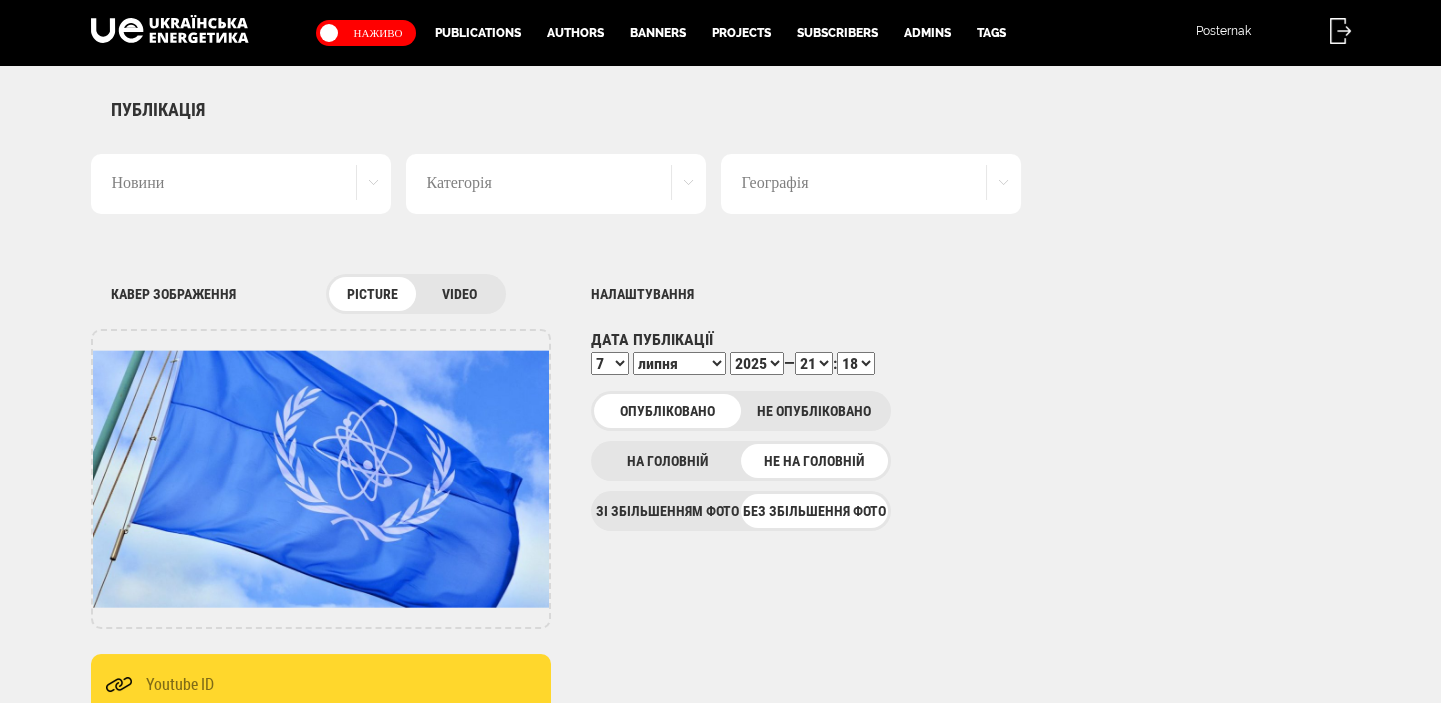 click on "00
01
02
03
04
05
06
07
08
09
10
11
12
13
14
15
16
17
18
19
20
21
22
23
24
25
26
27
28
29
30
31
32
33
34
35
36
37
38
39
40
41
42
43
44
45
46
47
48
49
50
51
52
53
54
55
56
57
58
59" at bounding box center (856, 363) 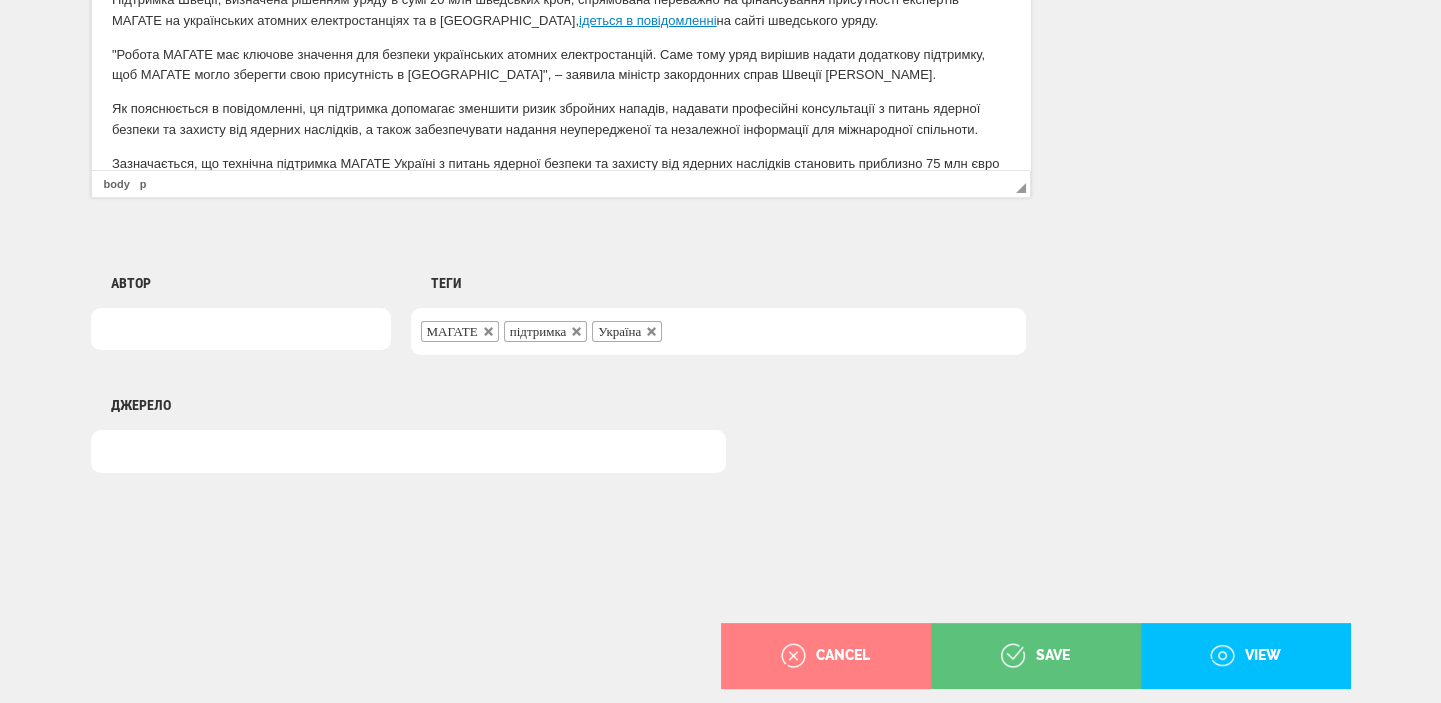 scroll, scrollTop: 1498, scrollLeft: 0, axis: vertical 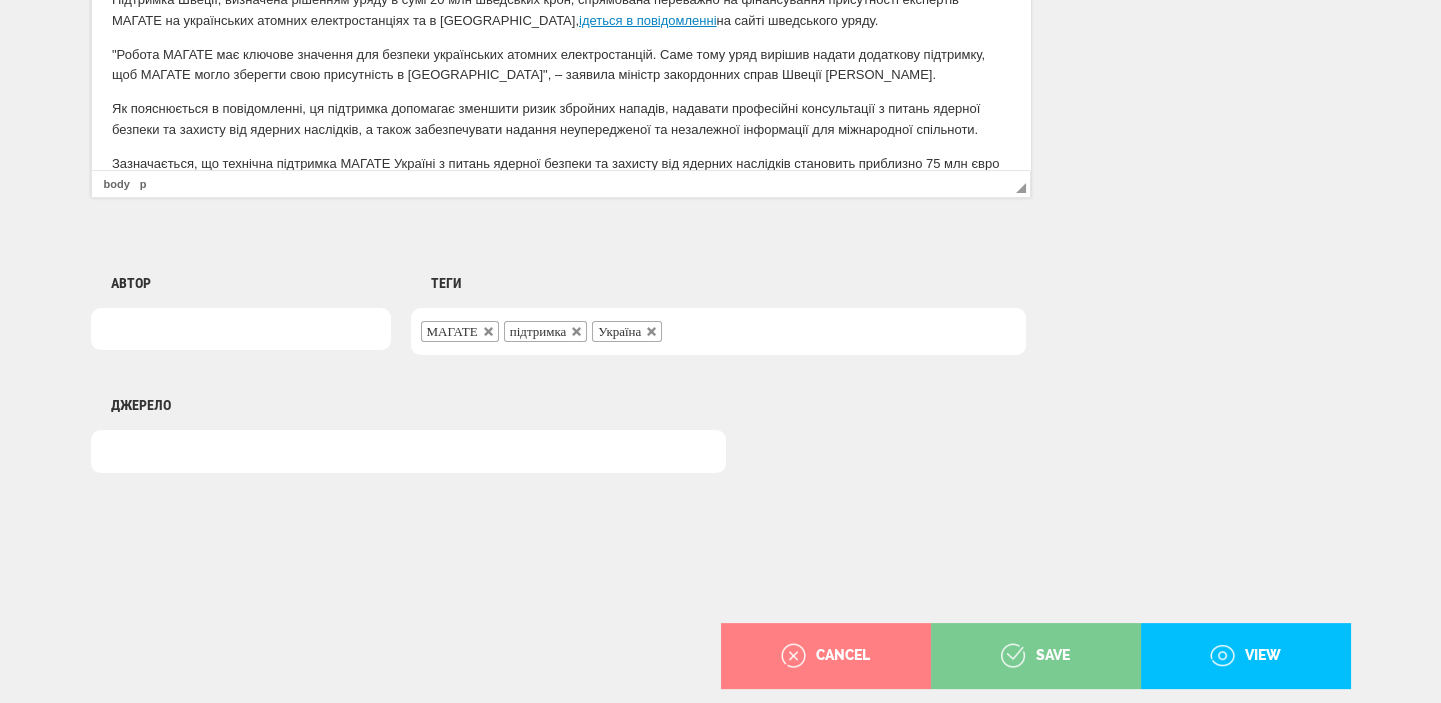 click on "save" at bounding box center [1035, 656] 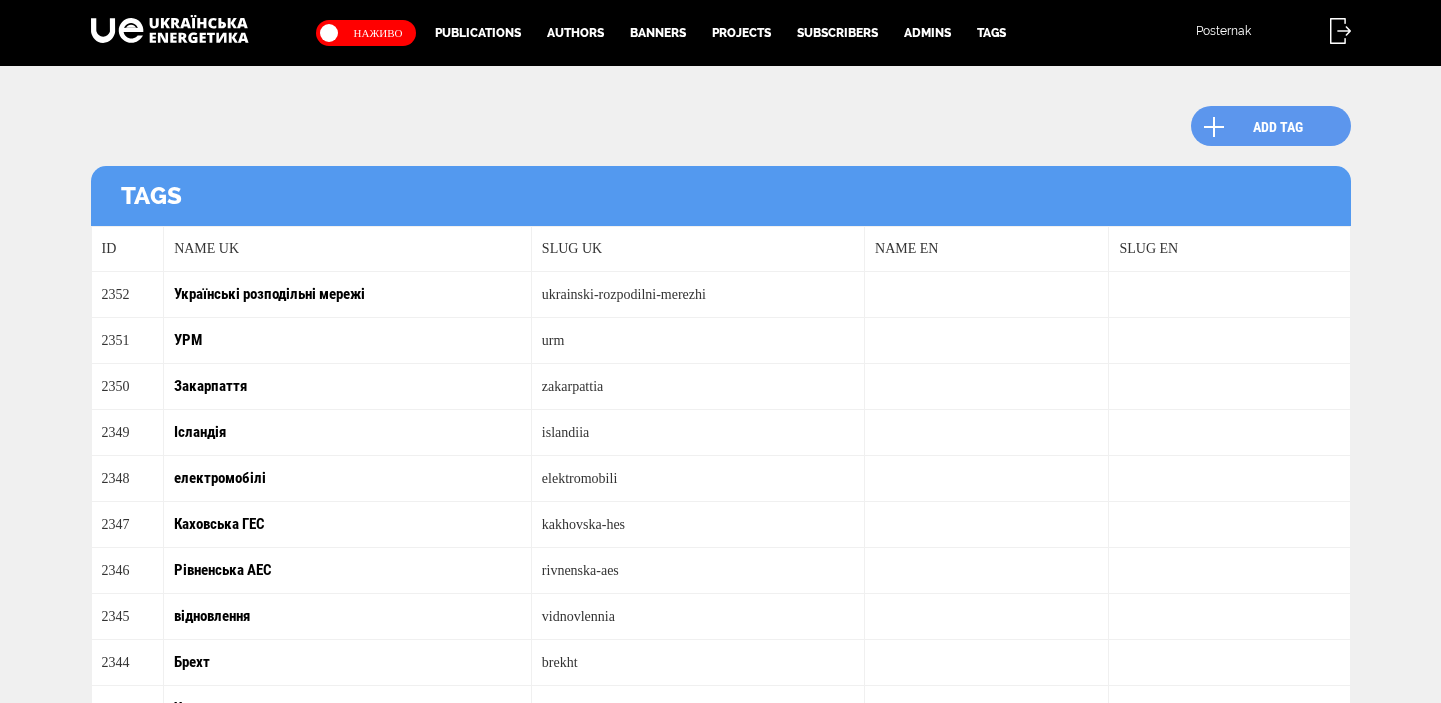 scroll, scrollTop: 0, scrollLeft: 0, axis: both 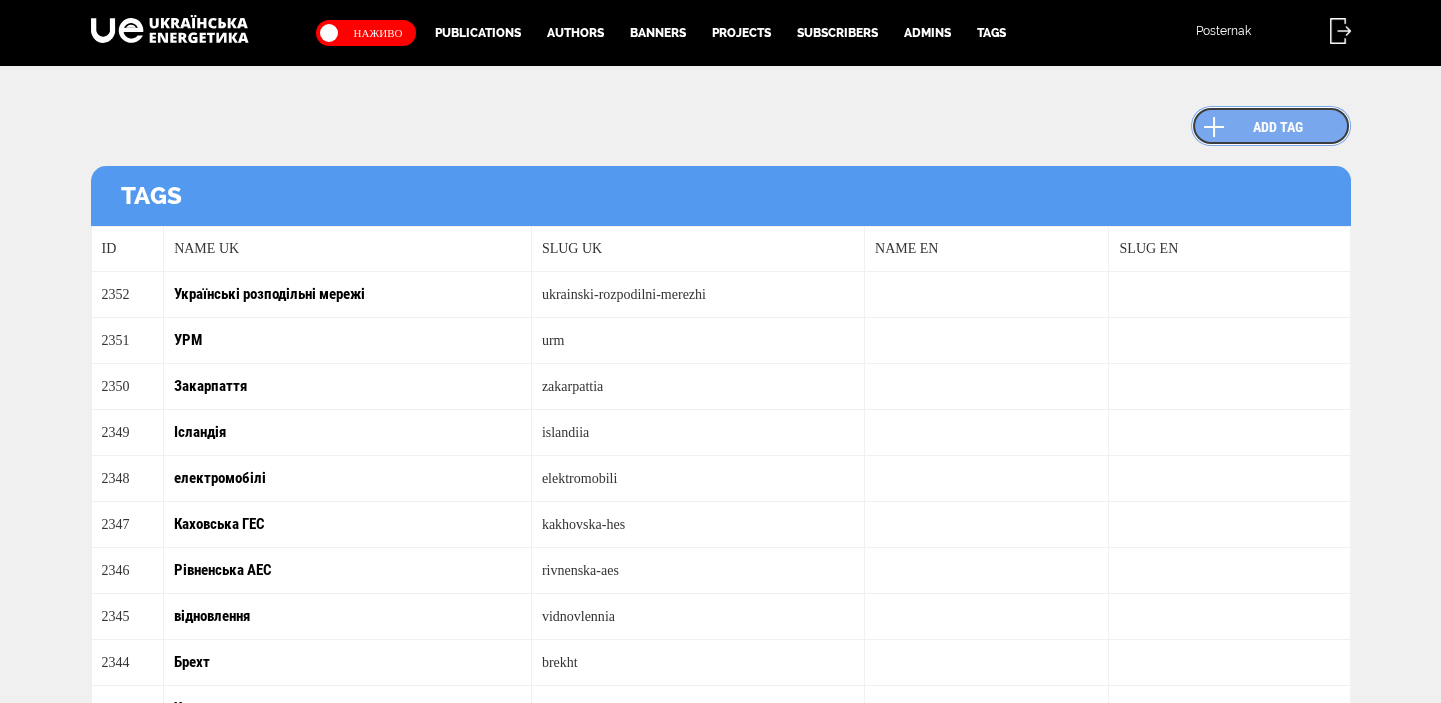 click on "Add tag" at bounding box center [1271, 126] 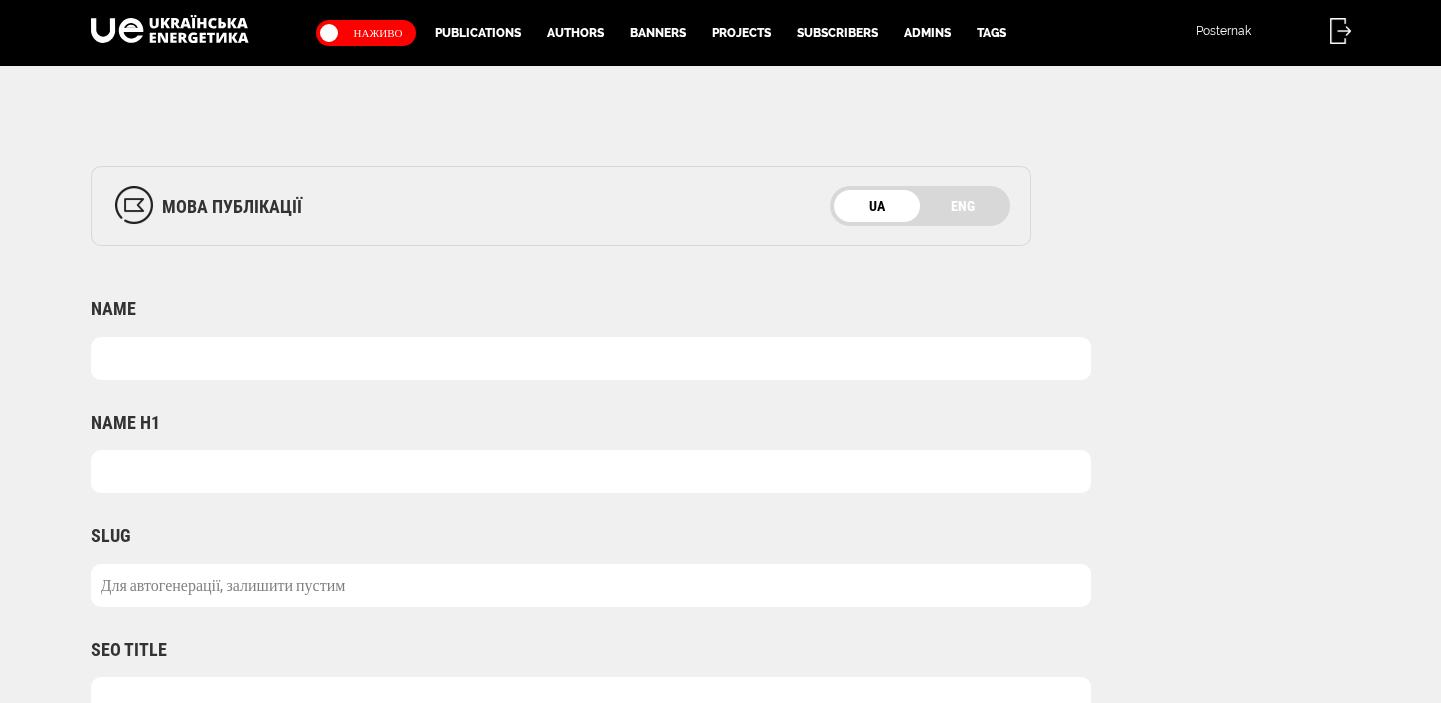 scroll, scrollTop: 0, scrollLeft: 0, axis: both 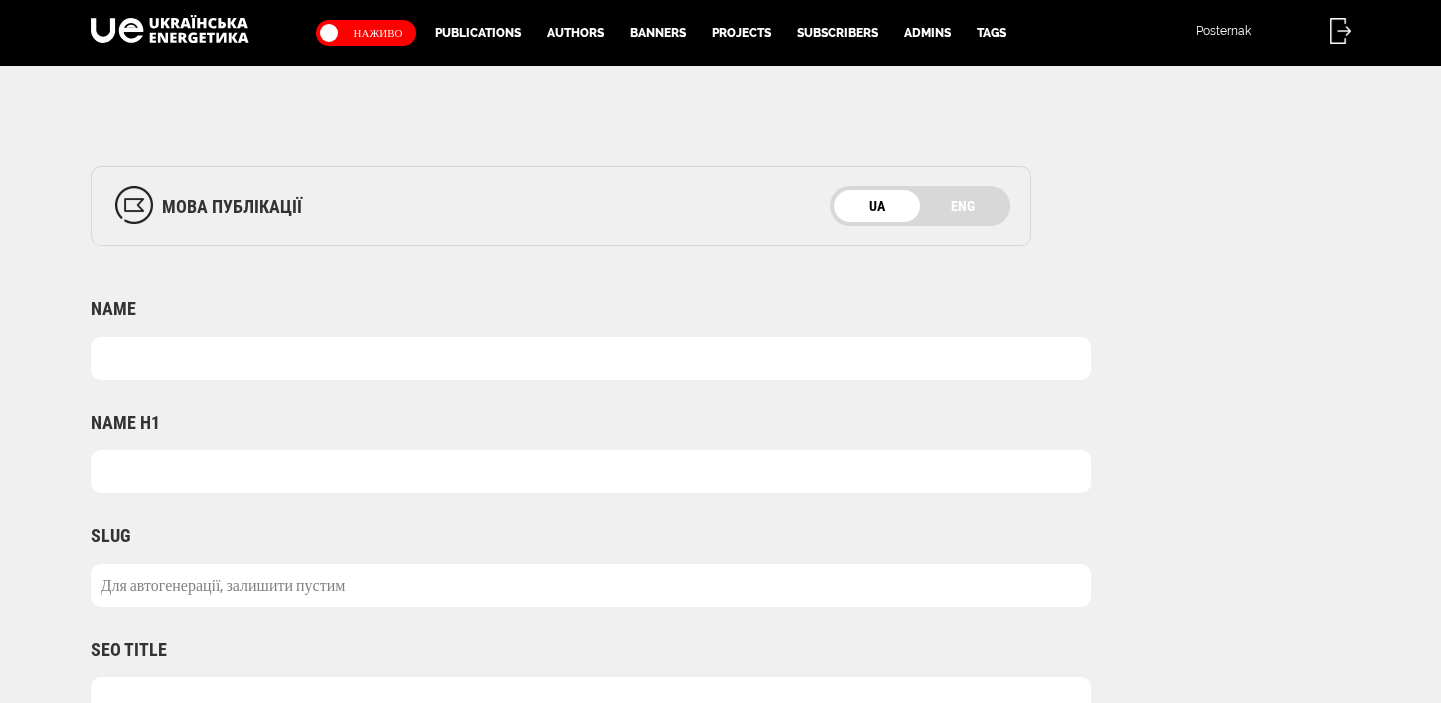 click at bounding box center [591, 358] 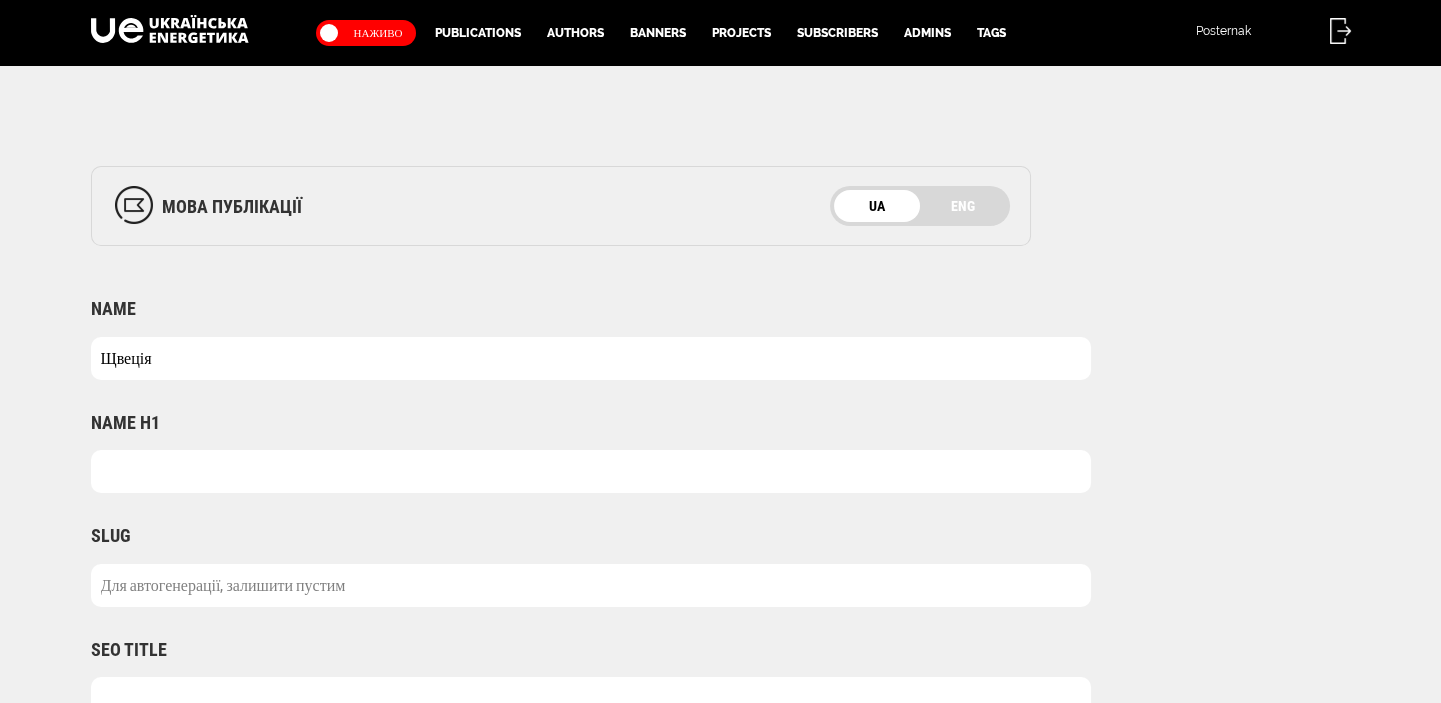 click on "Щвеція" at bounding box center (591, 358) 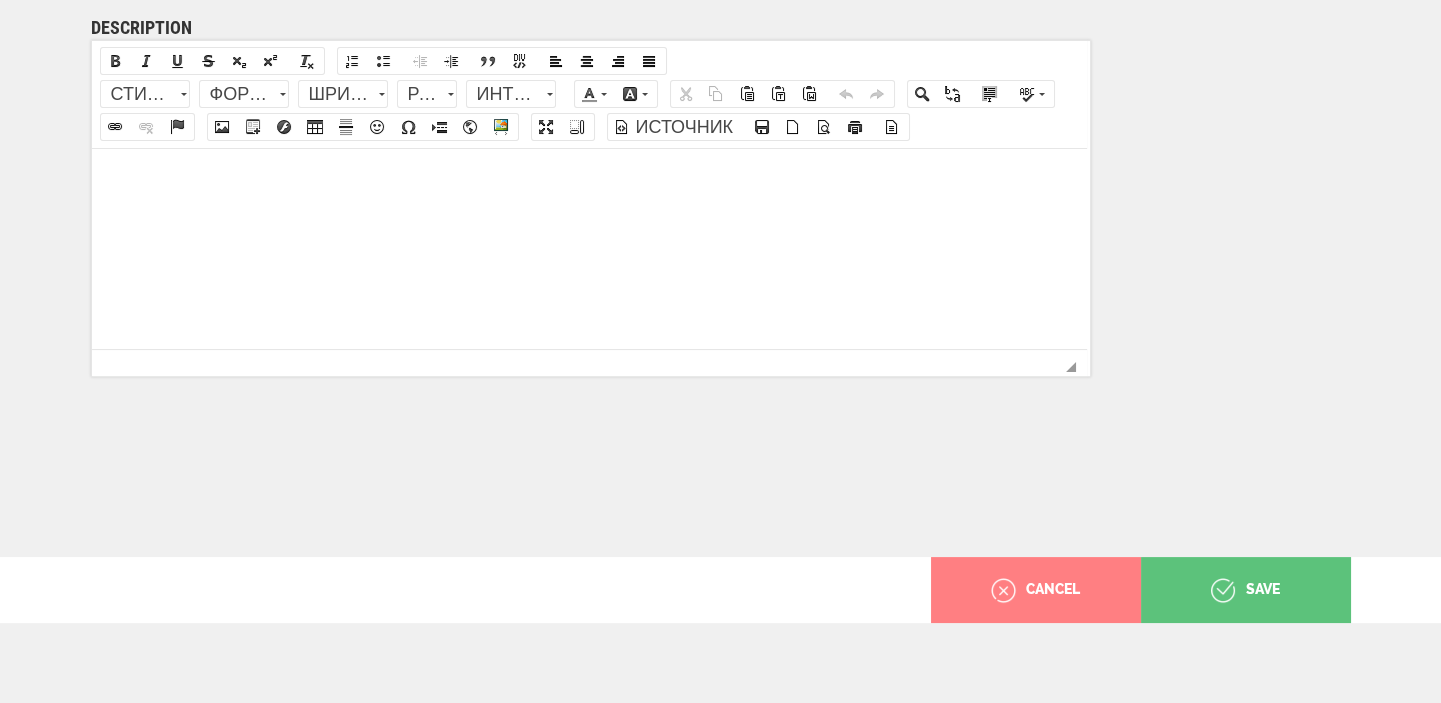 scroll, scrollTop: 881, scrollLeft: 0, axis: vertical 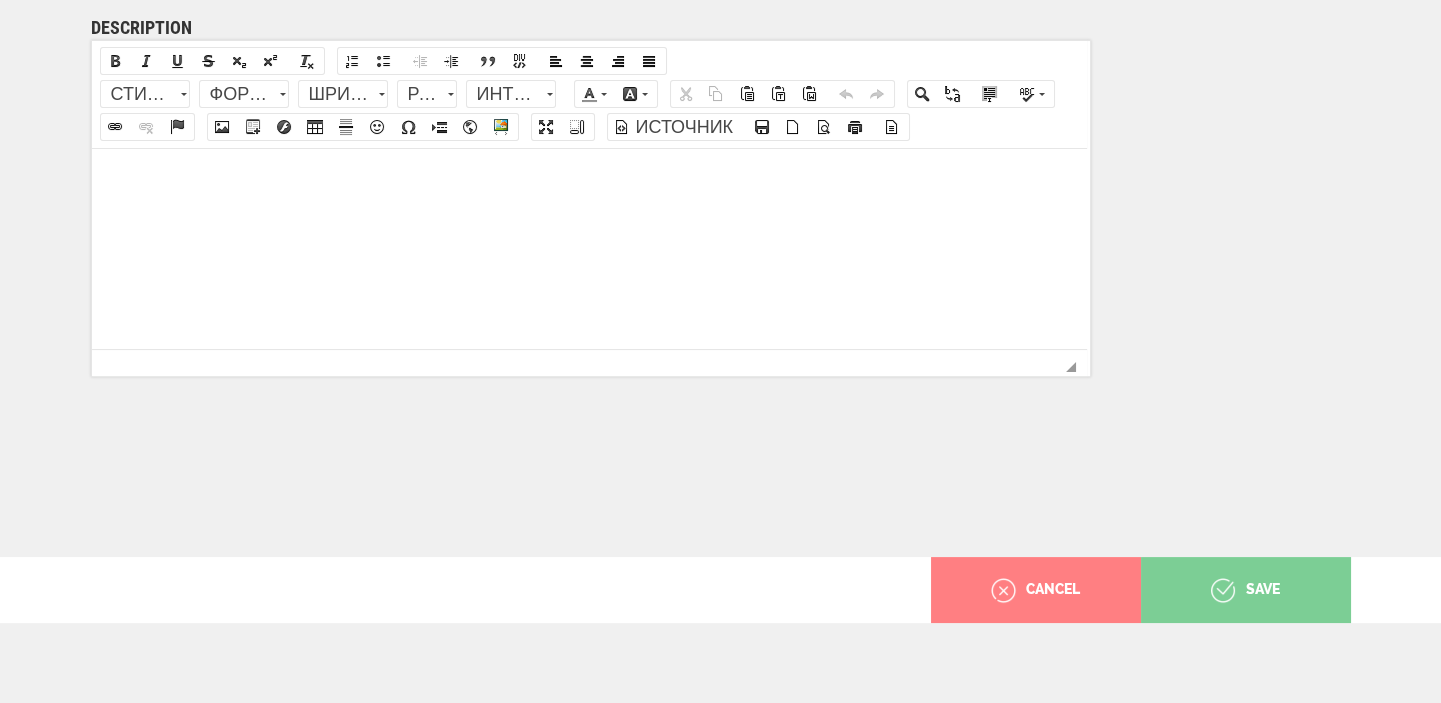 type on "Швеція" 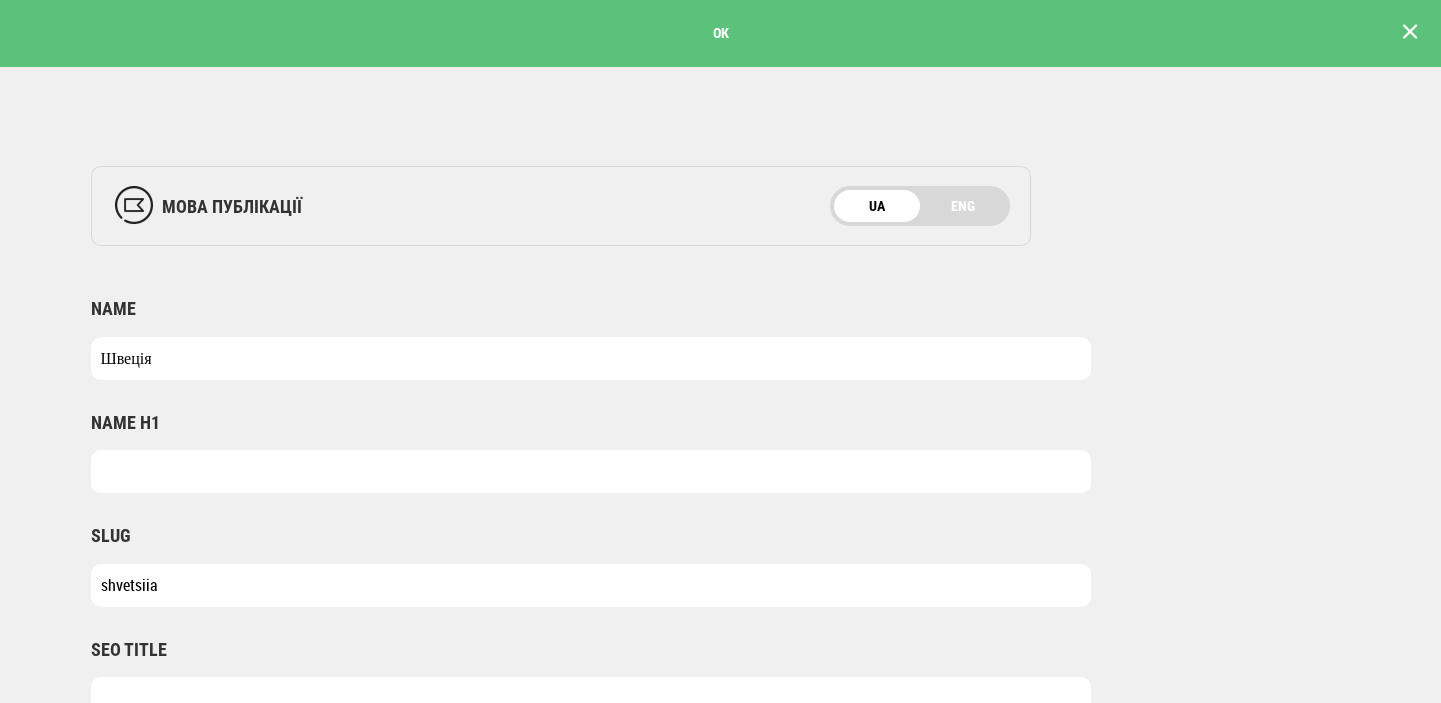 scroll, scrollTop: 0, scrollLeft: 0, axis: both 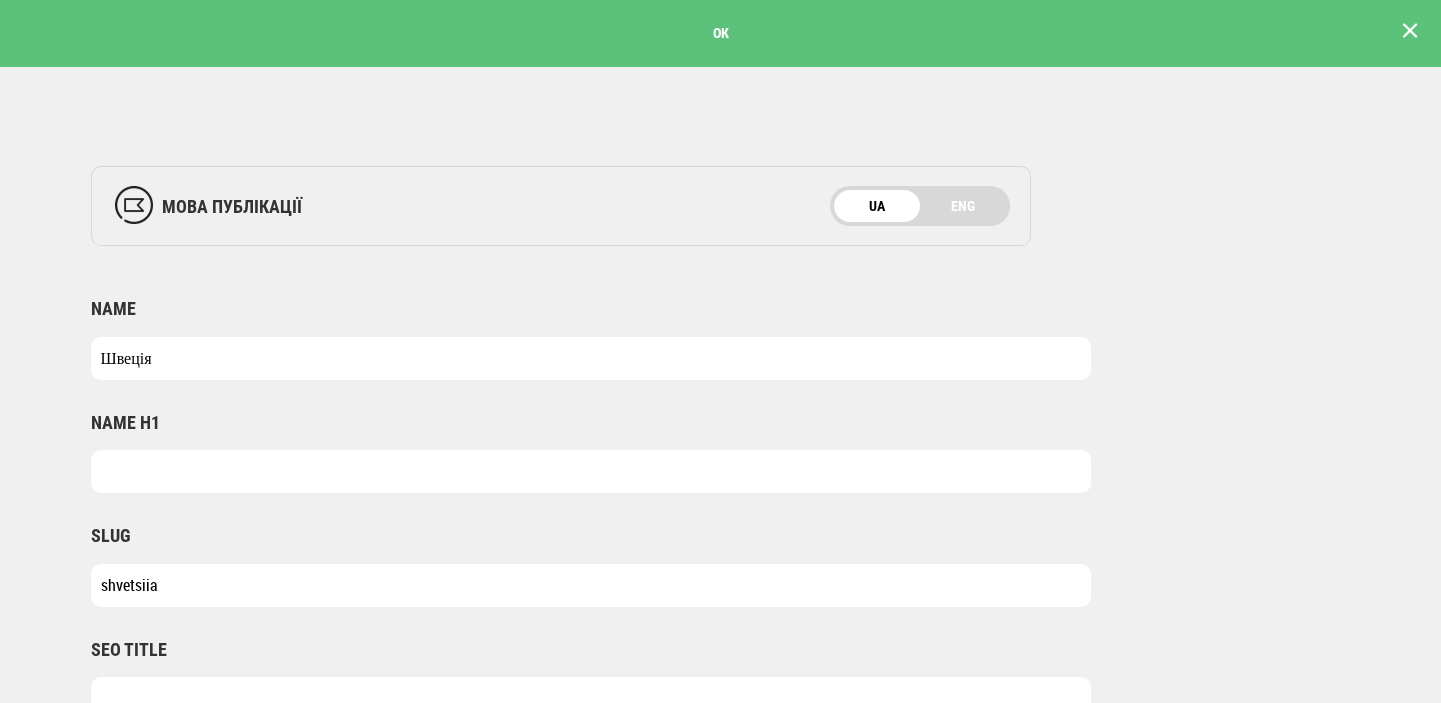 click at bounding box center [1410, 31] 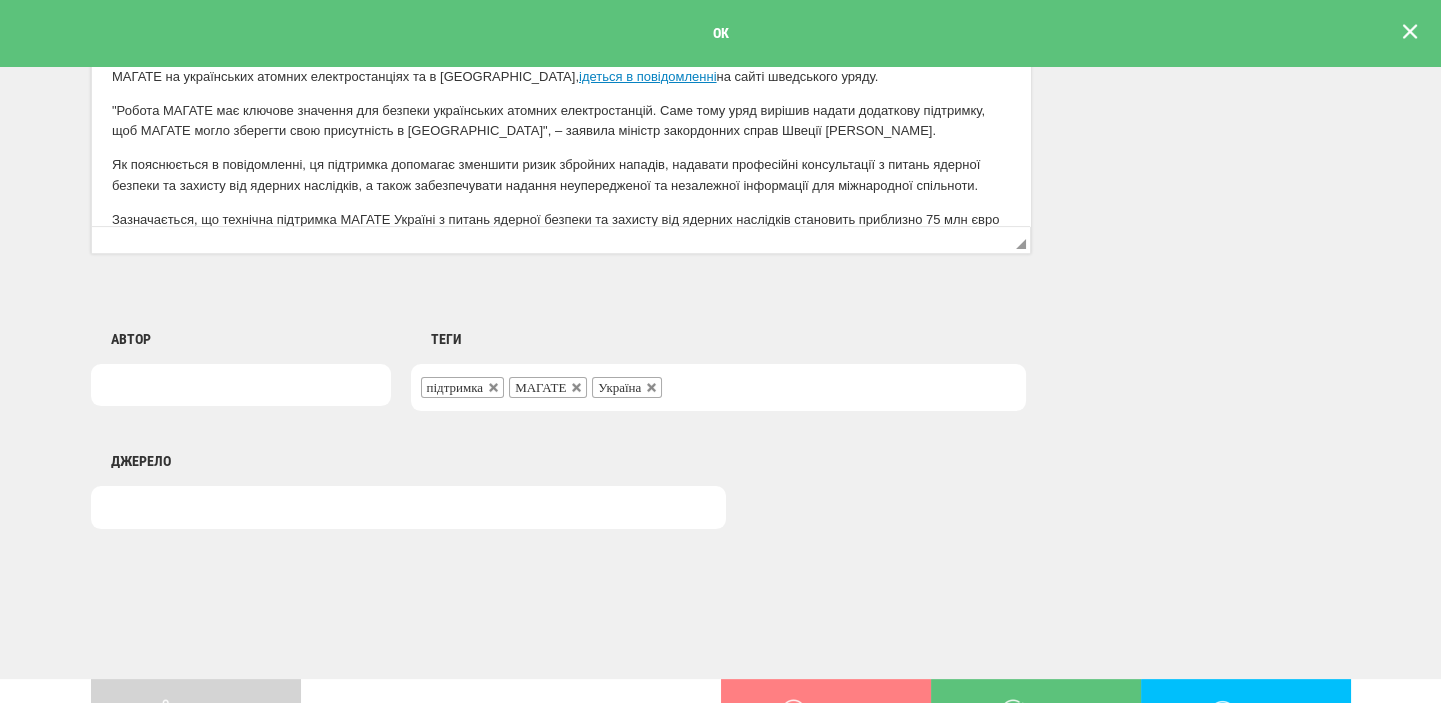 scroll, scrollTop: 1564, scrollLeft: 0, axis: vertical 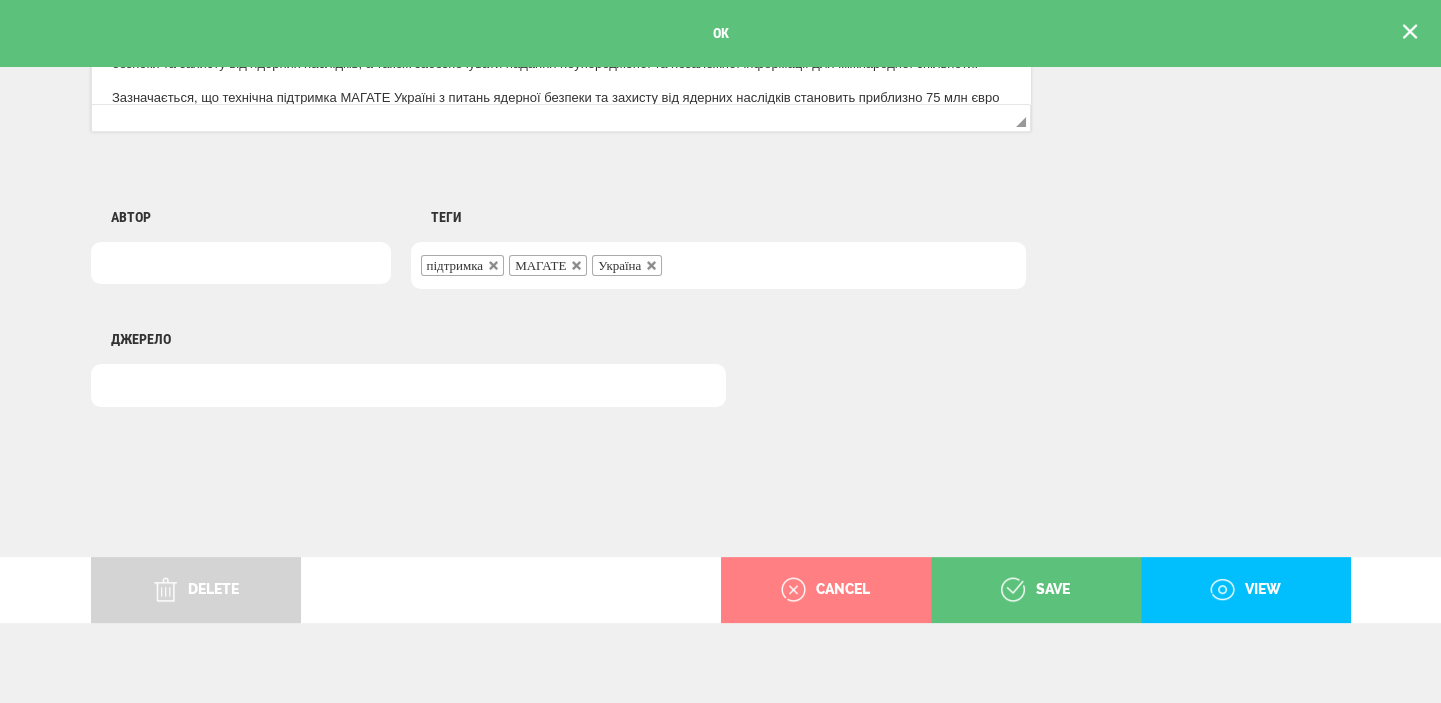 click at bounding box center (679, 263) 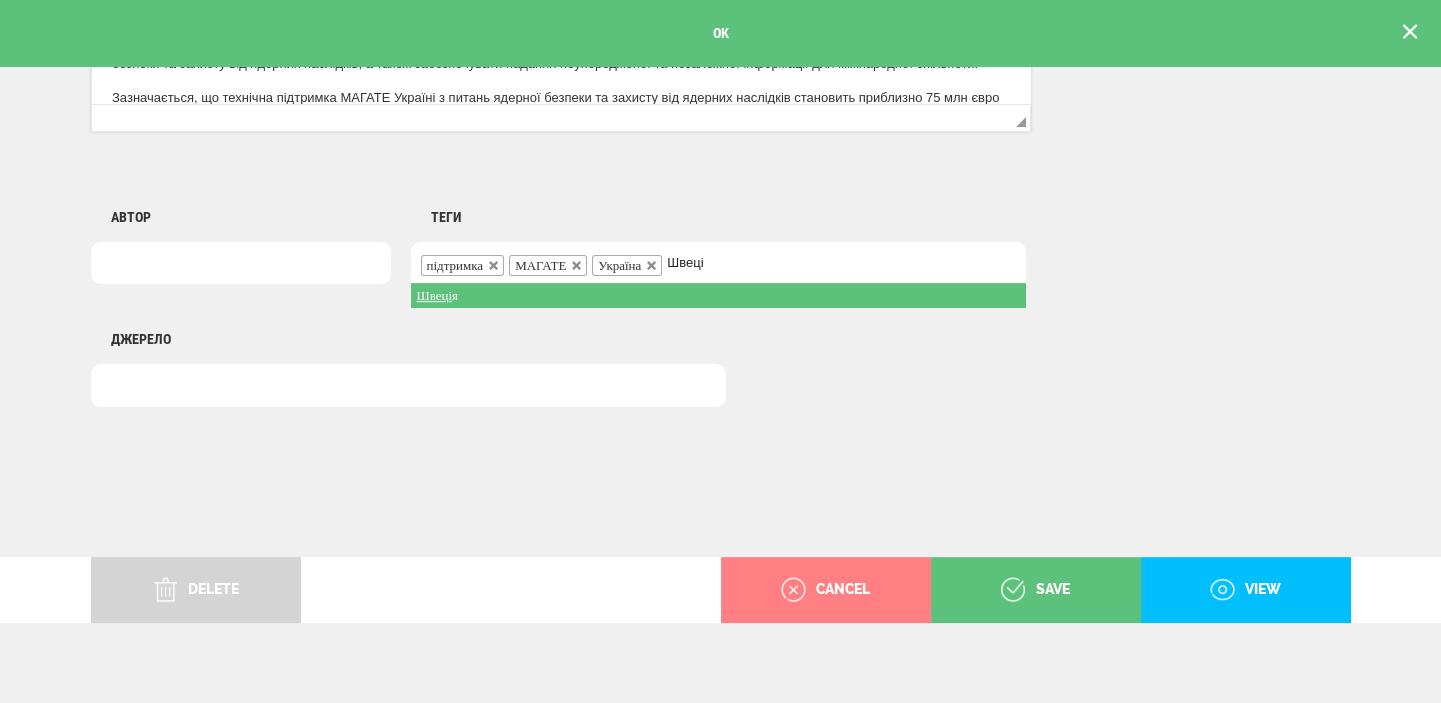 type on "Швеці" 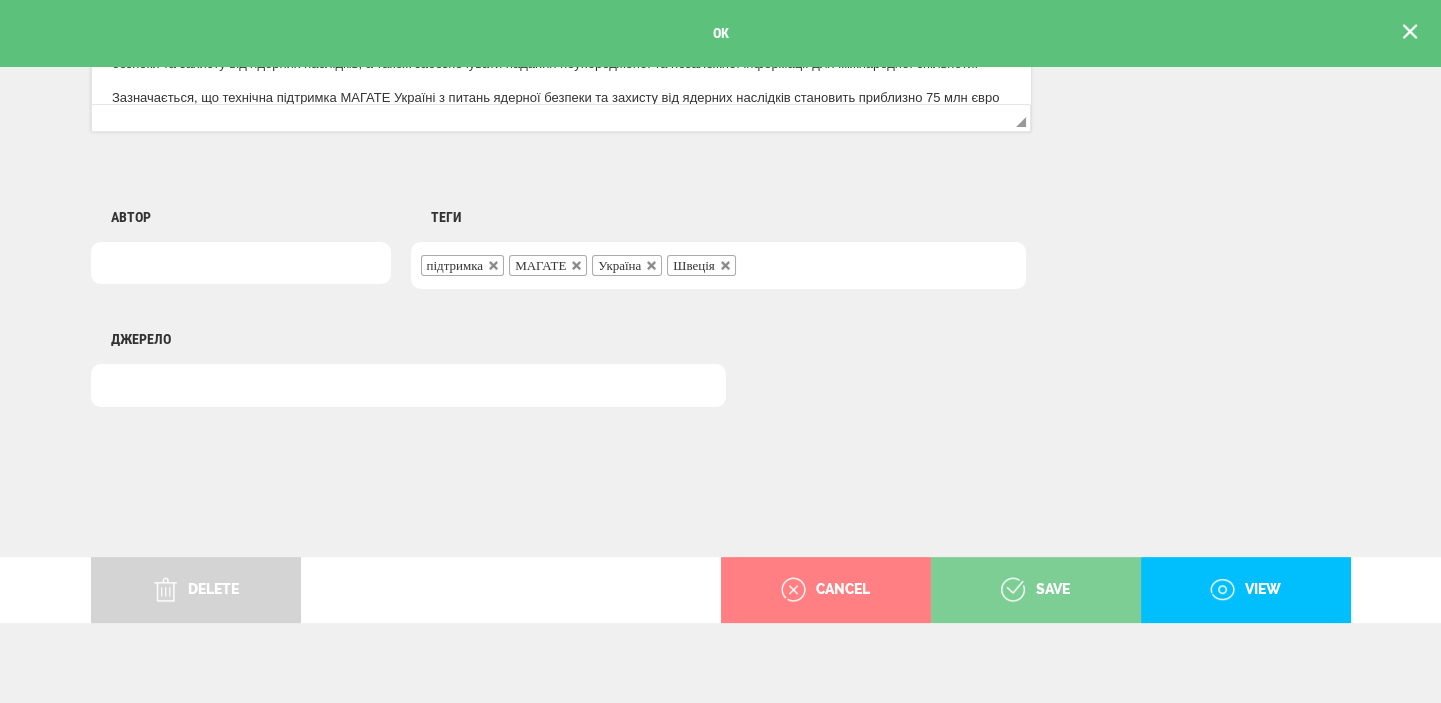 click on "save" at bounding box center (1035, 590) 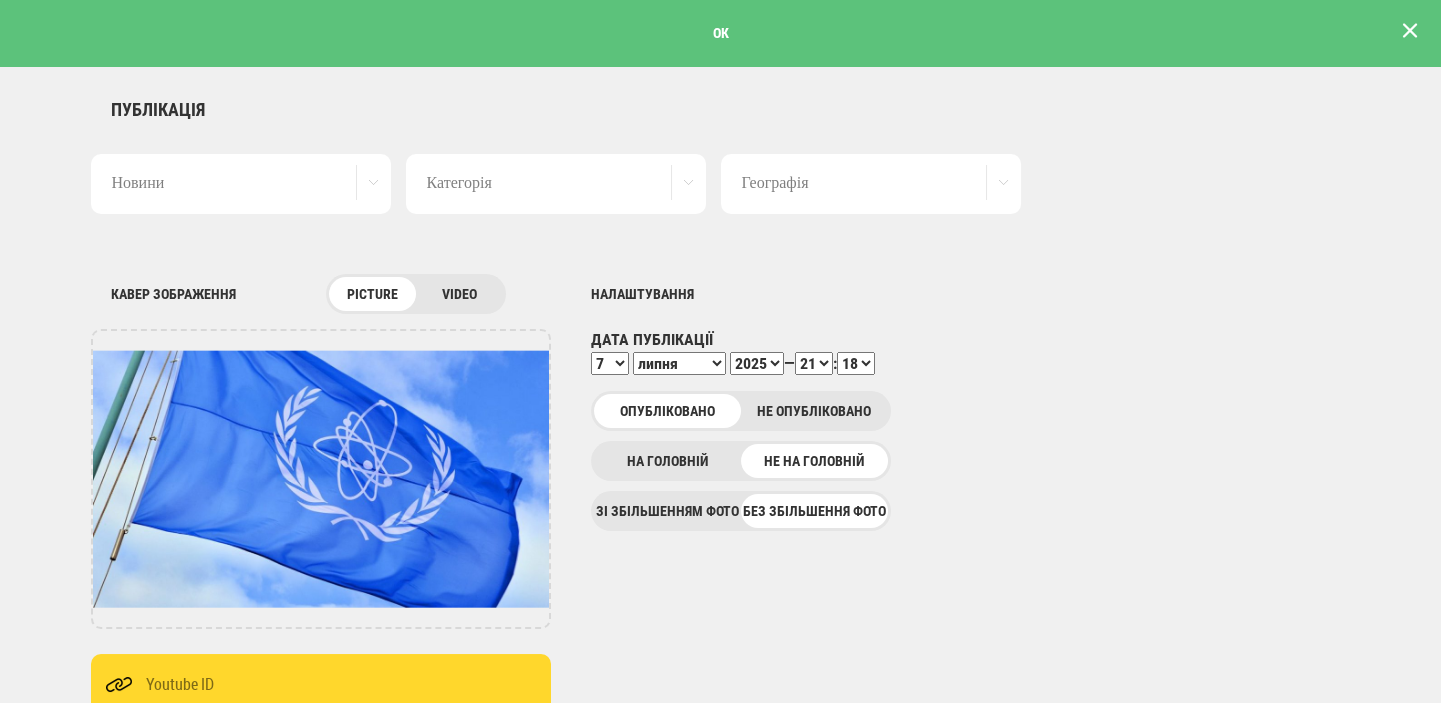 scroll, scrollTop: 0, scrollLeft: 0, axis: both 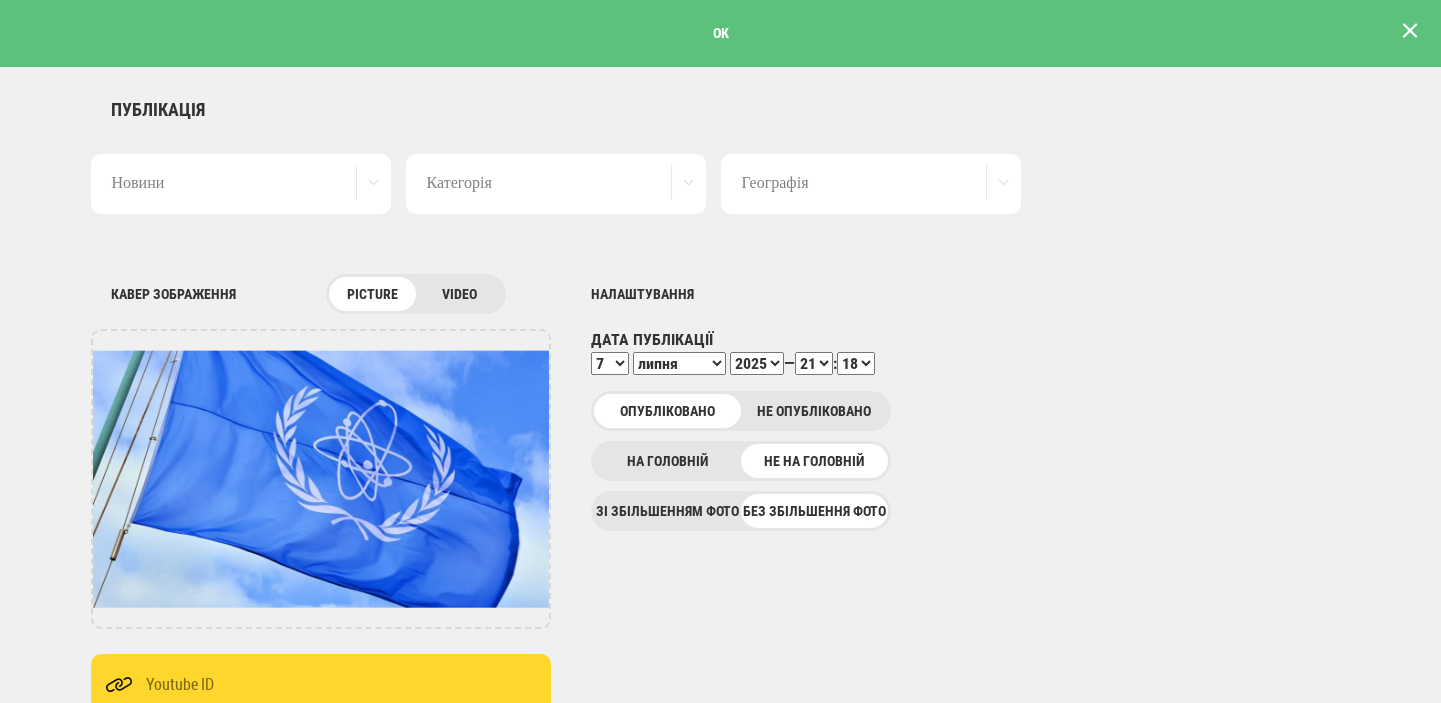 click at bounding box center [1410, 31] 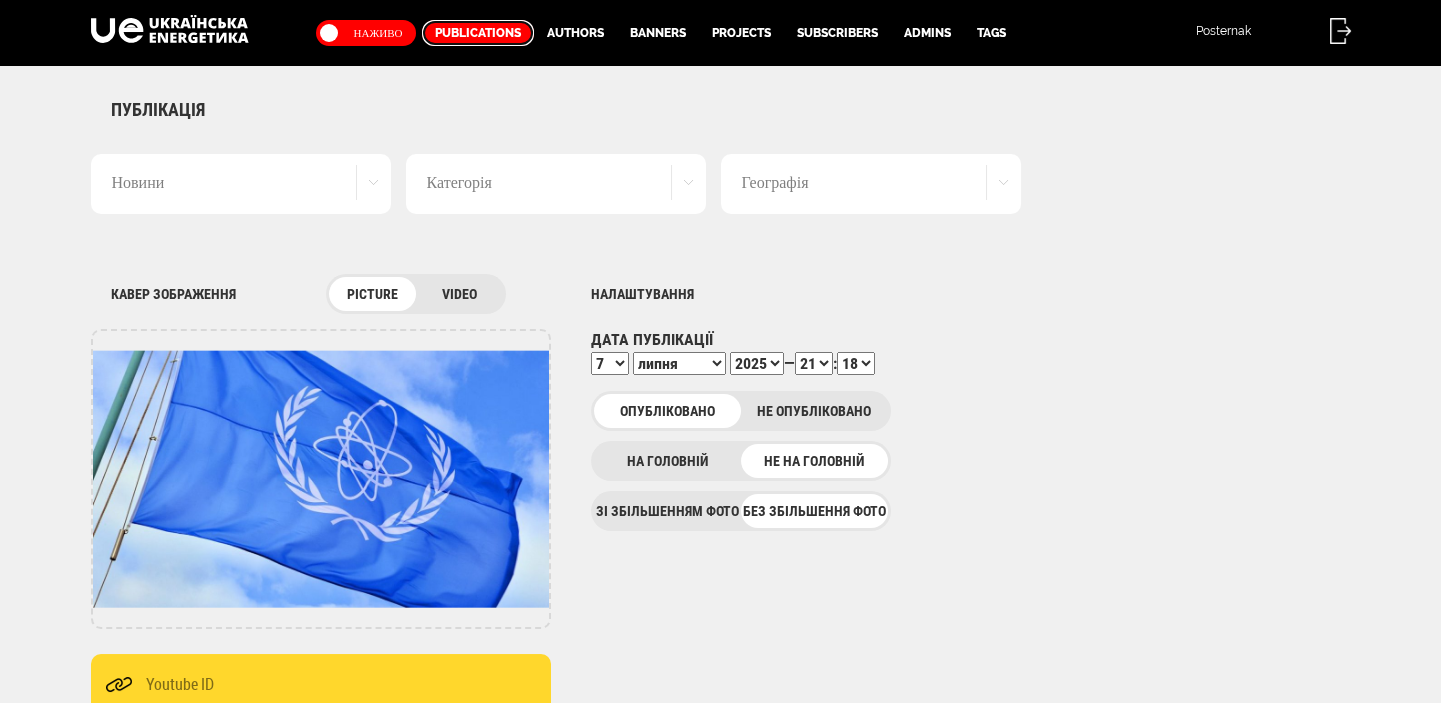 click on "Publications" at bounding box center (478, 33) 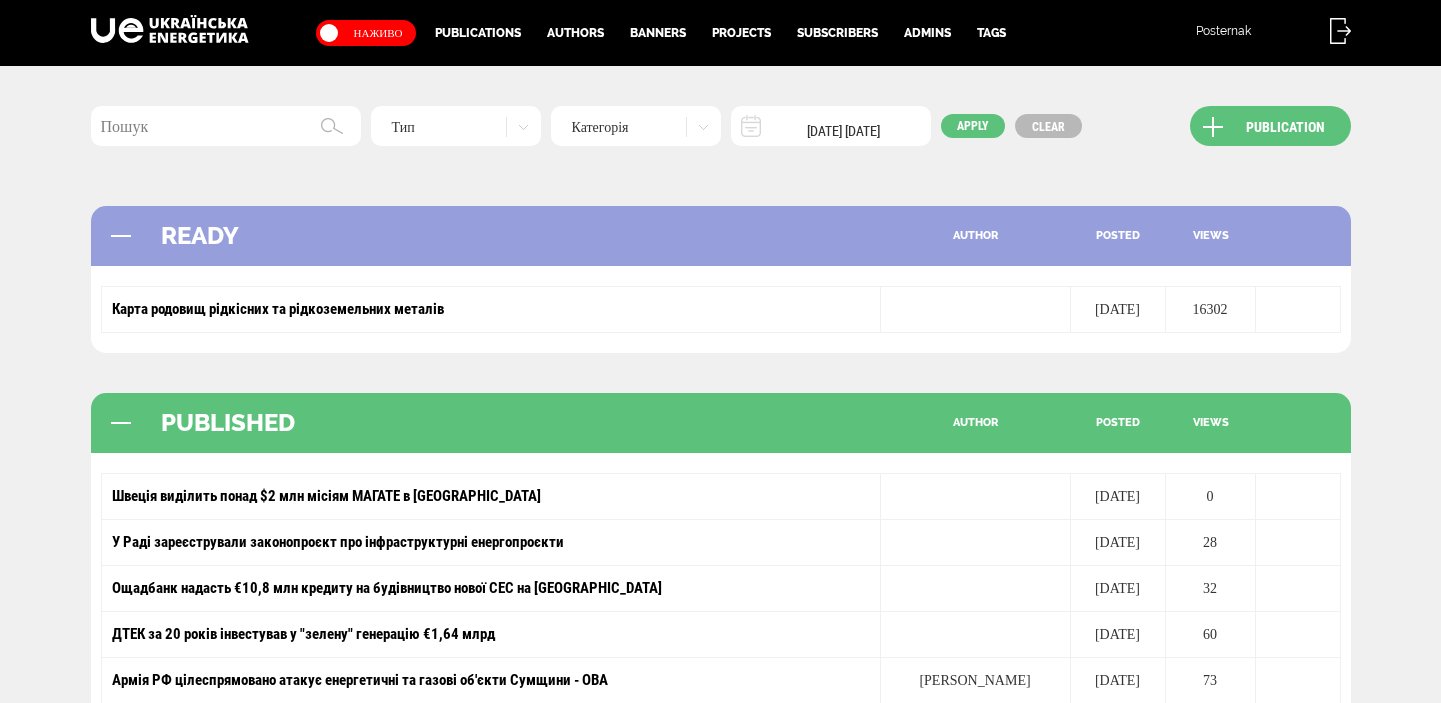 scroll, scrollTop: 0, scrollLeft: 0, axis: both 